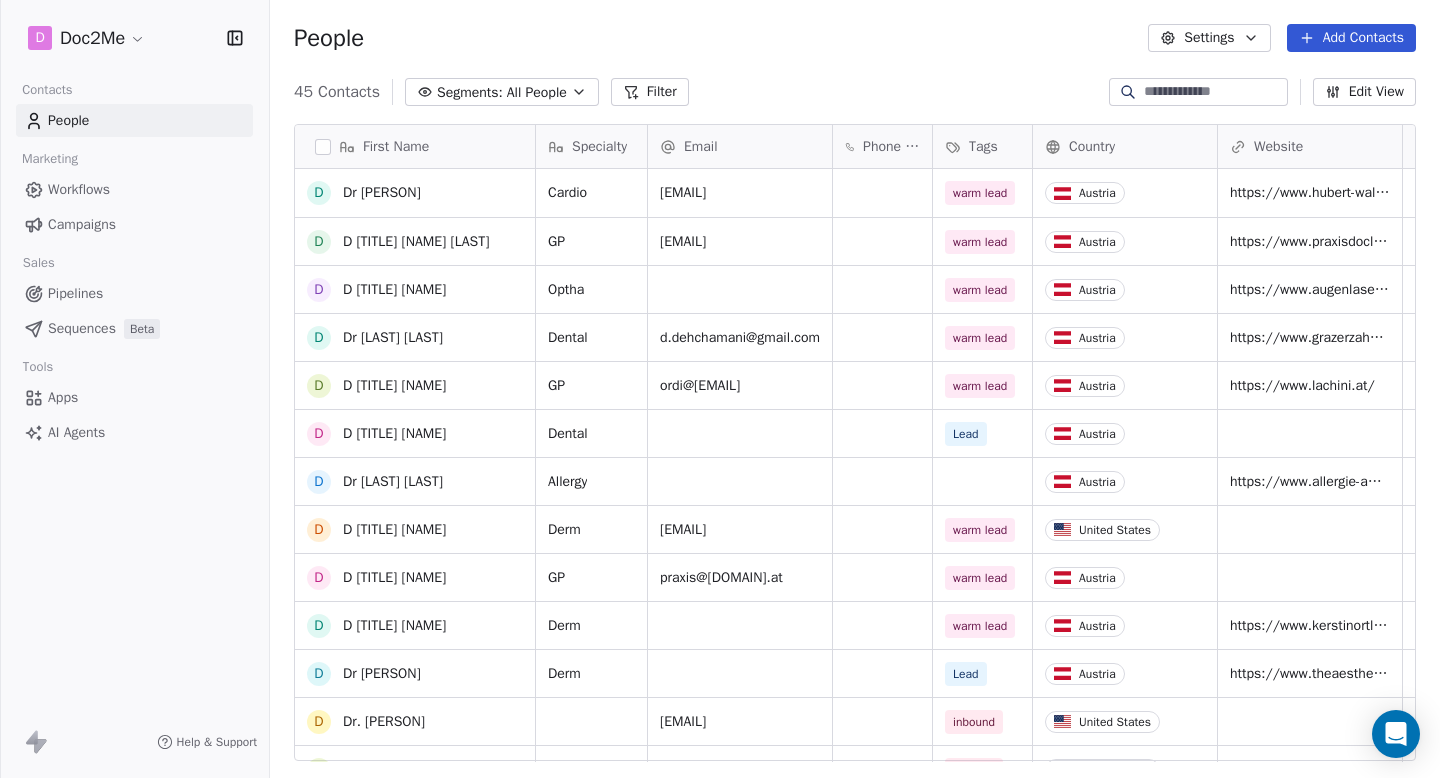 scroll, scrollTop: 0, scrollLeft: 0, axis: both 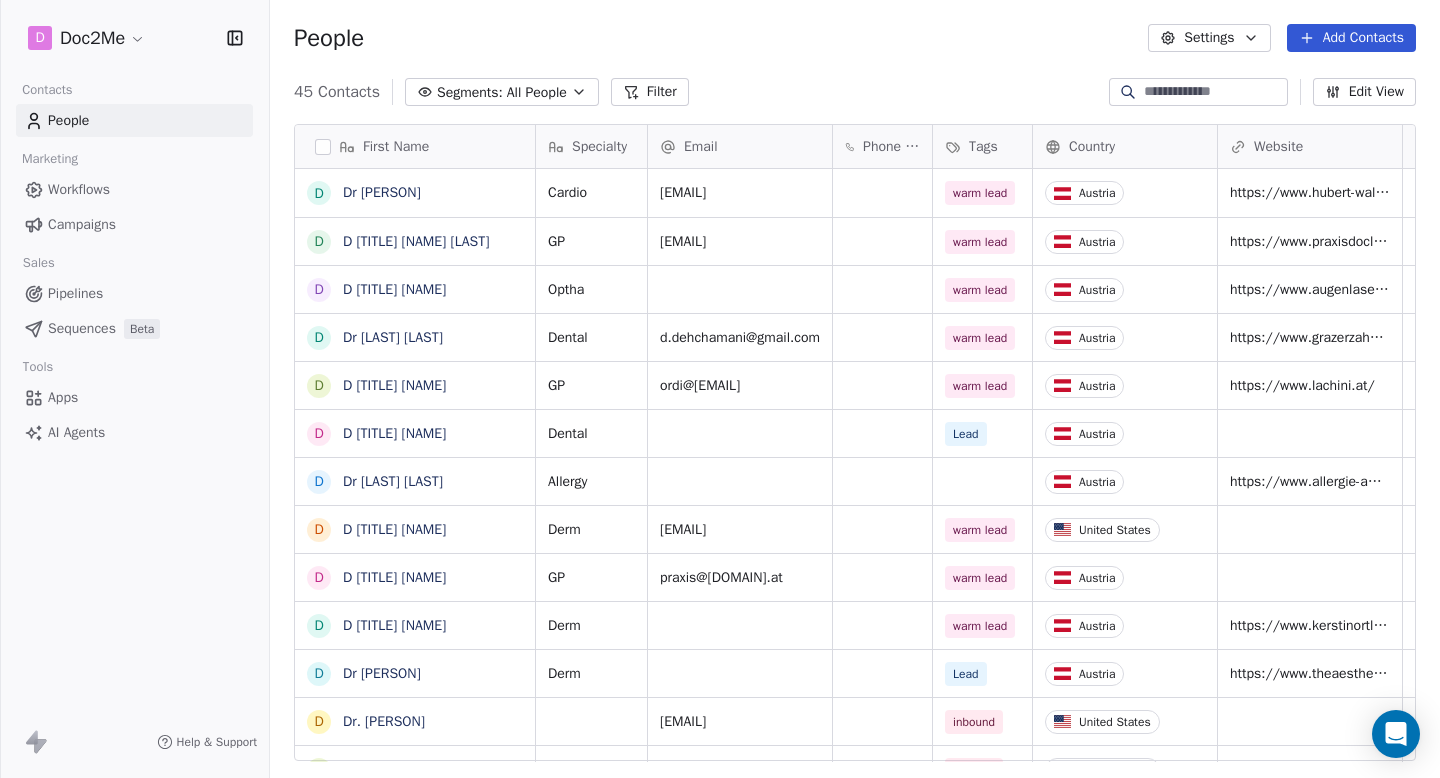 click on "Add Contacts" at bounding box center [1351, 38] 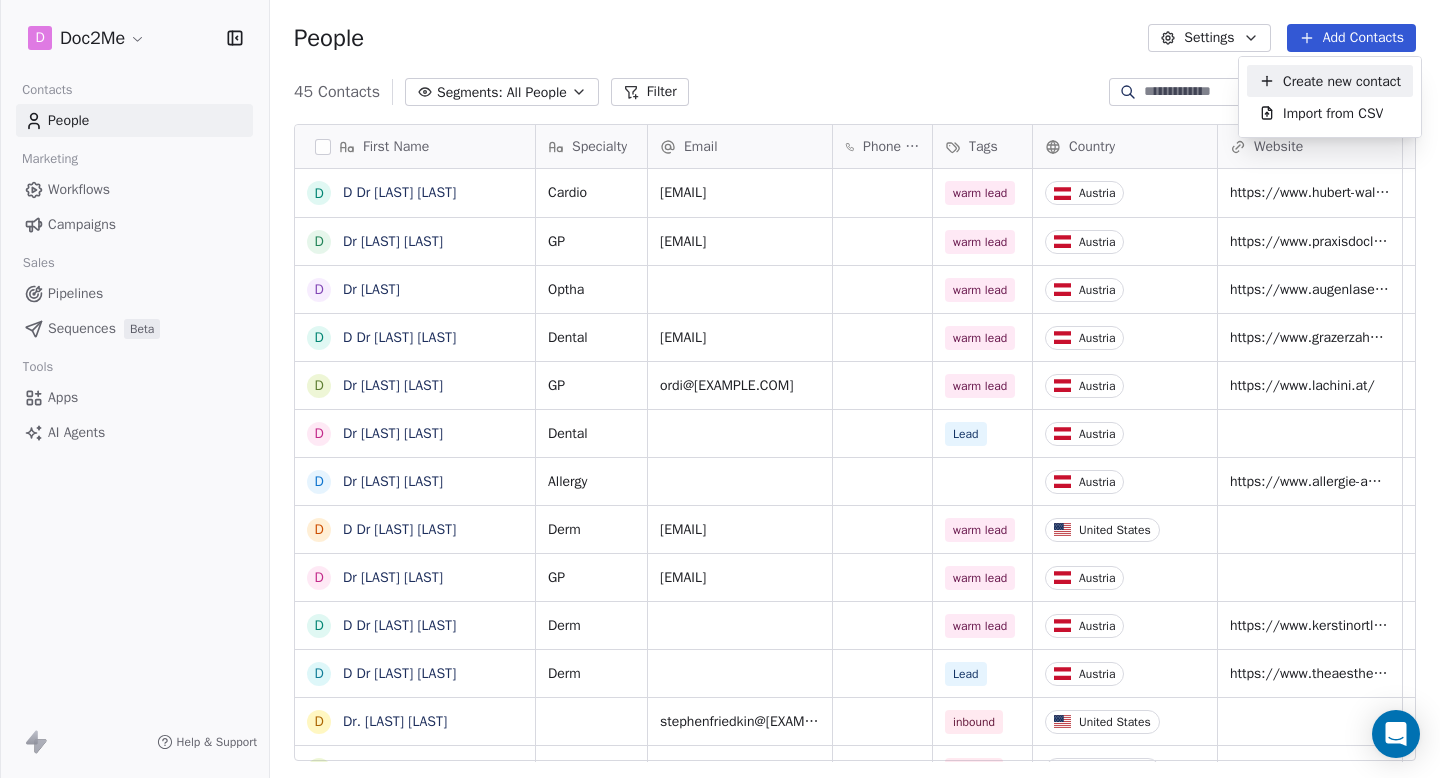 click on "Create new contact" at bounding box center [1342, 81] 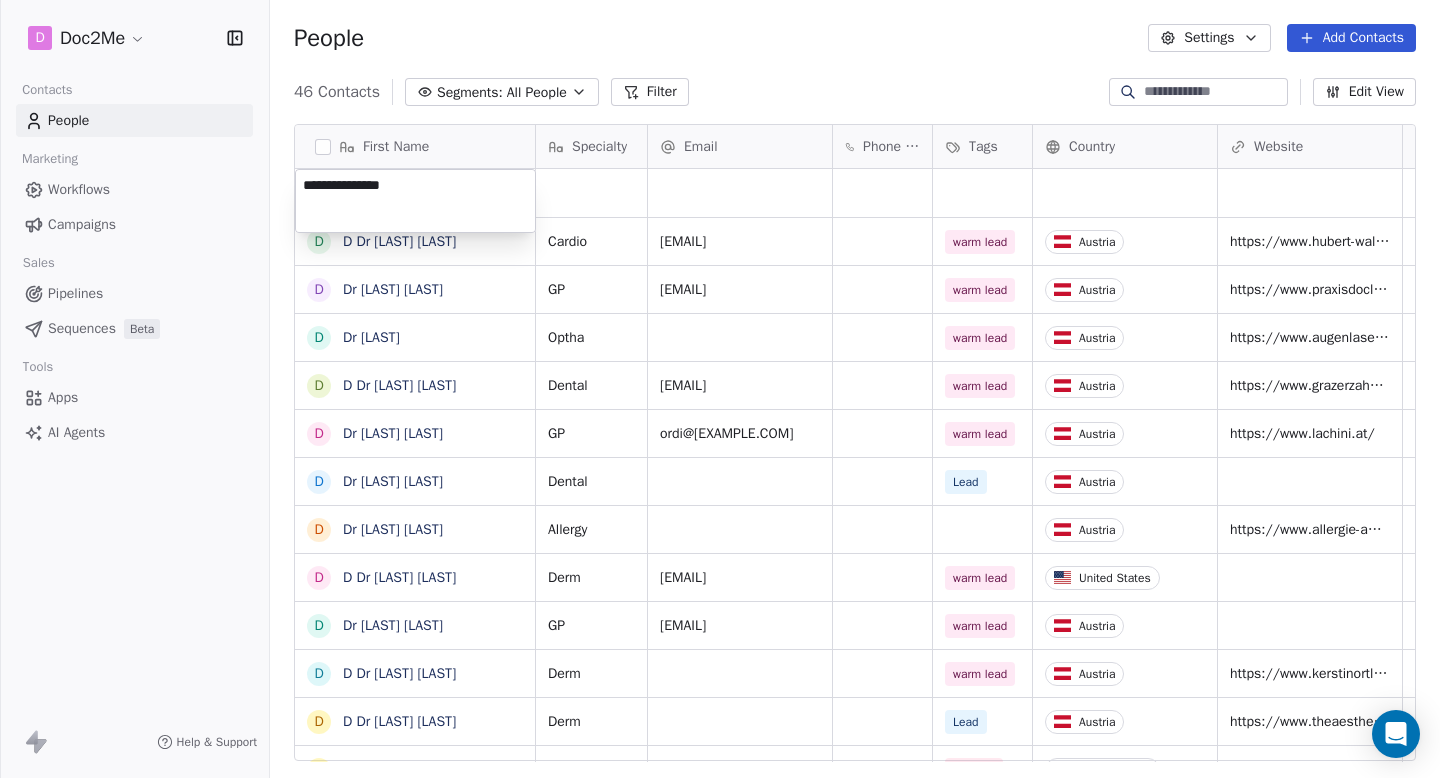 type on "**********" 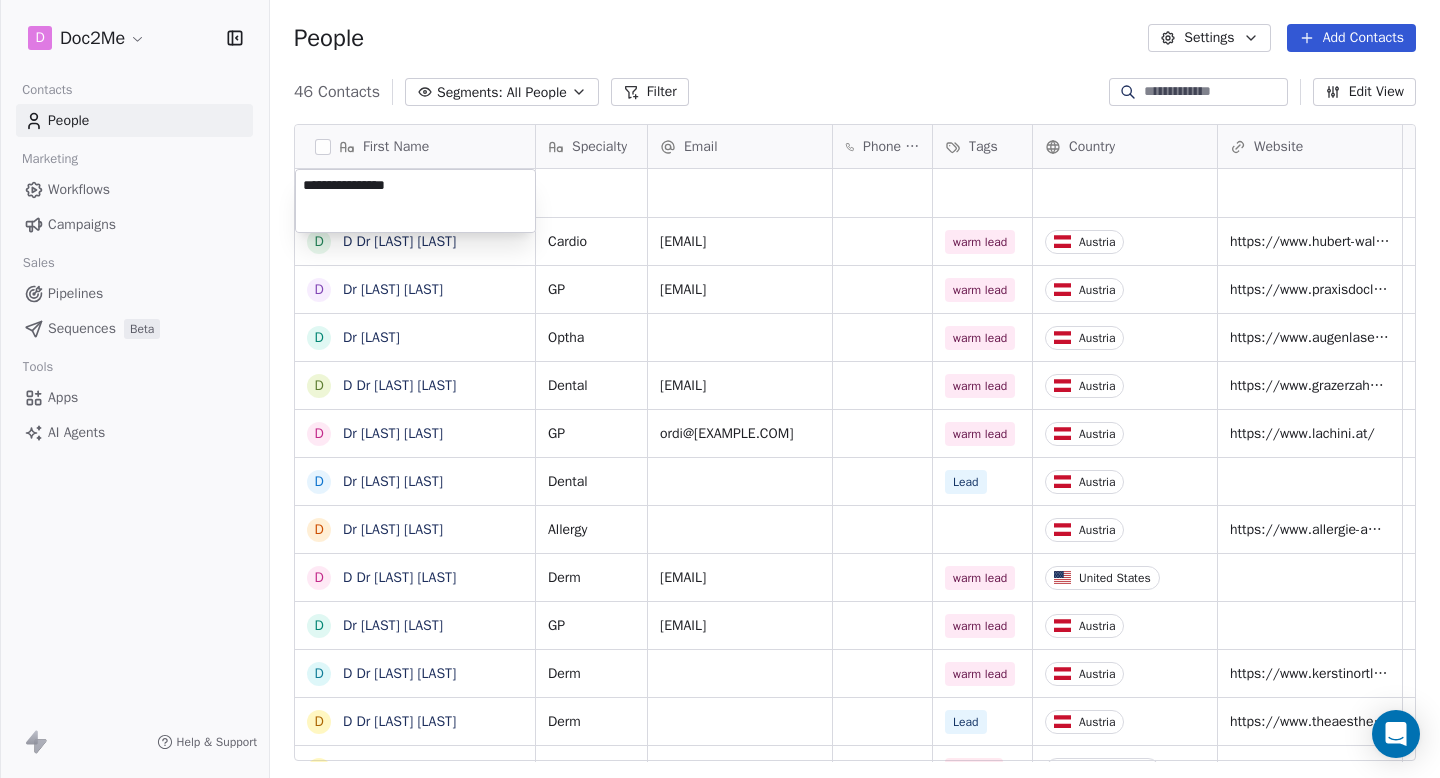click on "First Name D Dr [LAST] [LAST] D Dr [LAST] [LAST] D Dr [LAST] [LAST] D Dr [LAST] [LAST] D Dr [LAST] [LAST] D Dr [LAST] [LAST] D Dr [LAST] [LAST] D Dr [LAST] [LAST] D Dr [LAST] [LAST] D Dr [LAST] [LAST] D Dr [LAST] [LAST] D Dr [LAST] [LAST] D Dr. [LAST] D Dr [LAST] D Dr. [LAST] L [LAST] D Dr [LAST] [LAST] D Dr [LAST] [LAST] D Dr [LAST] [LAST] D Dr [LAST] [LAST] D Dr [LAST] [LAST] D Dr [LAST] [LAST] D Dr [LAST] [LAST] D Dr [LAST] [LAST] D Dr [LAST] [LAST] D Dr [LAST] [LAST] S [LAST] [LAST] D Dr [LAST] [LAST] F [LAST] [LAST] G [LAST] [LAST] D Dr [LAST] [LAST] D Dr [LAST] [LAST] A [LAST]-[LAST] Specialty Email Phone Number Tags Country Website Warm Lead through Status Contact Source NPS Score Cardio warm lead [COUNTRY] GP GP" at bounding box center (720, 389) 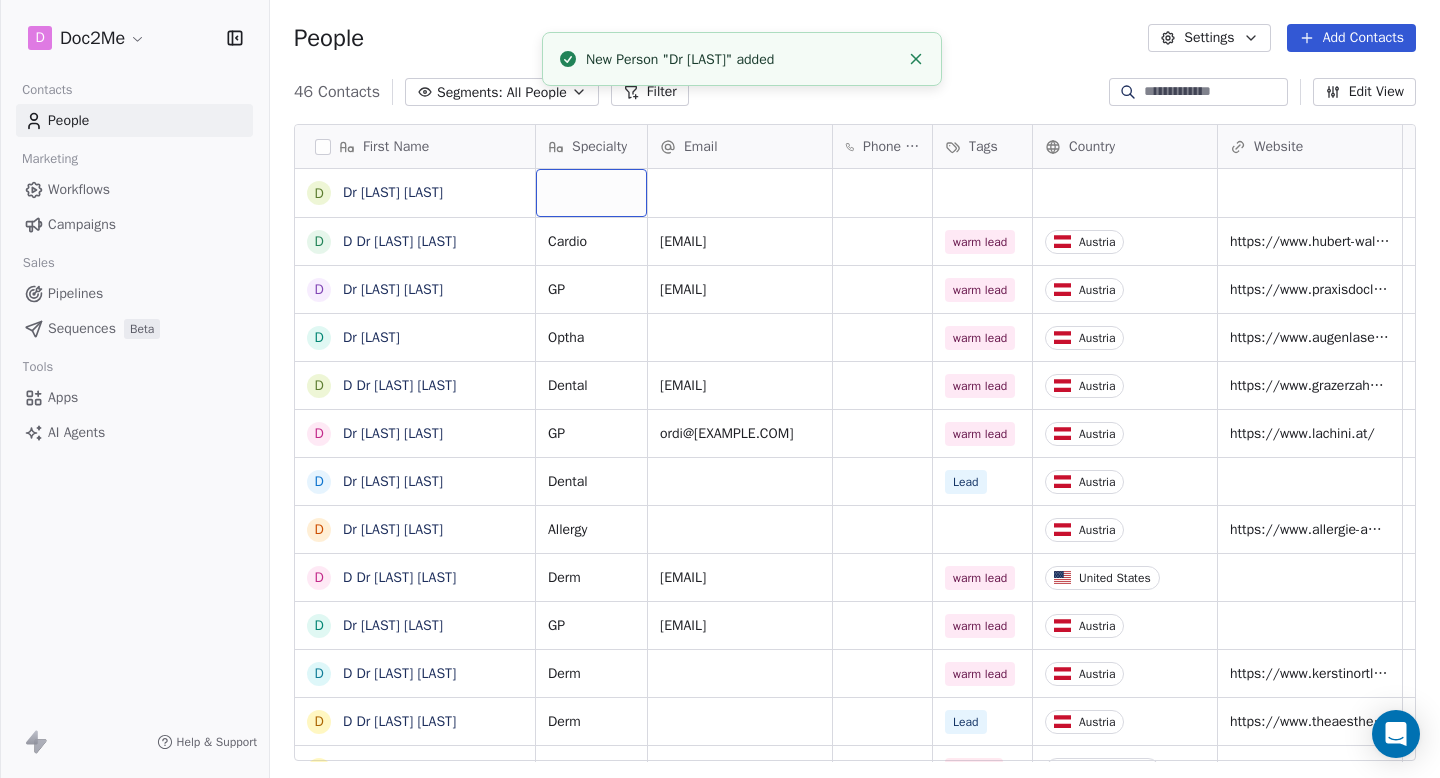 click at bounding box center [591, 193] 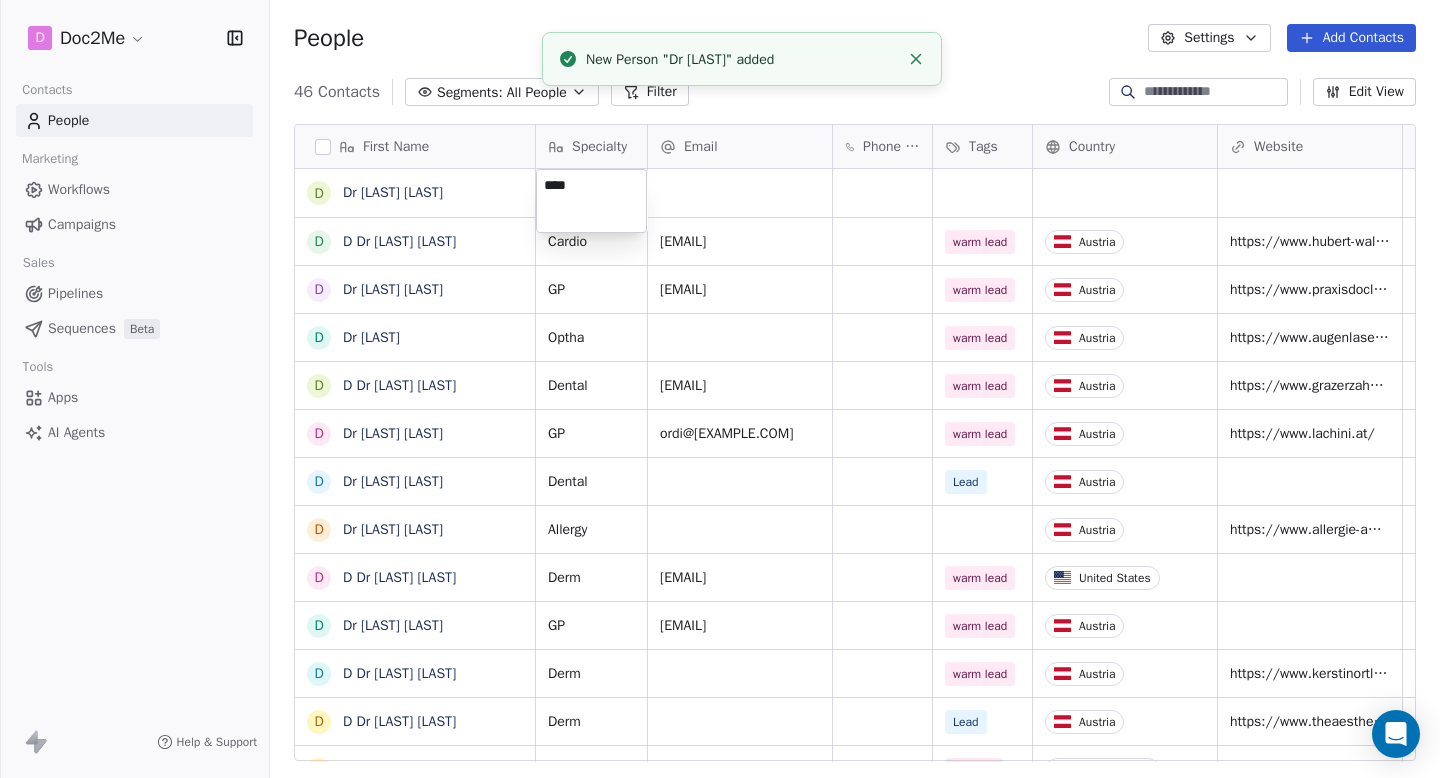 type on "****" 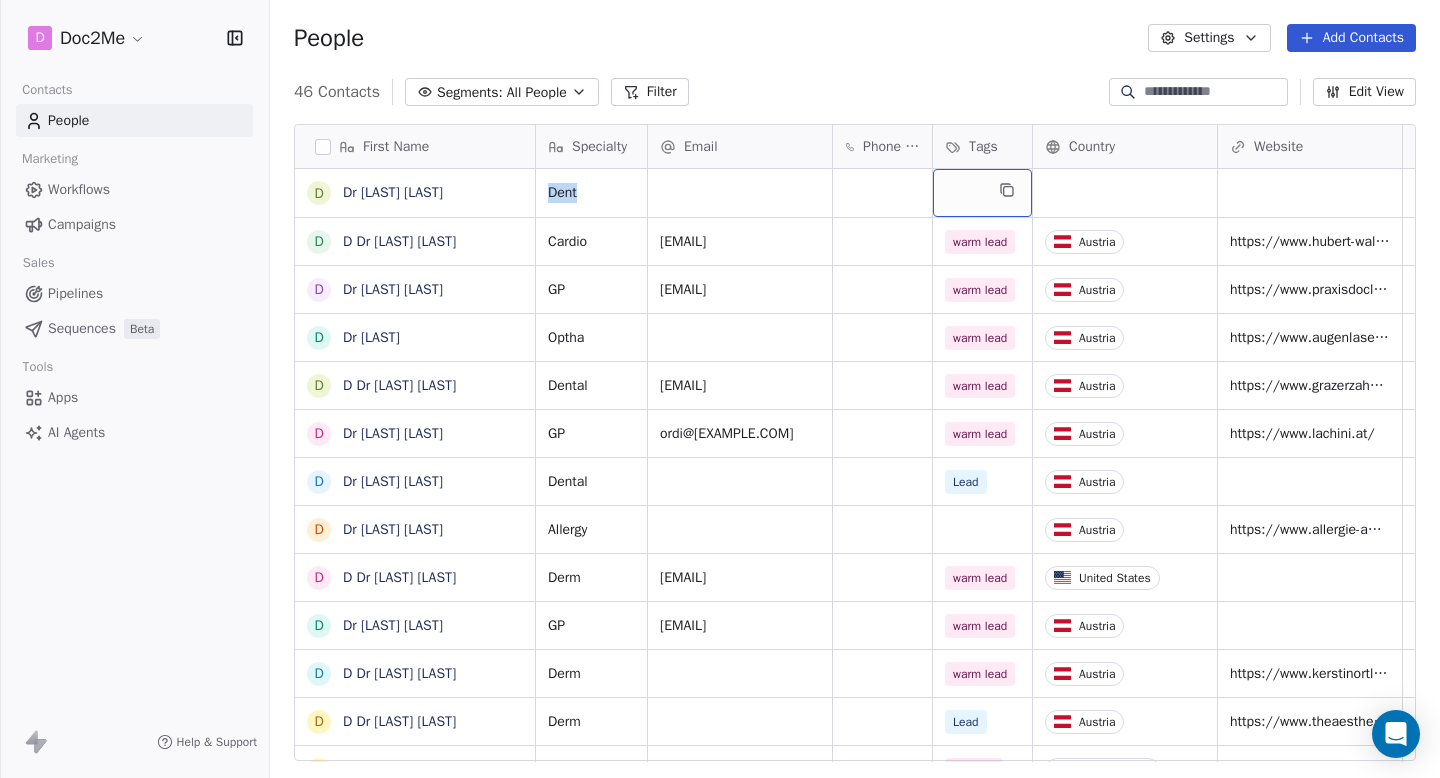 click at bounding box center [982, 193] 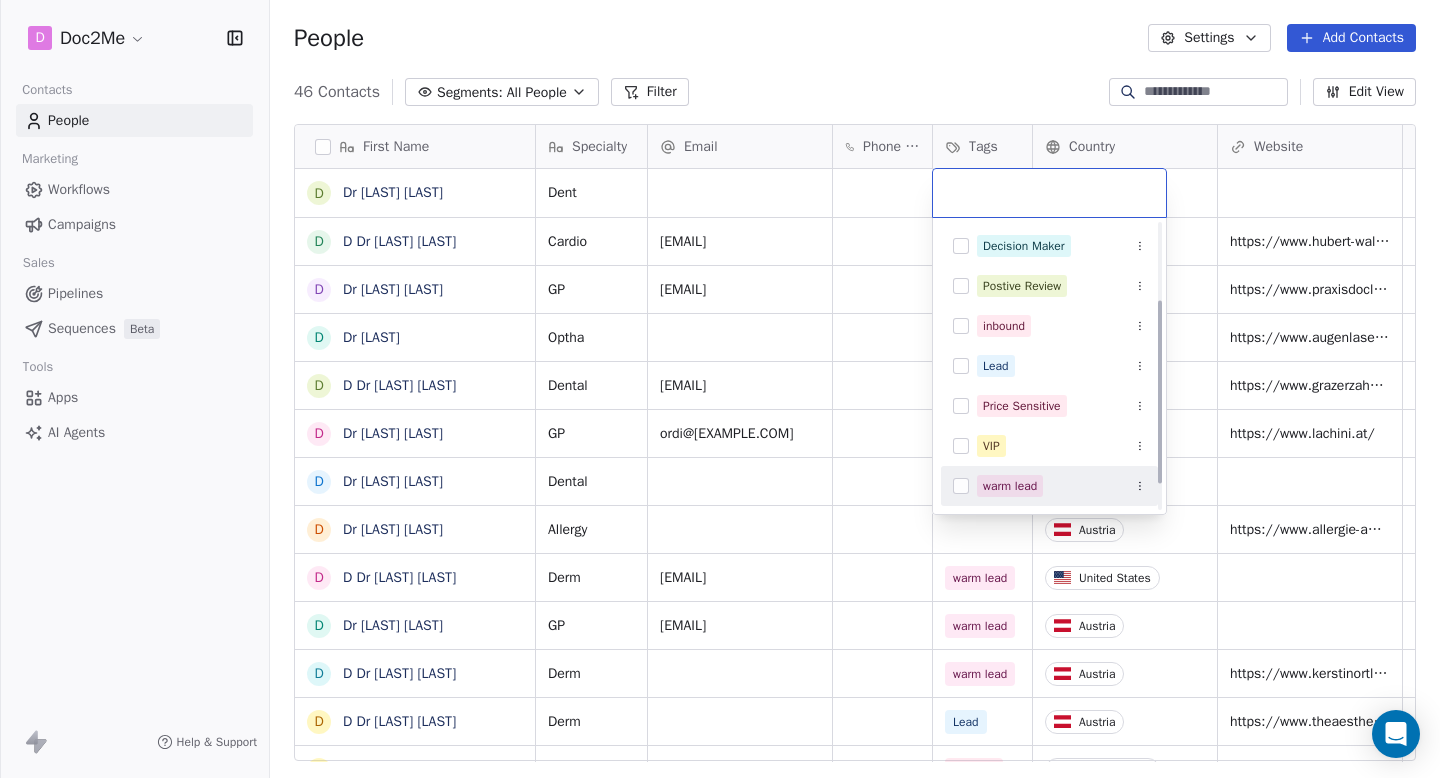scroll, scrollTop: 155, scrollLeft: 0, axis: vertical 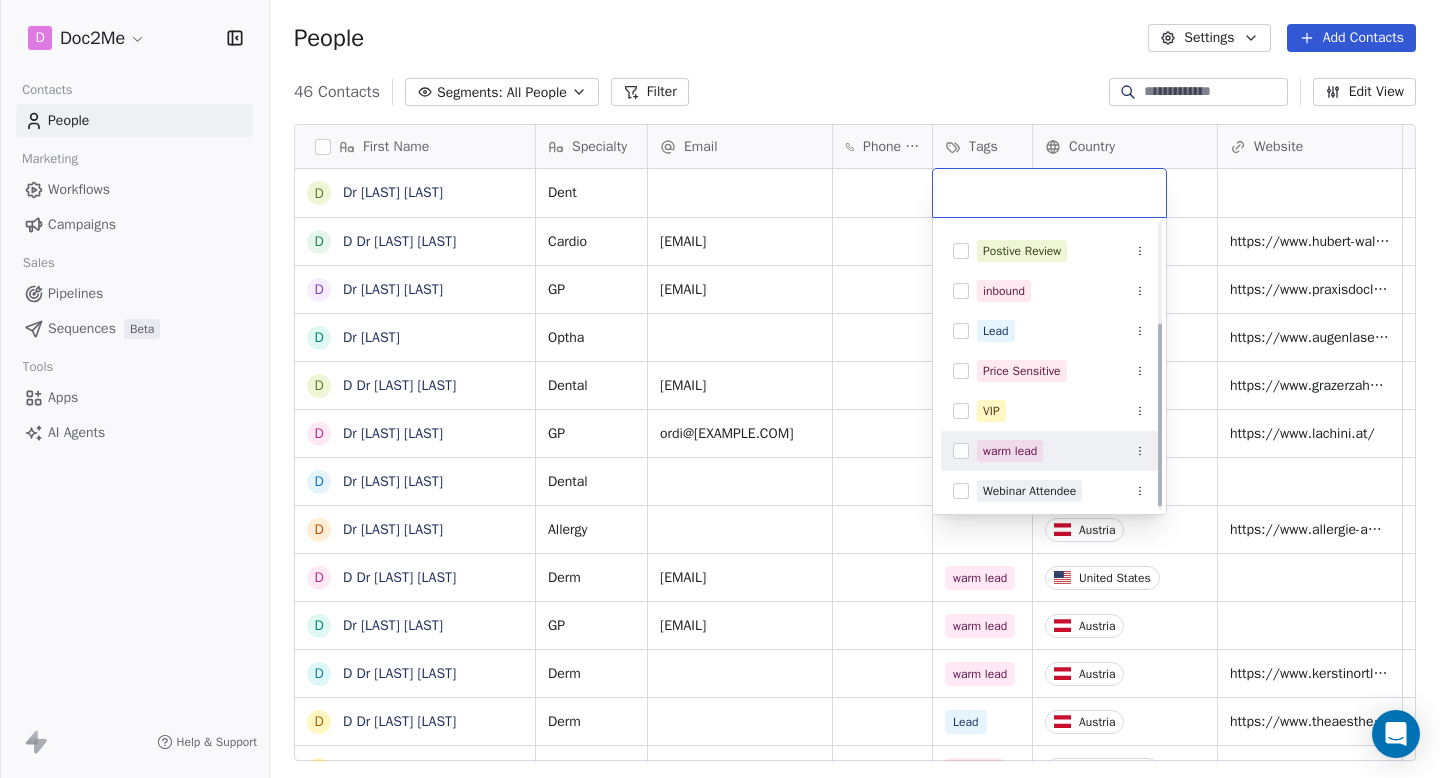 click at bounding box center [961, 451] 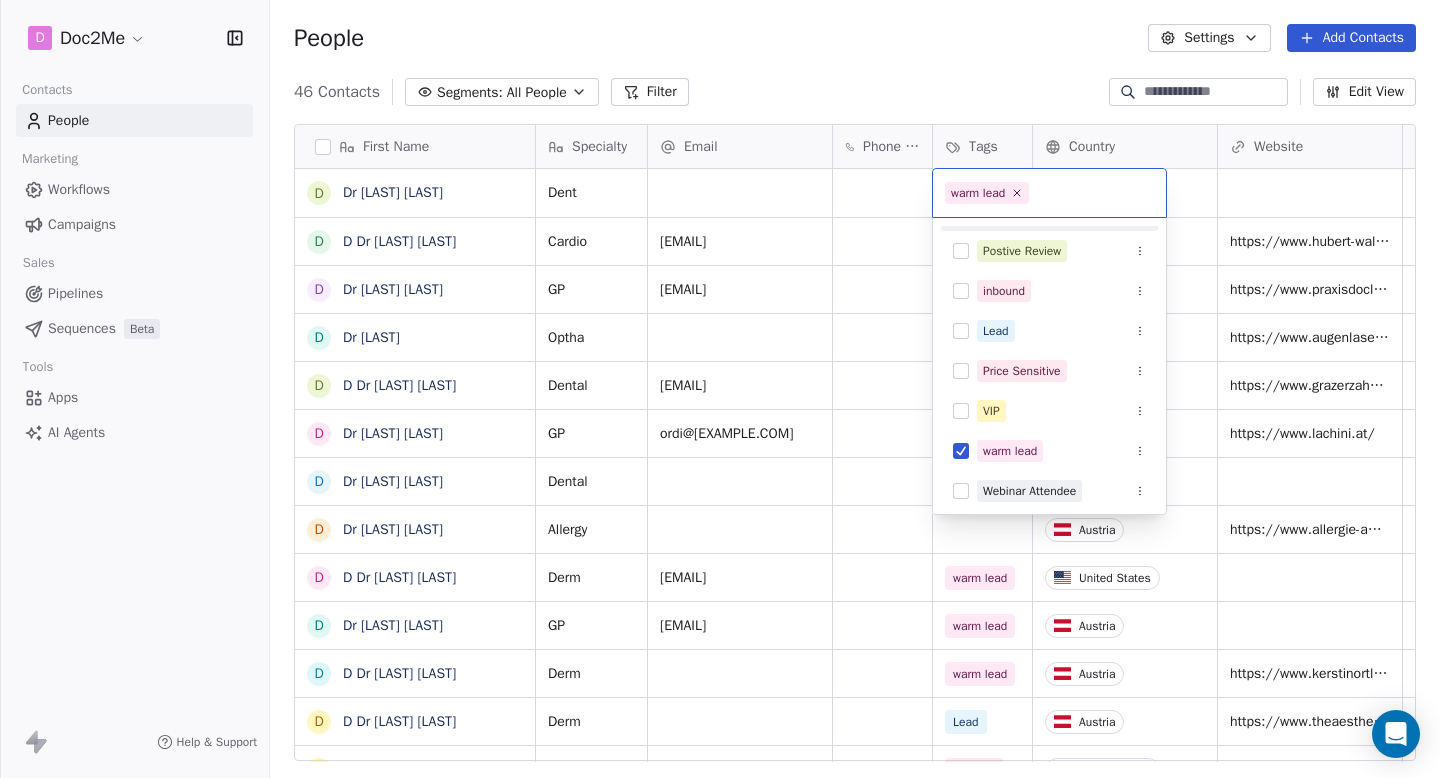 click on "D Doc2Me Contacts People Marketing Workflows Campaigns Sales Pipelines Sequences Beta Tools Apps AI Agents Help & Support People Settings Add Contacts 46 Contacts Segments: All People Filter Edit View Tag Add to Sequence Export First Name D Dr [LAST] D Dr [LAST] D Dr [LAST] D Dr [LAST] D Dr [LAST] D Dr [LAST] D Dr [LAST] D Dr [LAST] D Dr [LAST] D Dr [LAST] D Dr [LAST] D Dr [LAST] D Dr [LAST] D Dr [LAST] L [LAST] D Dr [LAST] D Dr [LAST] D Dr [LAST] D Dr [LAST] D Dr [LAST] D Dr [LAST] D Dr [LAST] D Dr [LAST] D Dr [LAST] S [LAST] D Dr [LAST] F [LAST] G [LAST] D Dr [LAST] D Dr [LAST] A [LAST] D Dr [LAST] D Dr [LAST] D Dr [LAST] Specialty Email Phone Number Tags Country Website Warm Lead through Status Contact Source NPS Score Dent Cardio" at bounding box center (720, 389) 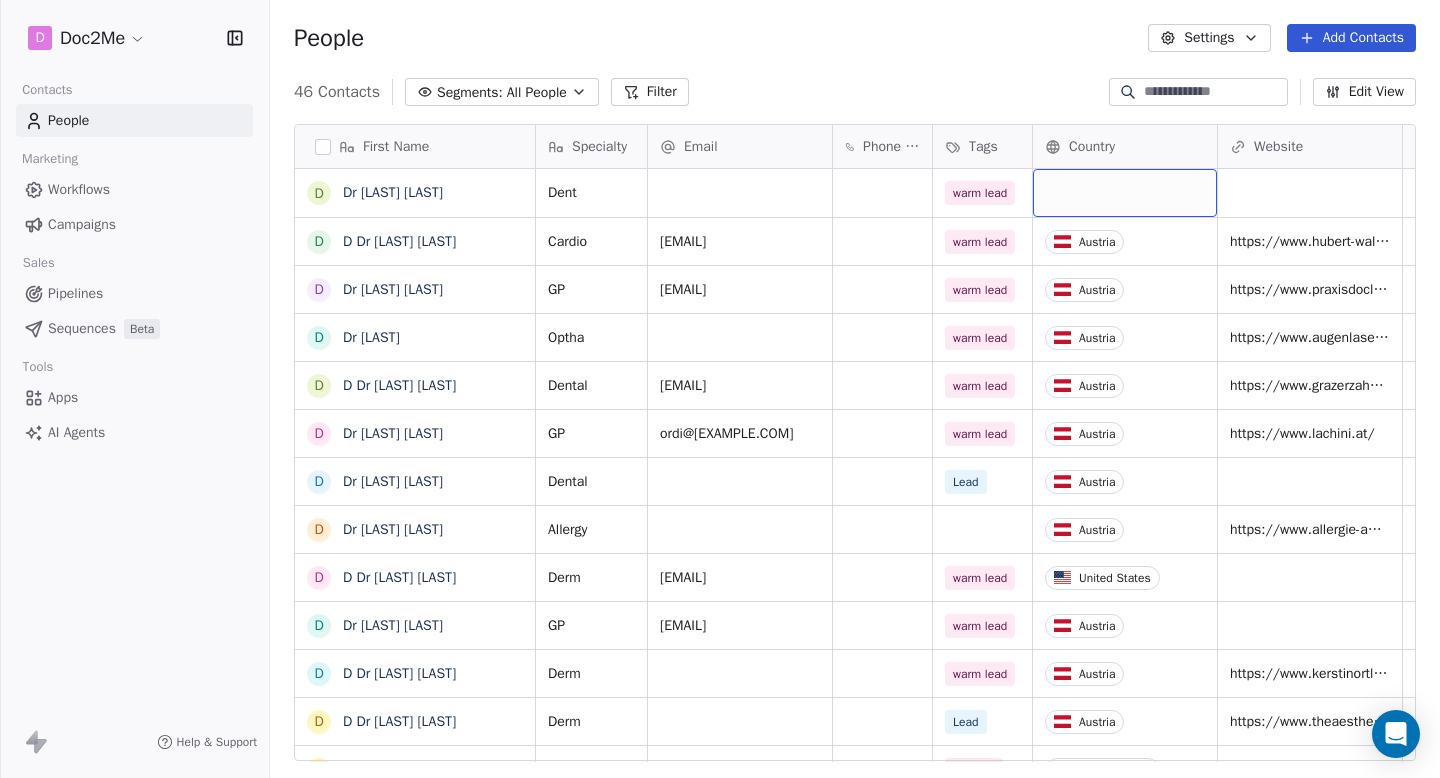 click at bounding box center [1125, 193] 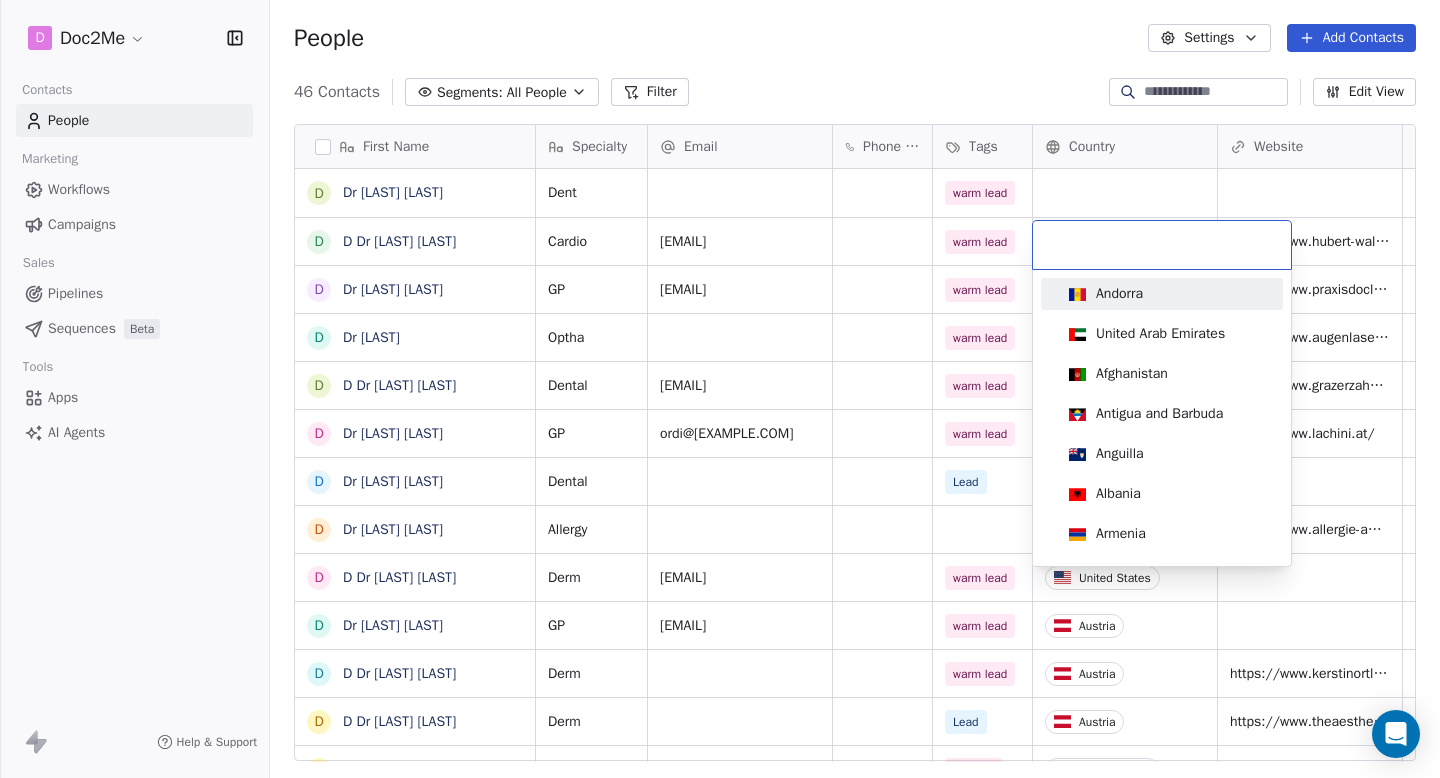 click at bounding box center [1162, 245] 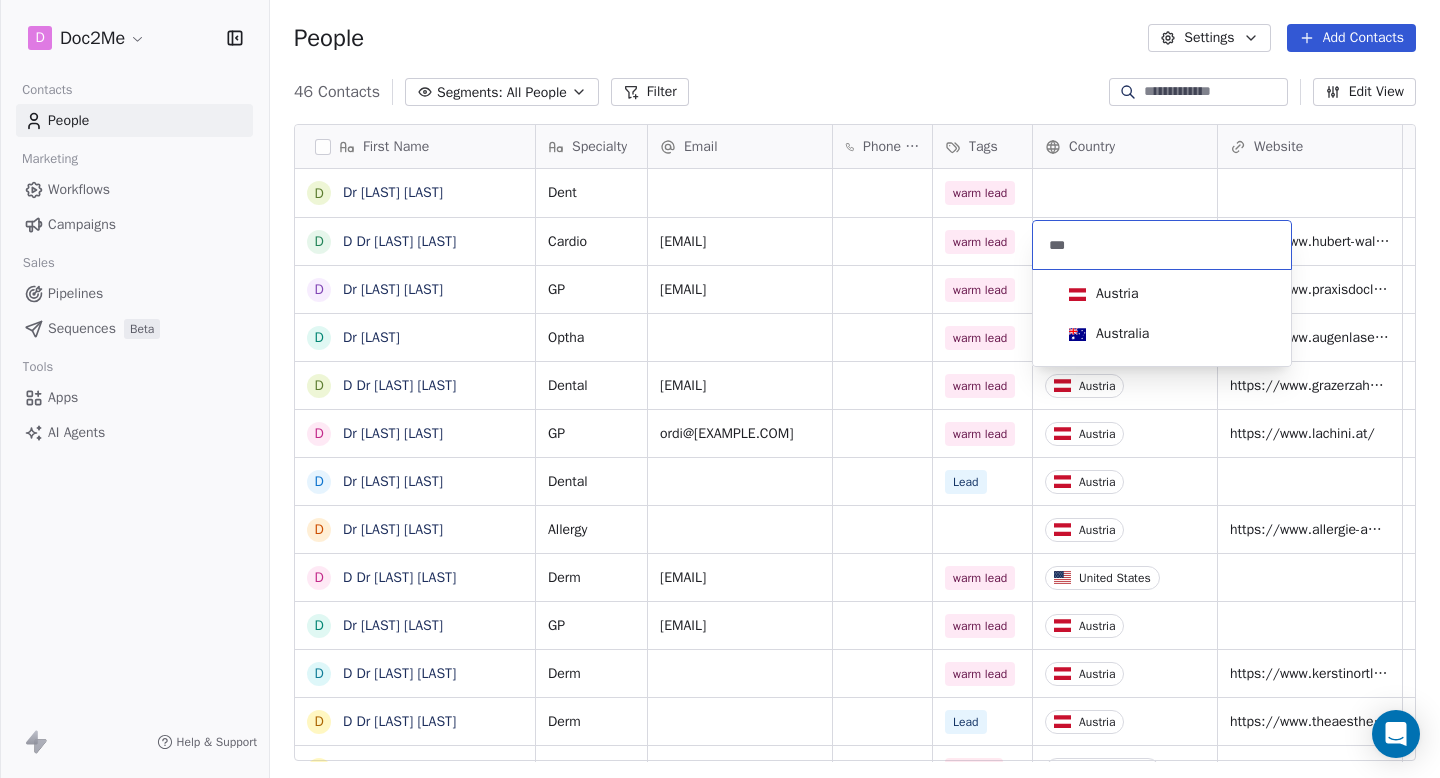 type on "***" 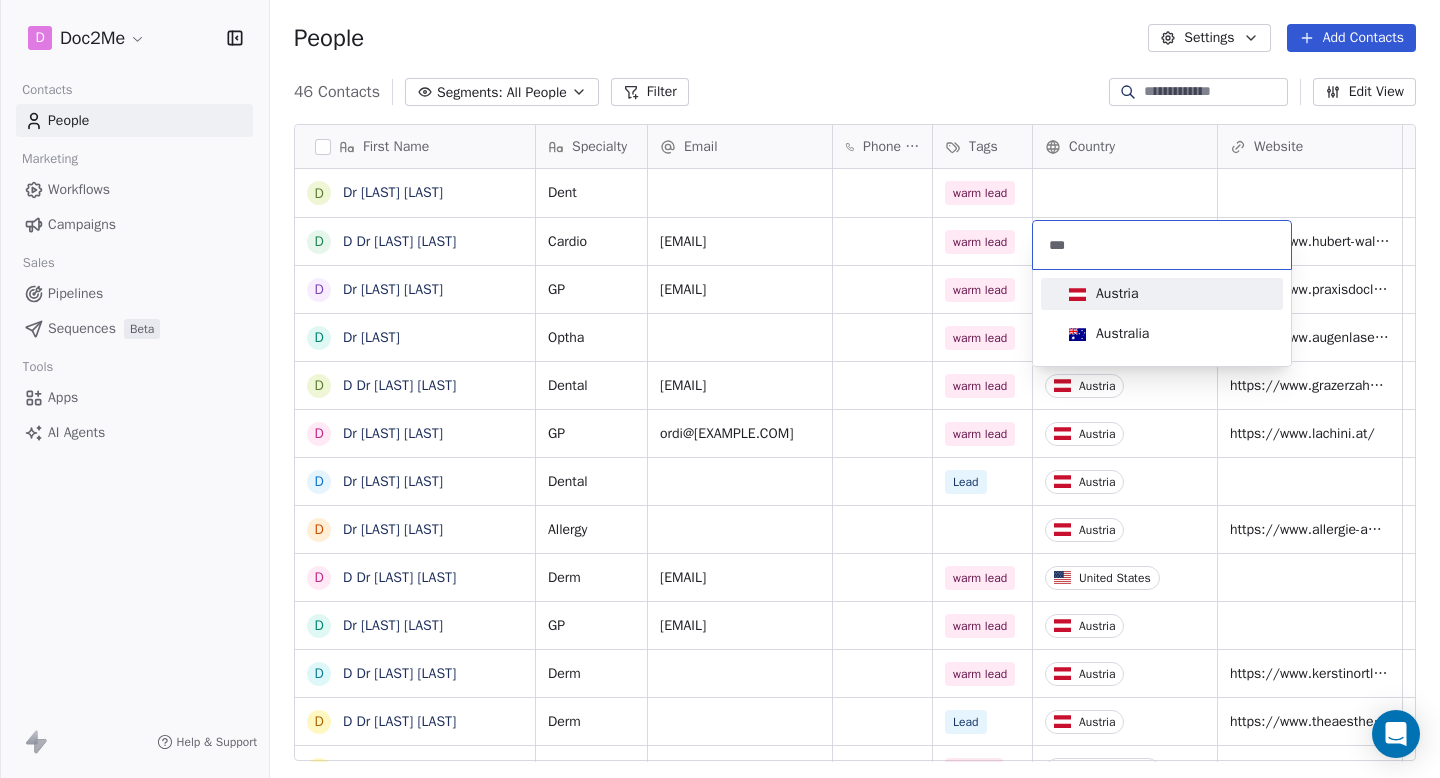 click on "Austria" at bounding box center (1117, 294) 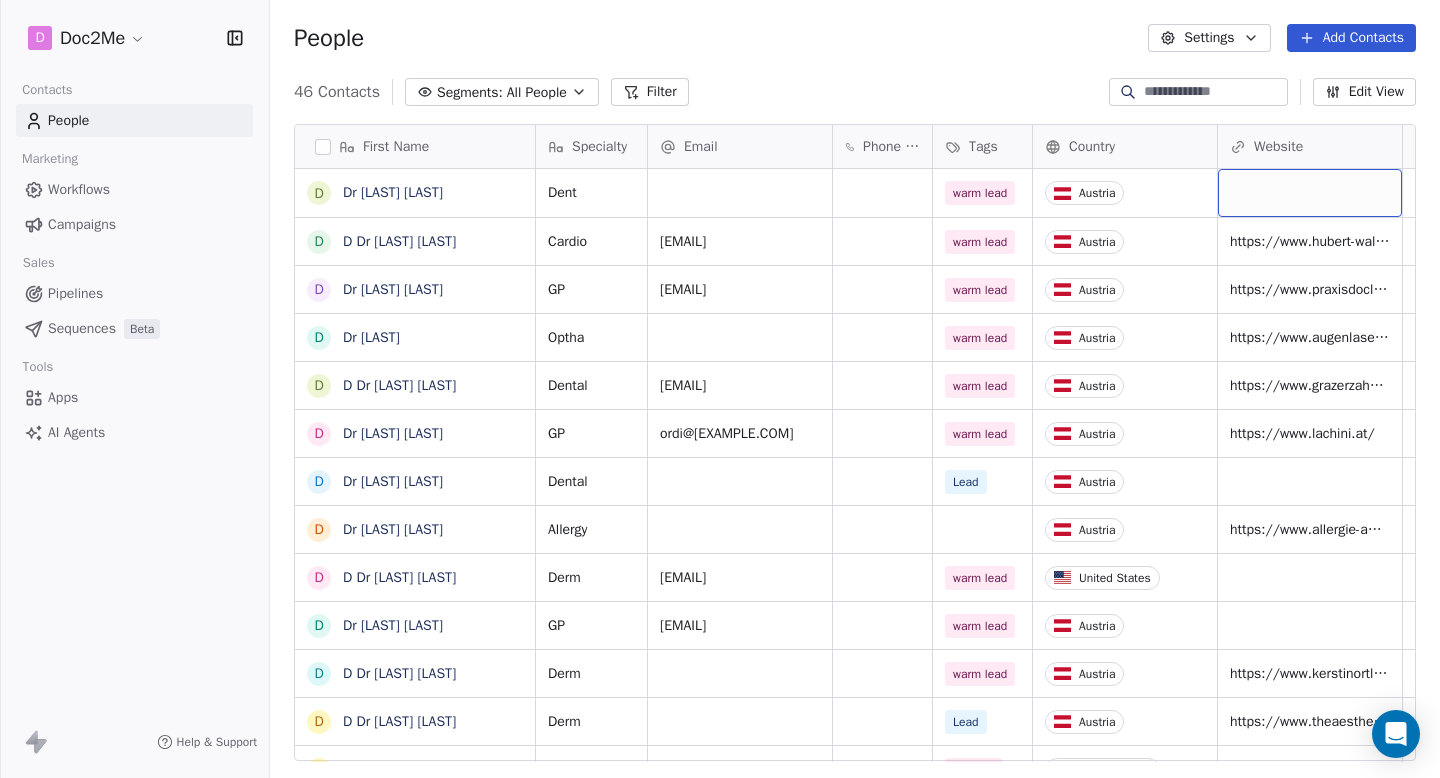 click at bounding box center (1310, 193) 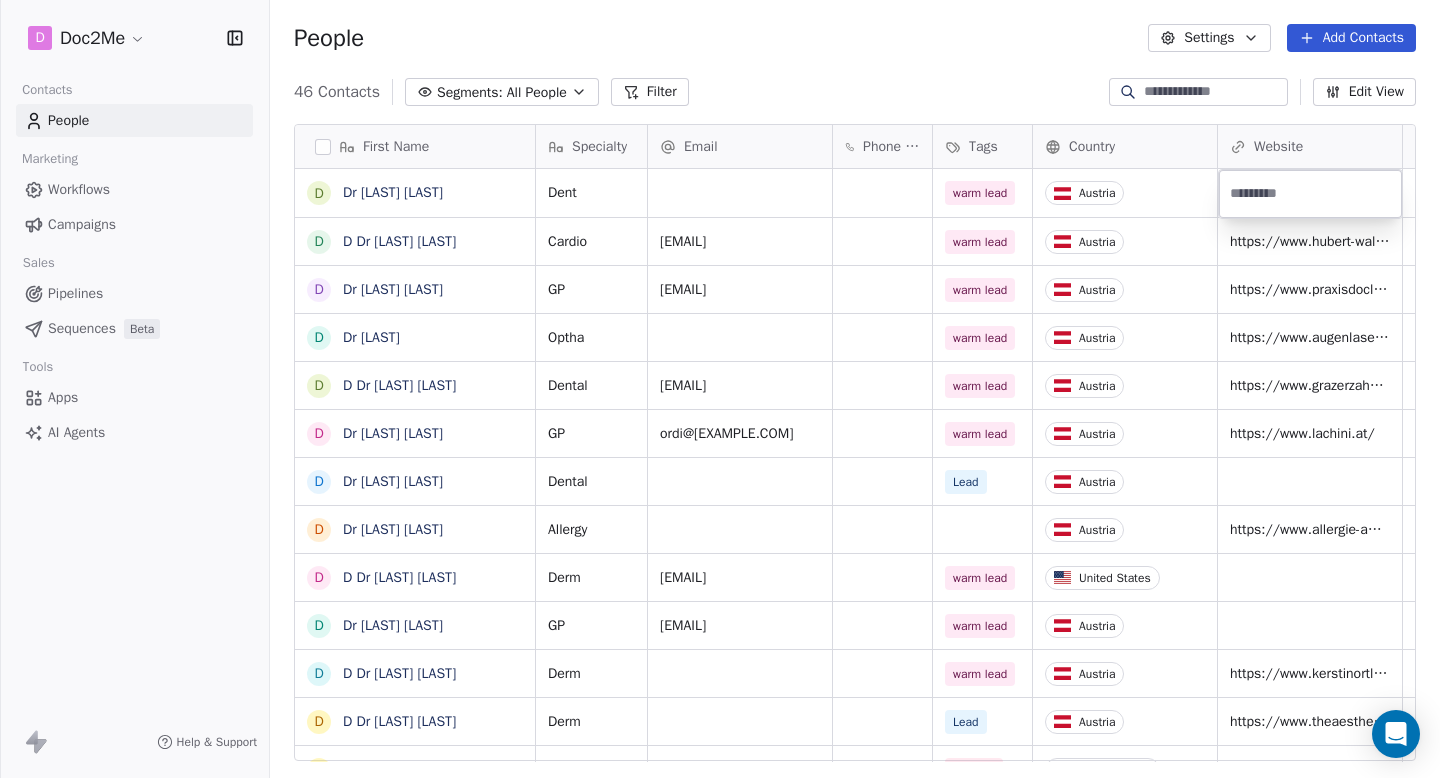 click on "D Doc2Me Contacts People Marketing Workflows Campaigns Sales Pipelines Sequences Beta Tools Apps AI Agents Help & Support People Settings Add Contacts 46 Contacts Segments: All People Filter Edit View Tag Add to Sequence Export First Name D Dr [LAST] D Dr [LAST] D Dr [LAST] D Dr [LAST] D Dr [LAST] D Dr [LAST] D Dr [LAST] D Dr [LAST] D Dr [LAST] D Dr [LAST] D Dr [LAST] D Dr [LAST] D Dr [LAST] D Dr [LAST] L [LAST] D Dr [LAST] D Dr [LAST] D Dr [LAST] D Dr [LAST] D Dr [LAST] D Dr [LAST] D Dr [LAST] D Dr [LAST] D Dr [LAST] S [LAST] D Dr [LAST] F [LAST] G [LAST] D Dr [LAST] D Dr [LAST] A [LAST] D Dr [LAST] D Dr [LAST] D Dr [LAST] Specialty Email Phone Number Tags Country Website Warm Lead through Status Contact Source NPS Score Dent Cardio" at bounding box center (720, 389) 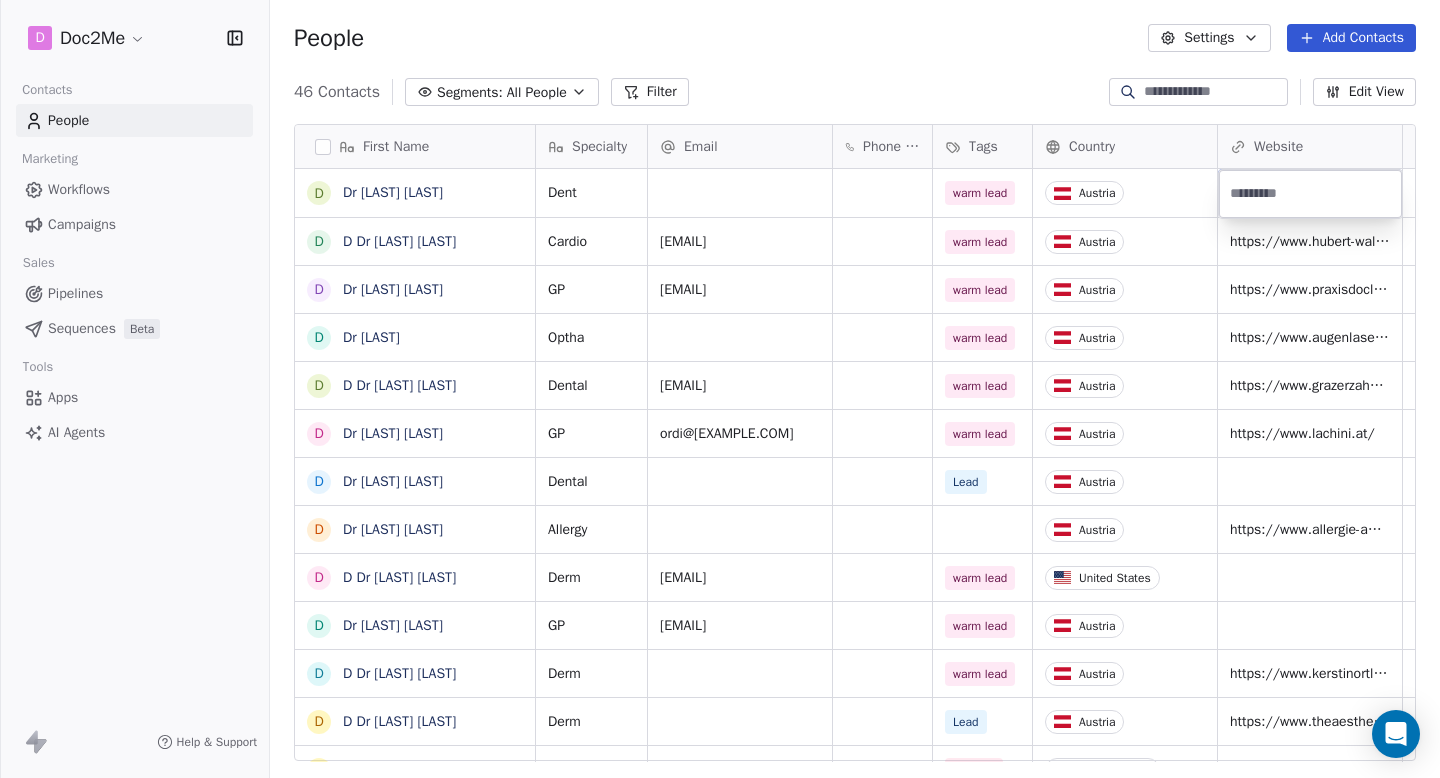 click on "D Doc2Me Contacts People Marketing Workflows Campaigns Sales Pipelines Sequences Beta Tools Apps AI Agents Help & Support People Settings Add Contacts 46 Contacts Segments: All People Filter Edit View Tag Add to Sequence Export First Name D Dr [LAST] D Dr [LAST] D Dr [LAST] D Dr [LAST] D Dr [LAST] D Dr [LAST] D Dr [LAST] D Dr [LAST] D Dr [LAST] D Dr [LAST] D Dr [LAST] D Dr [LAST] D Dr [LAST] D Dr [LAST] L [LAST] D Dr [LAST] D Dr [LAST] D Dr [LAST] D Dr [LAST] D Dr [LAST] D Dr [LAST] D Dr [LAST] D Dr [LAST] D Dr [LAST] S [LAST] D Dr [LAST] F [LAST] G [LAST] D Dr [LAST] D Dr [LAST] A [LAST] D Dr [LAST] D Dr [LAST] D Dr [LAST] Specialty Email Phone Number Tags Country Website Warm Lead through Status Contact Source NPS Score Dent Cardio" at bounding box center (720, 389) 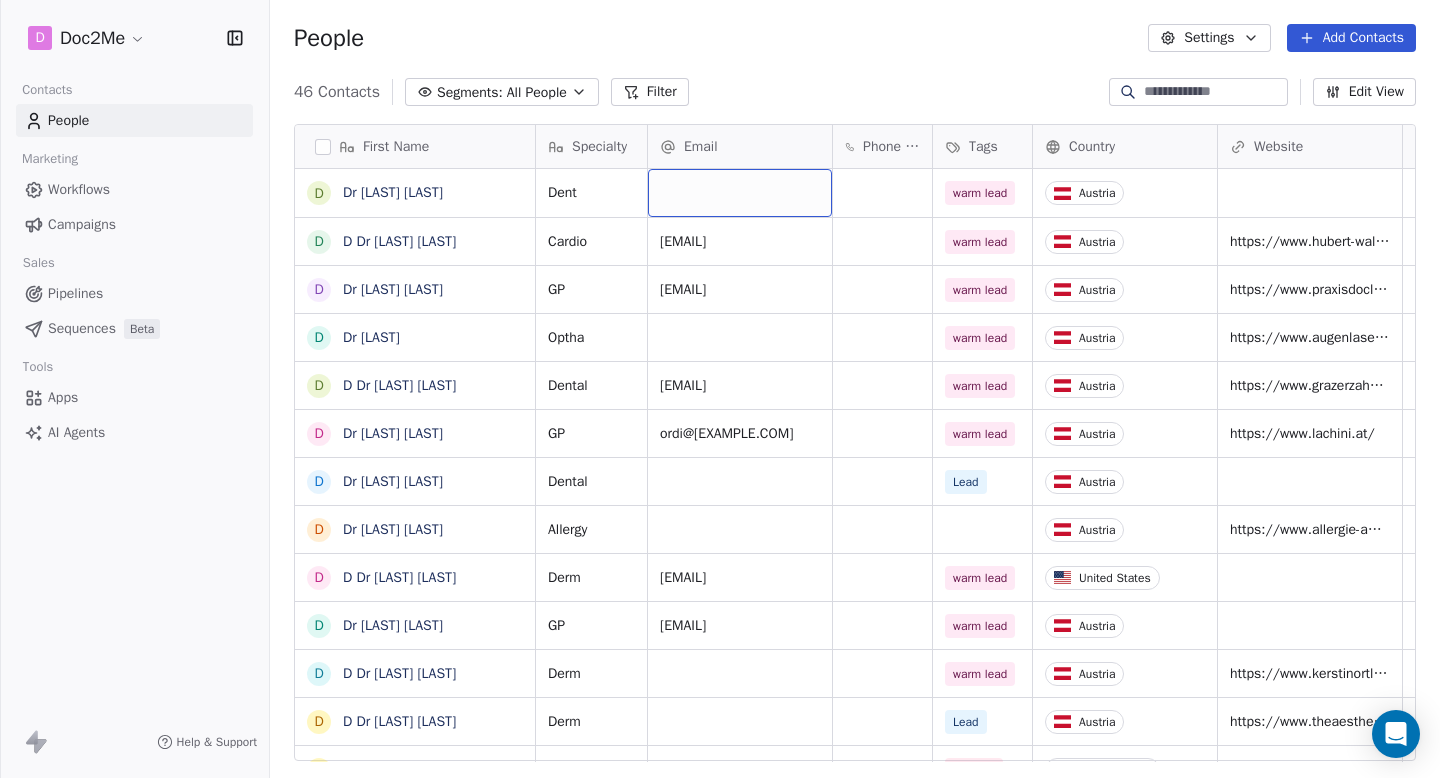 click at bounding box center [740, 193] 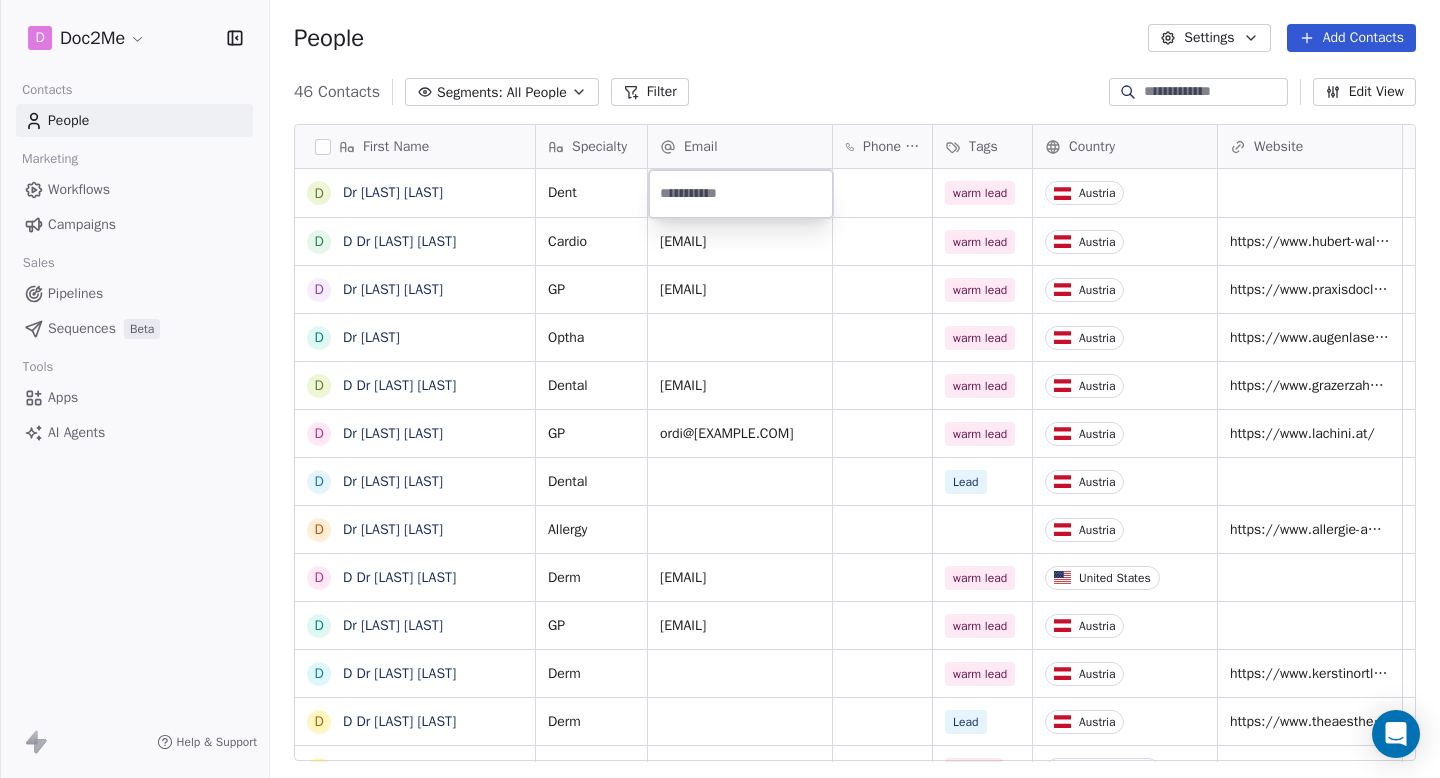 click on "D Doc2Me Contacts People Marketing Workflows Campaigns Sales Pipelines Sequences Beta Tools Apps AI Agents Help & Support People Settings Add Contacts 46 Contacts Segments: All People Filter Edit View Tag Add to Sequence Export First Name D Dr [LAST] D Dr [LAST] D Dr [LAST] D Dr [LAST] D Dr [LAST] D Dr [LAST] D Dr [LAST] D Dr [LAST] D Dr [LAST] D Dr [LAST] D Dr [LAST] D Dr [LAST] D Dr [LAST] D Dr [LAST] L [LAST] D Dr [LAST] D Dr [LAST] D Dr [LAST] D Dr [LAST] D Dr [LAST] D Dr [LAST] D Dr [LAST] D Dr [LAST] D Dr [LAST] S [LAST] D Dr [LAST] F [LAST] G [LAST] D Dr [LAST] D Dr [LAST] A [LAST] D Dr [LAST] D Dr [LAST] D Dr [LAST] Specialty Email Phone Number Tags Country Website Warm Lead through Status Contact Source NPS Score Dent Cardio" at bounding box center [720, 389] 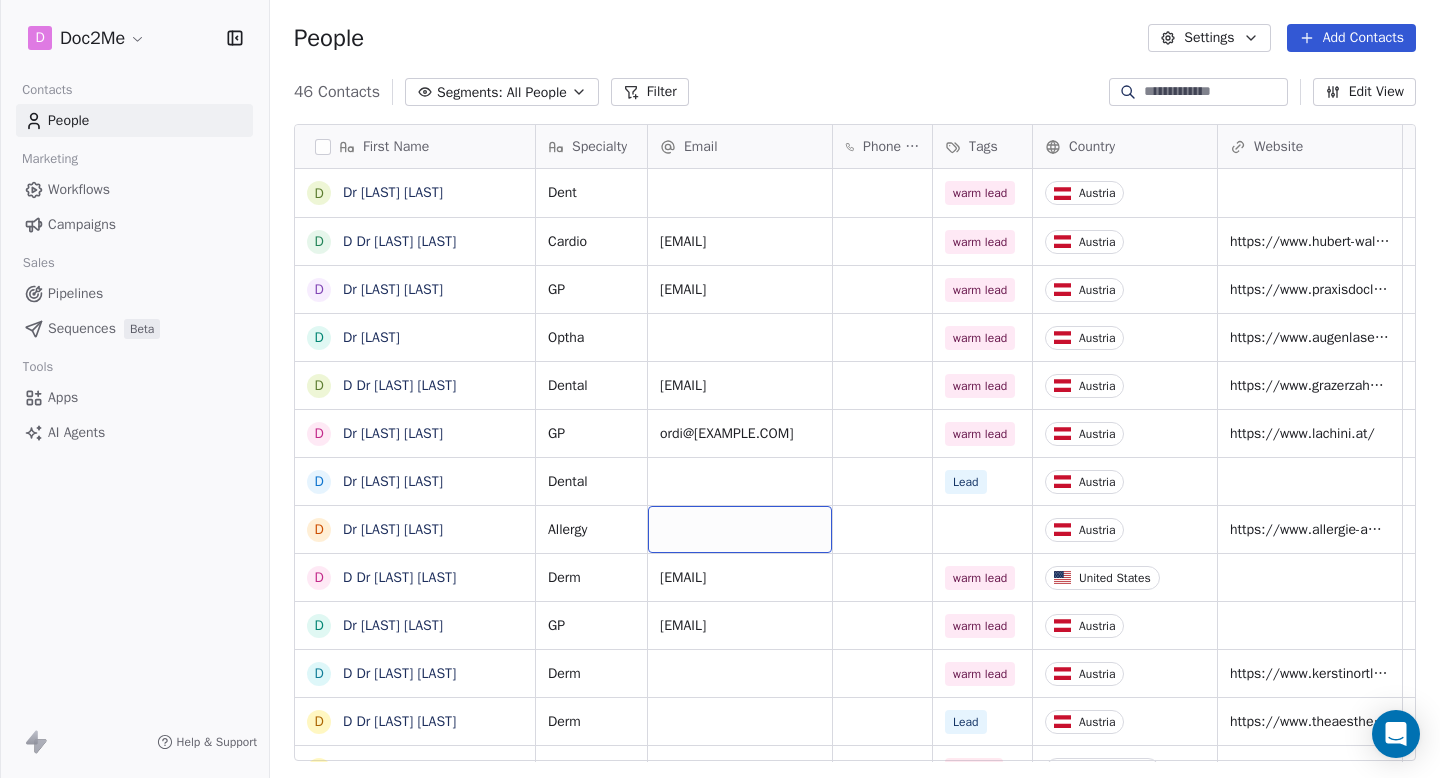 click at bounding box center [740, 529] 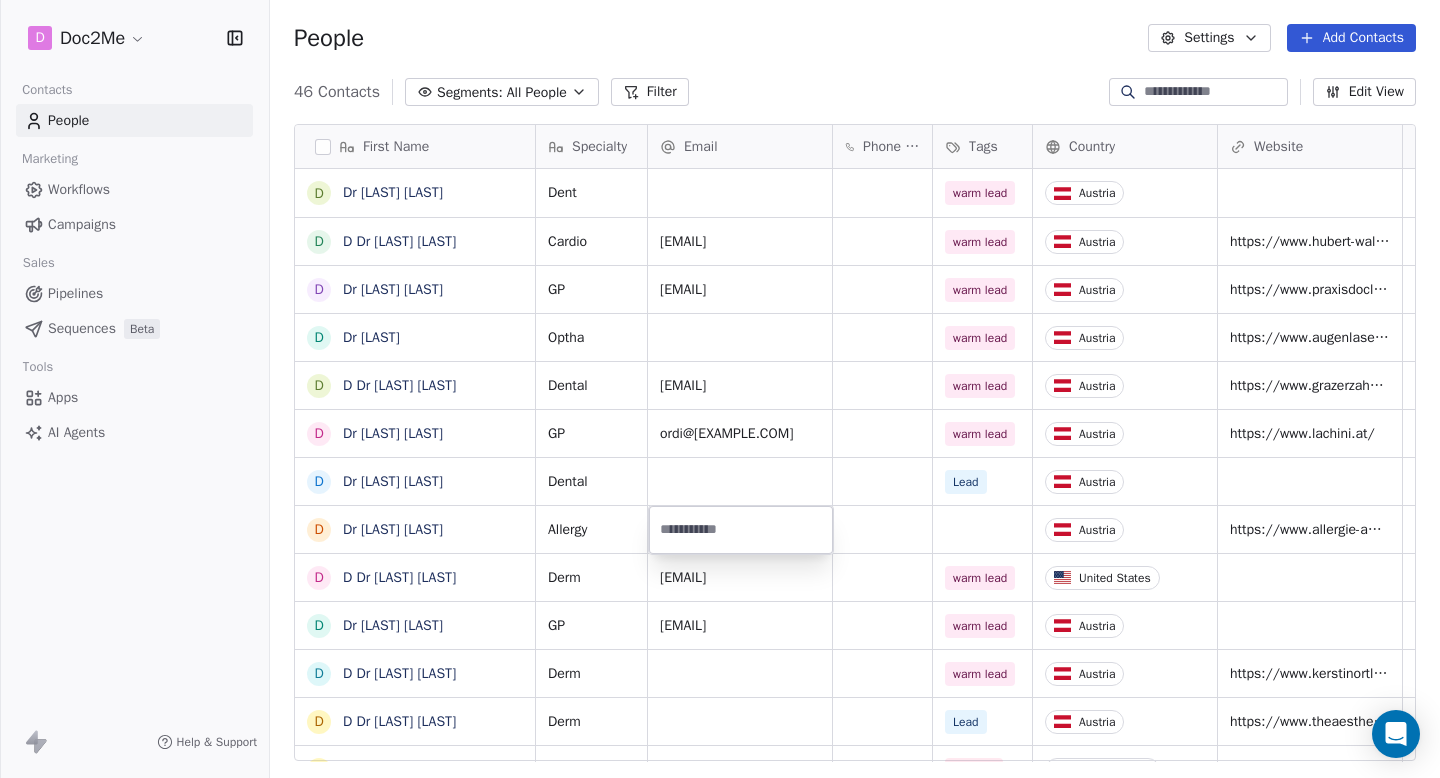 type on "**********" 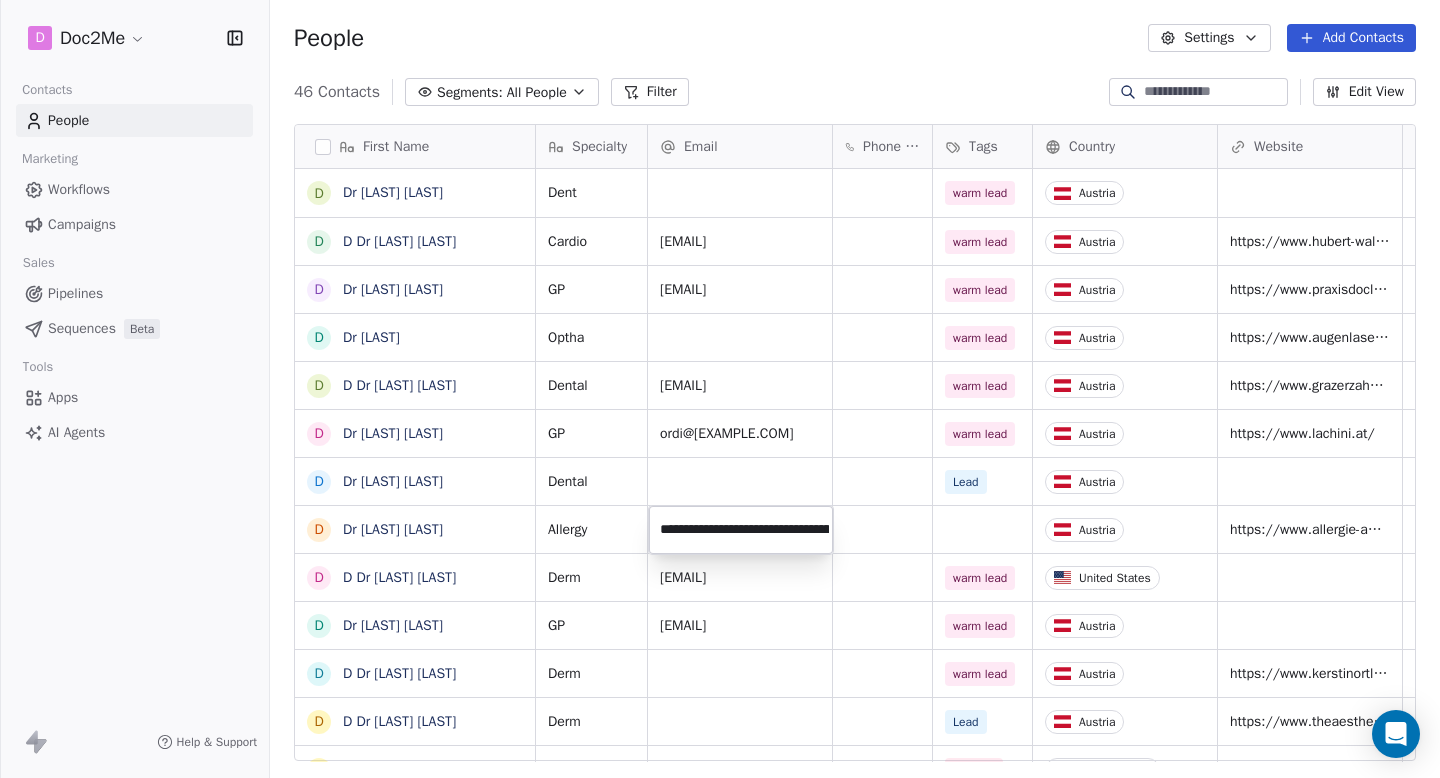 scroll, scrollTop: 0, scrollLeft: 102, axis: horizontal 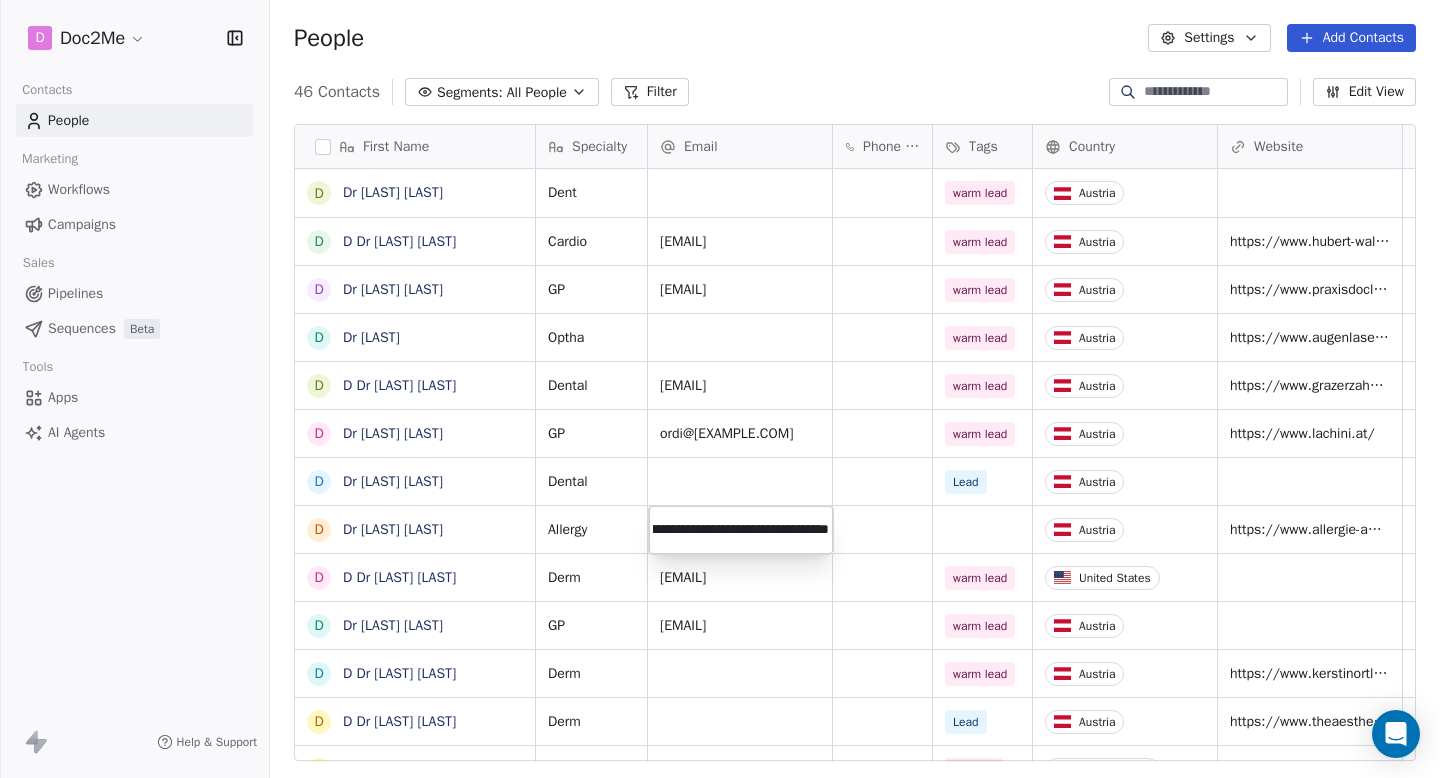 click on "D Doc2Me Contacts People Marketing Workflows Campaigns Sales Pipelines Sequences Beta Tools Apps AI Agents Help & Support People Settings Add Contacts 46 Contacts Segments: All People Filter Edit View Tag Add to Sequence Export First Name D Dr [LAST] D Dr [LAST] D Dr [LAST] D Dr [LAST] D Dr [LAST] D Dr [LAST] D Dr [LAST] D Dr [LAST] D Dr [LAST] D Dr [LAST] D Dr [LAST] D Dr [LAST] D Dr [LAST] D Dr [LAST] L [LAST] D Dr [LAST] D Dr [LAST] D Dr [LAST] D Dr [LAST] D Dr [LAST] D Dr [LAST] D Dr [LAST] D Dr [LAST] D Dr [LAST] S [LAST] D Dr [LAST] F [LAST] G [LAST] D Dr [LAST] D Dr [LAST] A [LAST] D Dr [LAST] D Dr [LAST] D Dr [LAST] Specialty Email Phone Number Tags Country Website Warm Lead through Status Contact Source NPS Score Dent Cardio" at bounding box center [720, 389] 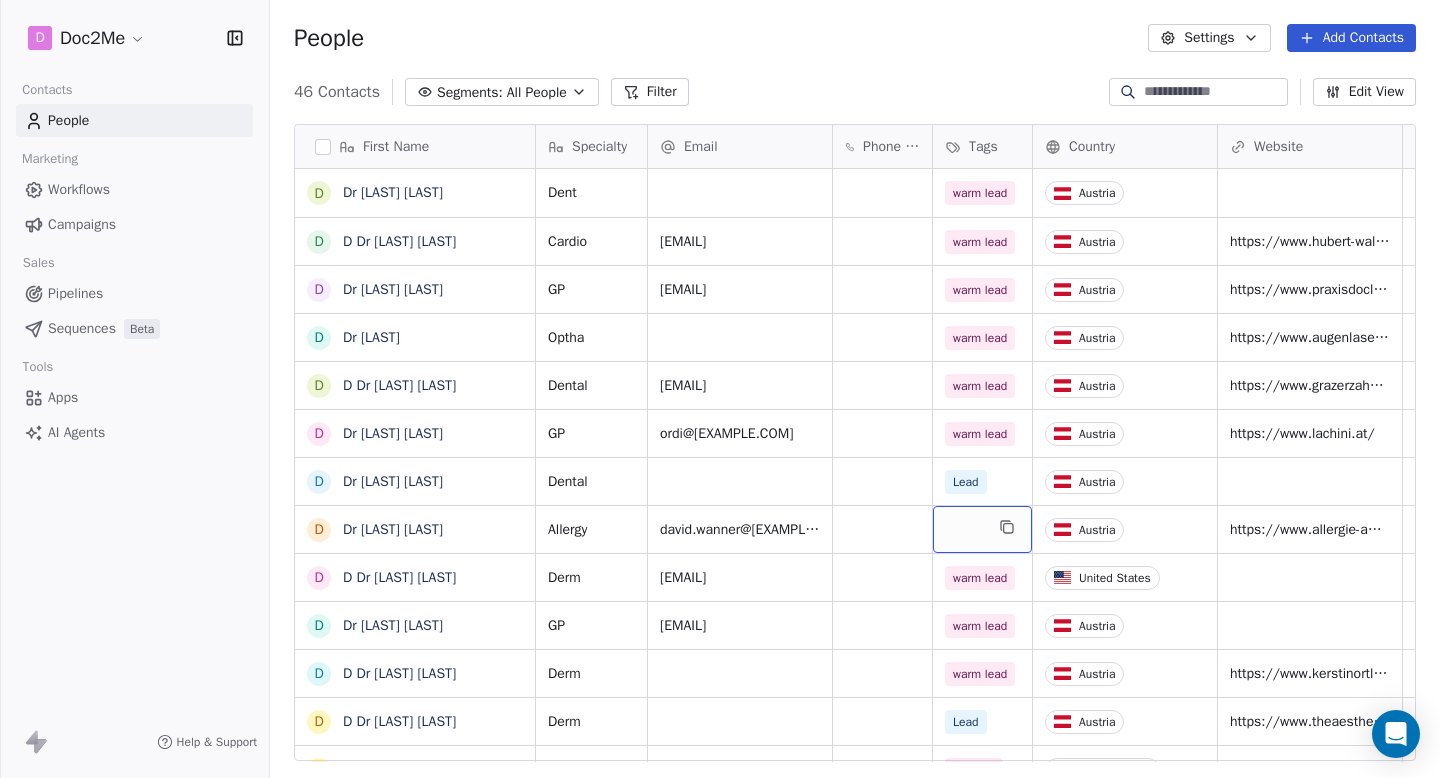 click at bounding box center [982, 529] 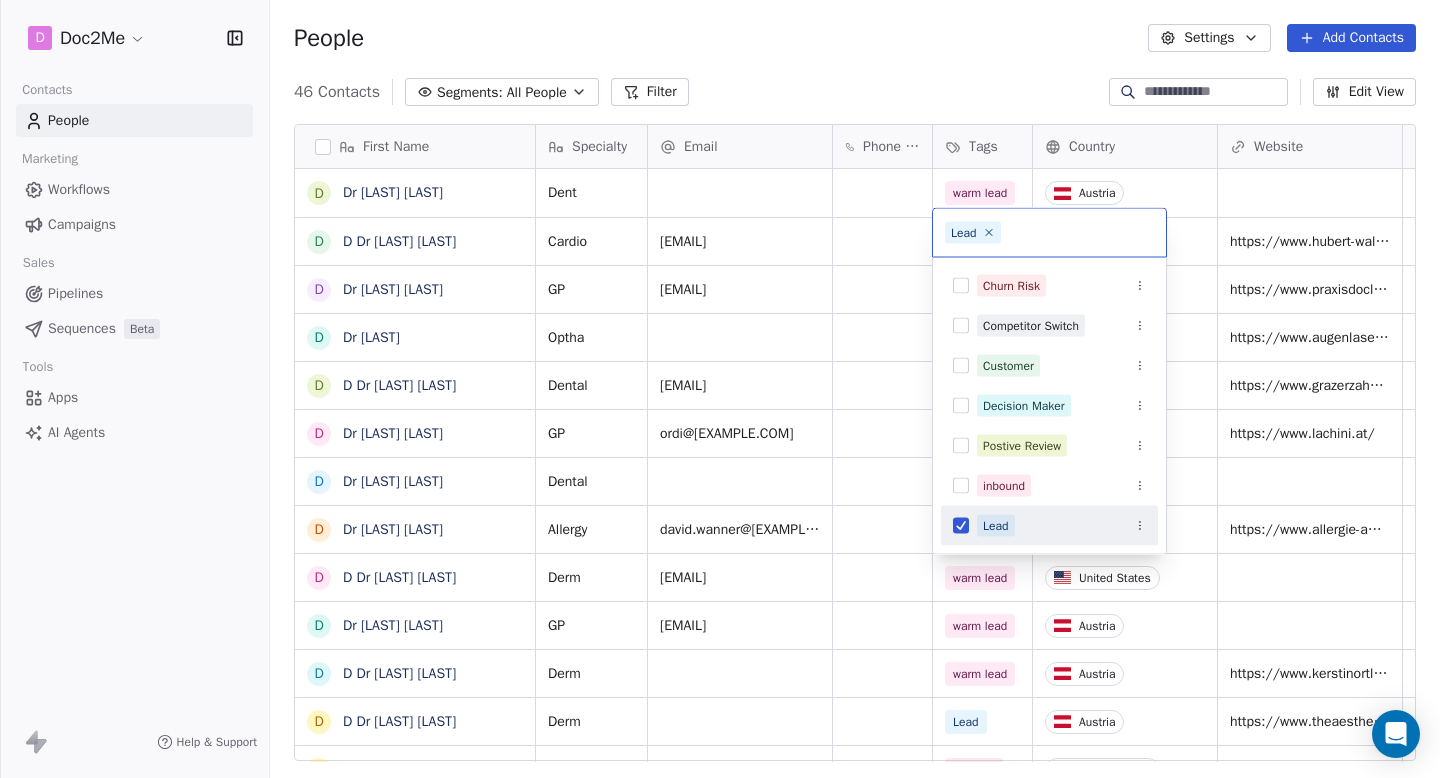 click on "D Doc2Me Contacts People Marketing Workflows Campaigns Sales Pipelines Sequences Beta Tools Apps AI Agents Help & Support People Settings Add Contacts 46 Contacts Segments: All People Filter Edit View Tag Add to Sequence Export First Name D Dr [LAST] D Dr [LAST] D Dr [LAST] D Dr [LAST] D Dr [LAST] D Dr [LAST] D Dr [LAST] D Dr [LAST] D Dr [LAST] D Dr [LAST] D Dr [LAST] D Dr [LAST] D Dr [LAST] D Dr [LAST] L [LAST] D Dr [LAST] D Dr [LAST] D Dr [LAST] D Dr [LAST] D Dr [LAST] D Dr [LAST] D Dr [LAST] D Dr [LAST] D Dr [LAST] S [LAST] D Dr [LAST] F [LAST] G [LAST] D Dr [LAST] D Dr [LAST] A [LAST] D Dr [LAST] D Dr [LAST] D Dr [LAST] Specialty Email Phone Number Tags Country Website Warm Lead through Status Contact Source NPS Score Dent Cardio" at bounding box center (720, 389) 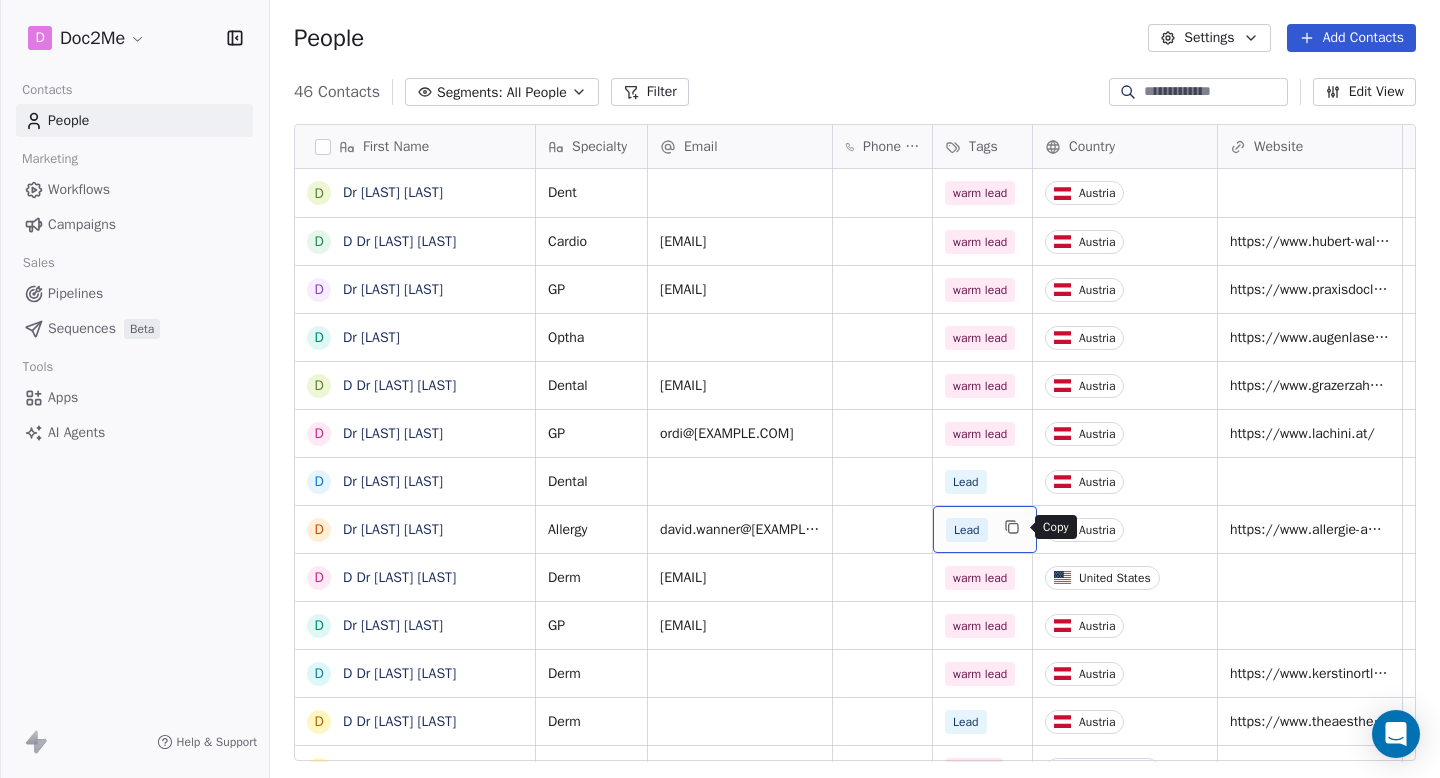 click at bounding box center (1012, 527) 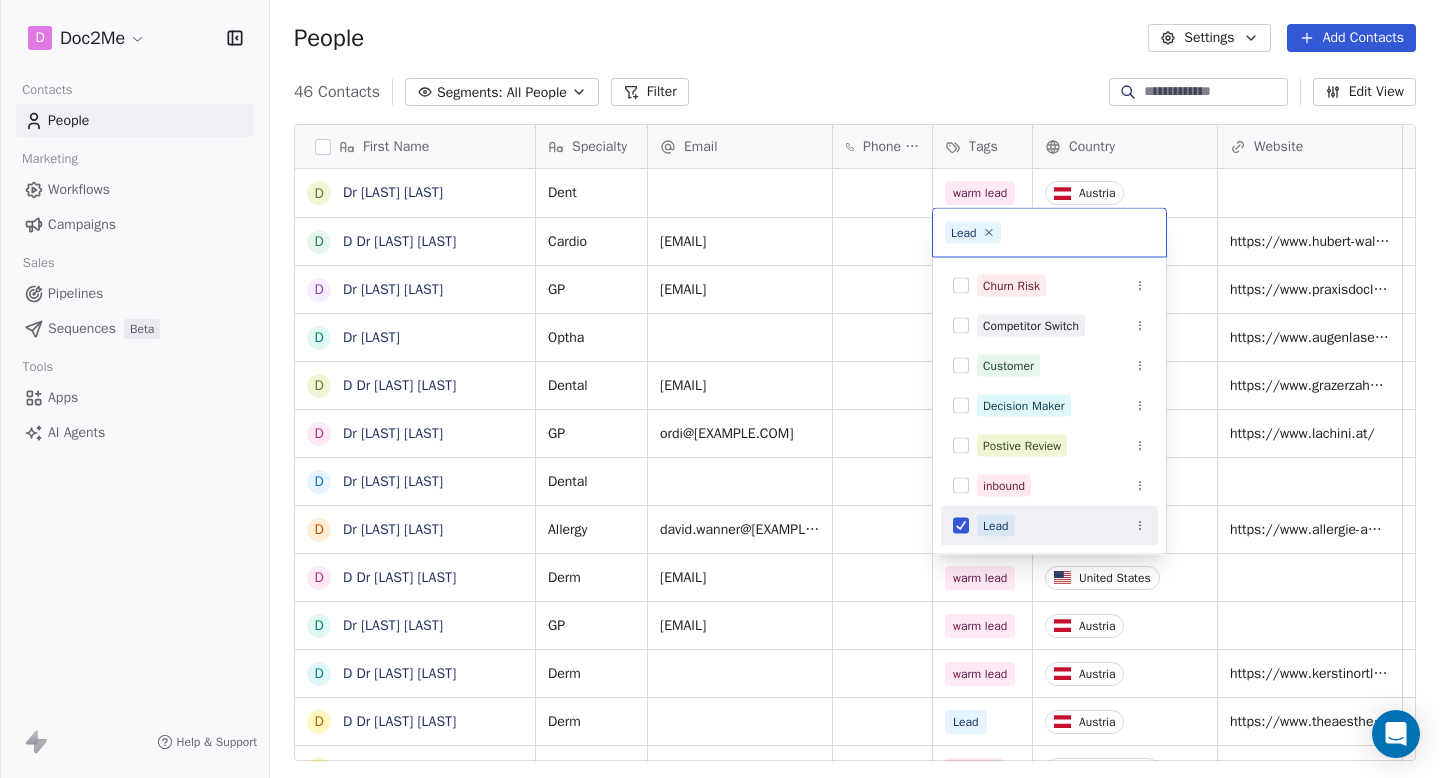 click at bounding box center (961, 526) 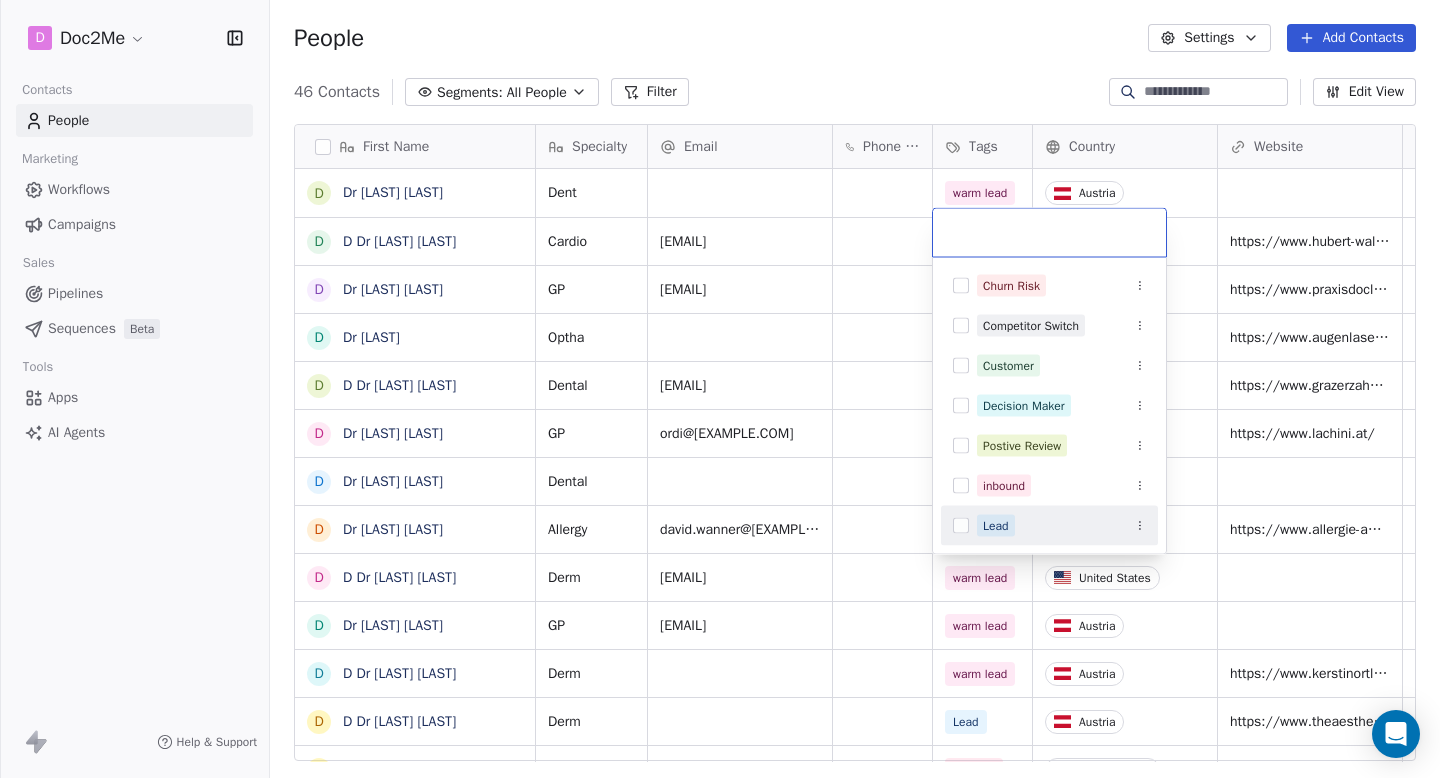 click on "D Doc2Me Contacts People Marketing Workflows Campaigns Sales Pipelines Sequences Beta Tools Apps AI Agents Help & Support People Settings Add Contacts 46 Contacts Segments: All People Filter Edit View Tag Add to Sequence Export First Name D Dr [LAST] D Dr [LAST] D Dr [LAST] D Dr [LAST] D Dr [LAST] D Dr [LAST] D Dr [LAST] D Dr [LAST] D Dr [LAST] D Dr [LAST] D Dr [LAST] D Dr [LAST] D Dr [LAST] D Dr [LAST] L [LAST] D Dr [LAST] D Dr [LAST] D Dr [LAST] D Dr [LAST] D Dr [LAST] D Dr [LAST] D Dr [LAST] D Dr [LAST] D Dr [LAST] S [LAST] D Dr [LAST] F [LAST] G [LAST] D Dr [LAST] D Dr [LAST] A [LAST] D Dr [LAST] D Dr [LAST] D Dr [LAST] Specialty Email Phone Number Tags Country Website Warm Lead through Status Contact Source NPS Score Dent Cardio" at bounding box center [720, 389] 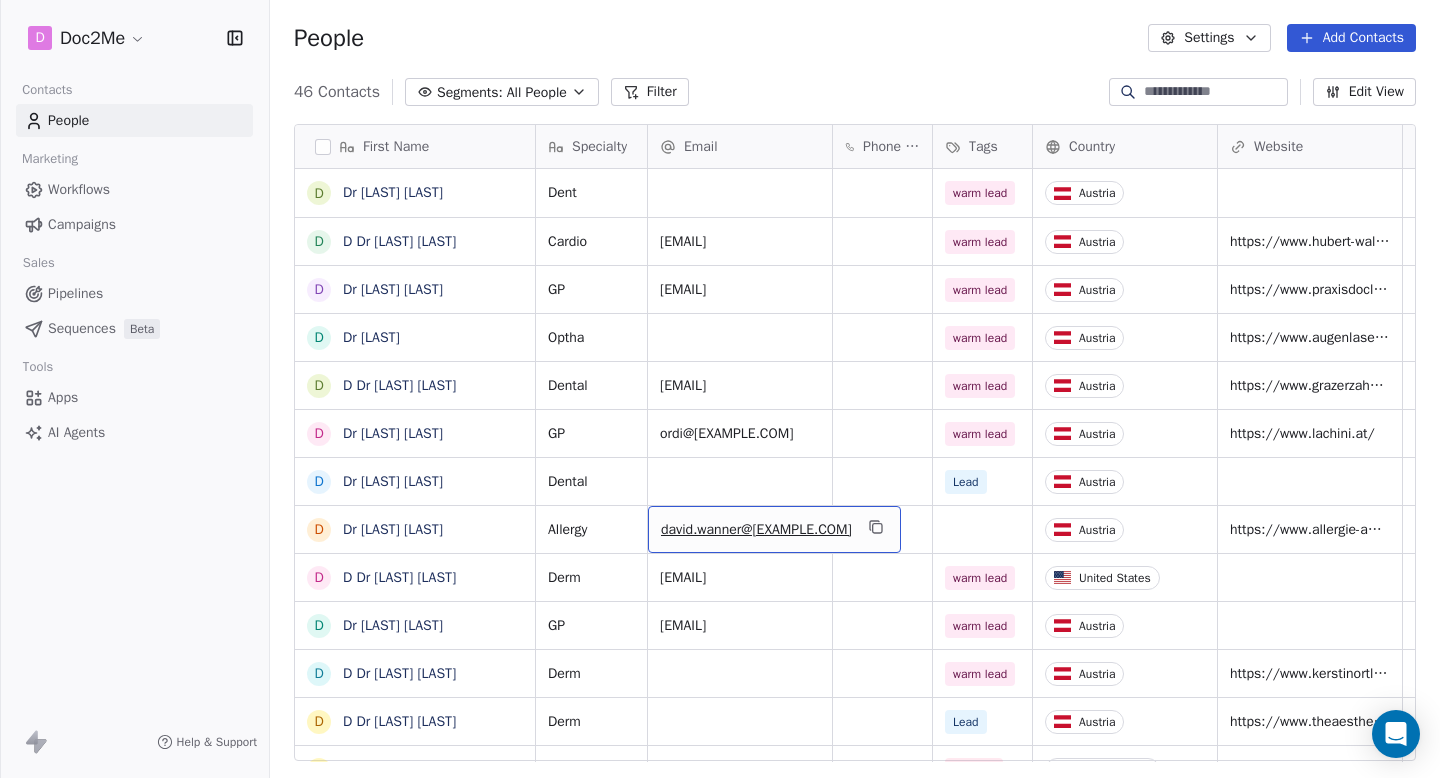 click on "david.wanner@[EXAMPLE.COM]" at bounding box center [756, 530] 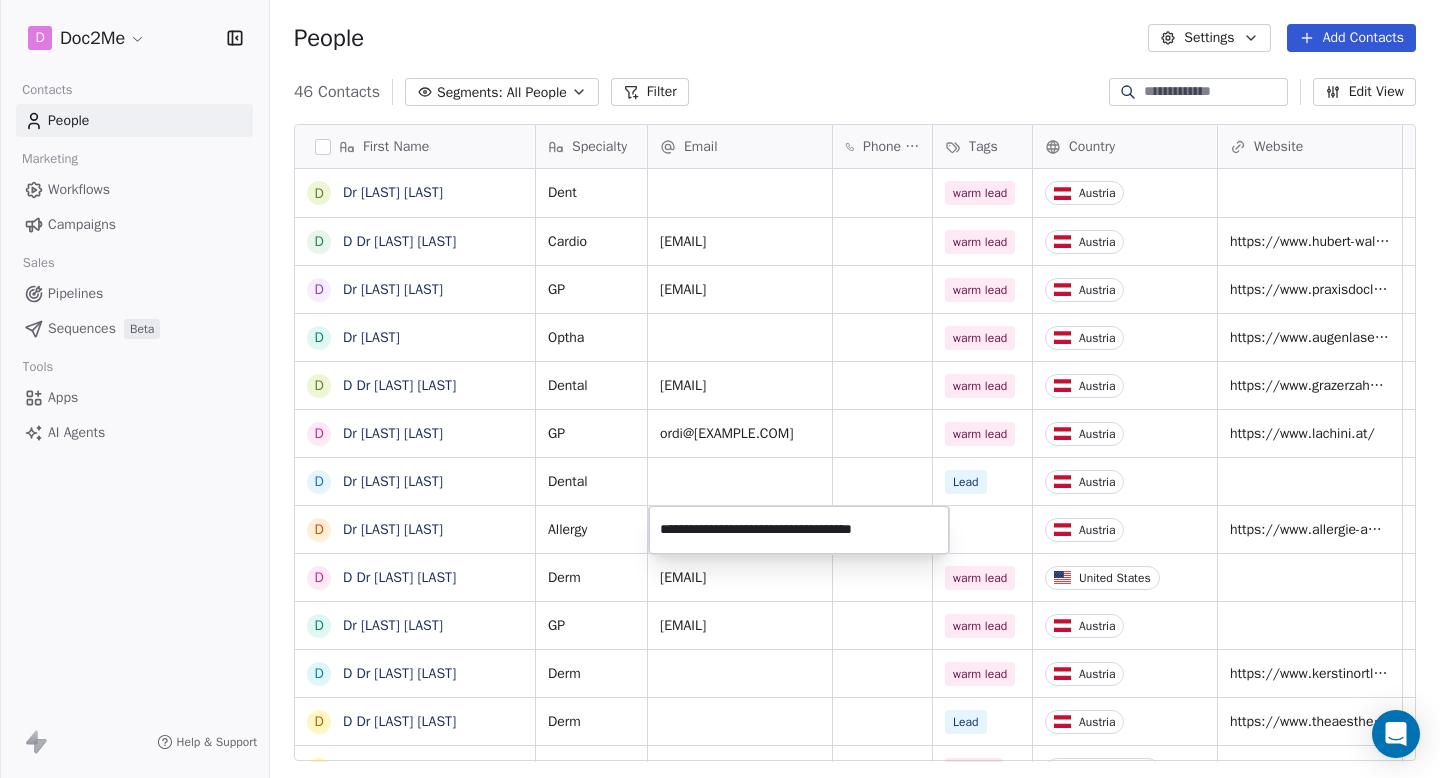 click on "**********" at bounding box center (799, 530) 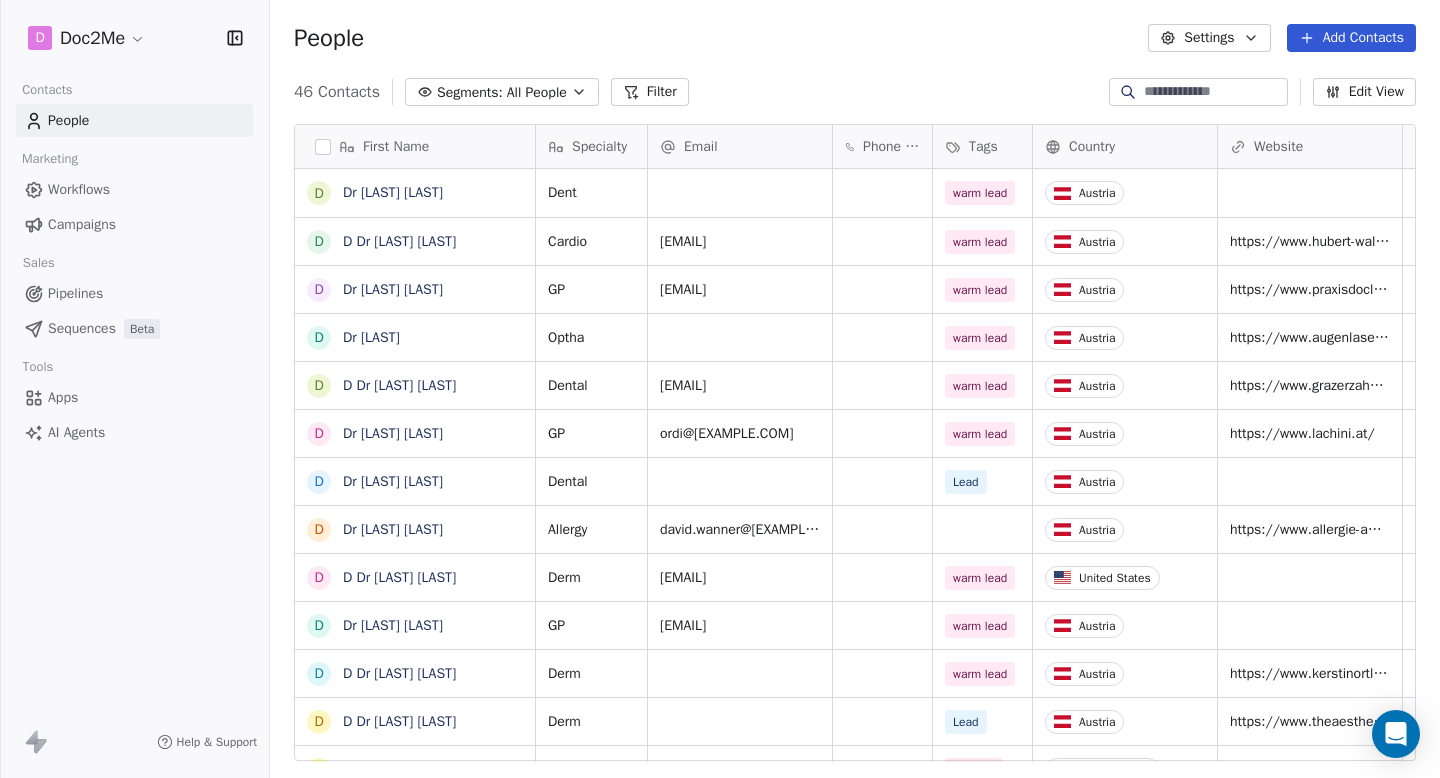 click on "Add Contacts" at bounding box center (1351, 38) 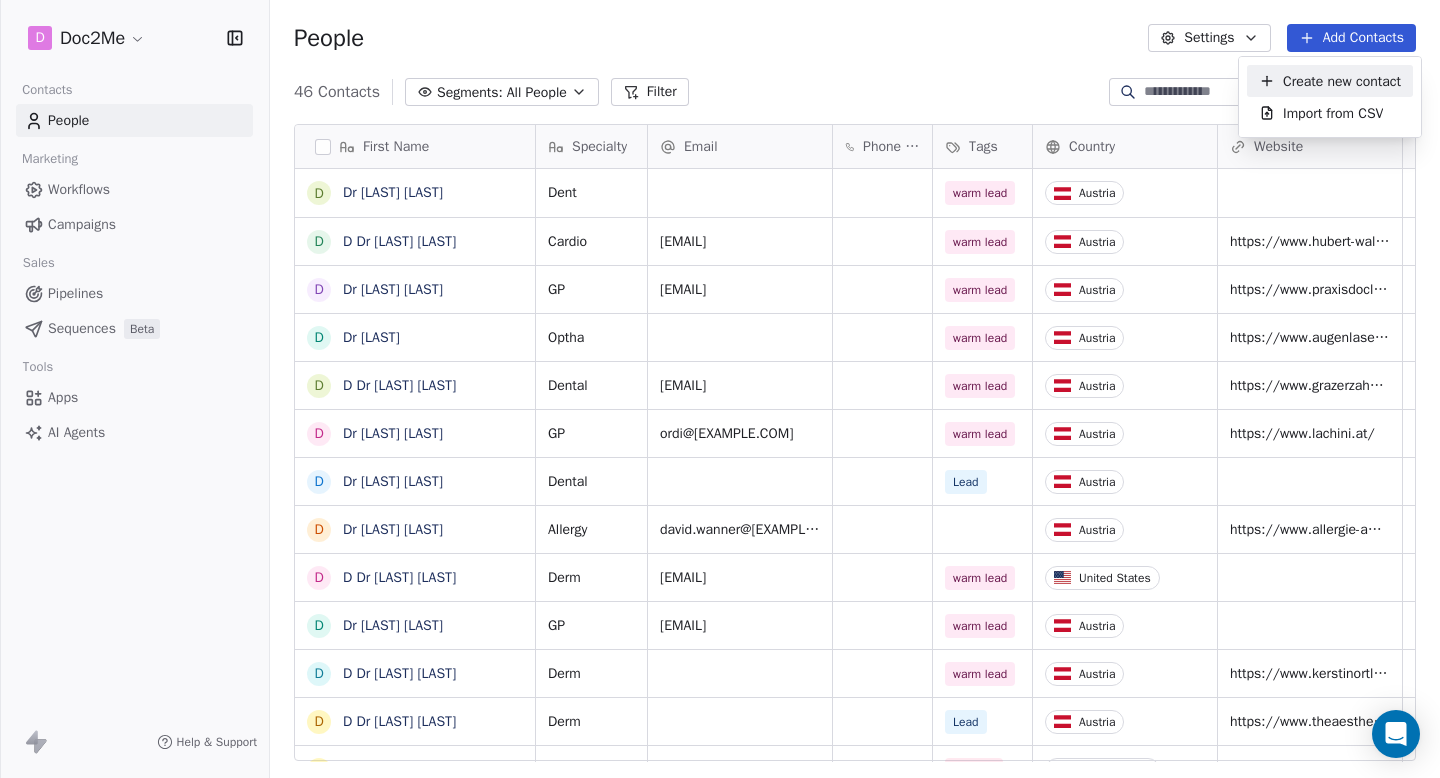 click on "Create new contact" at bounding box center [1342, 81] 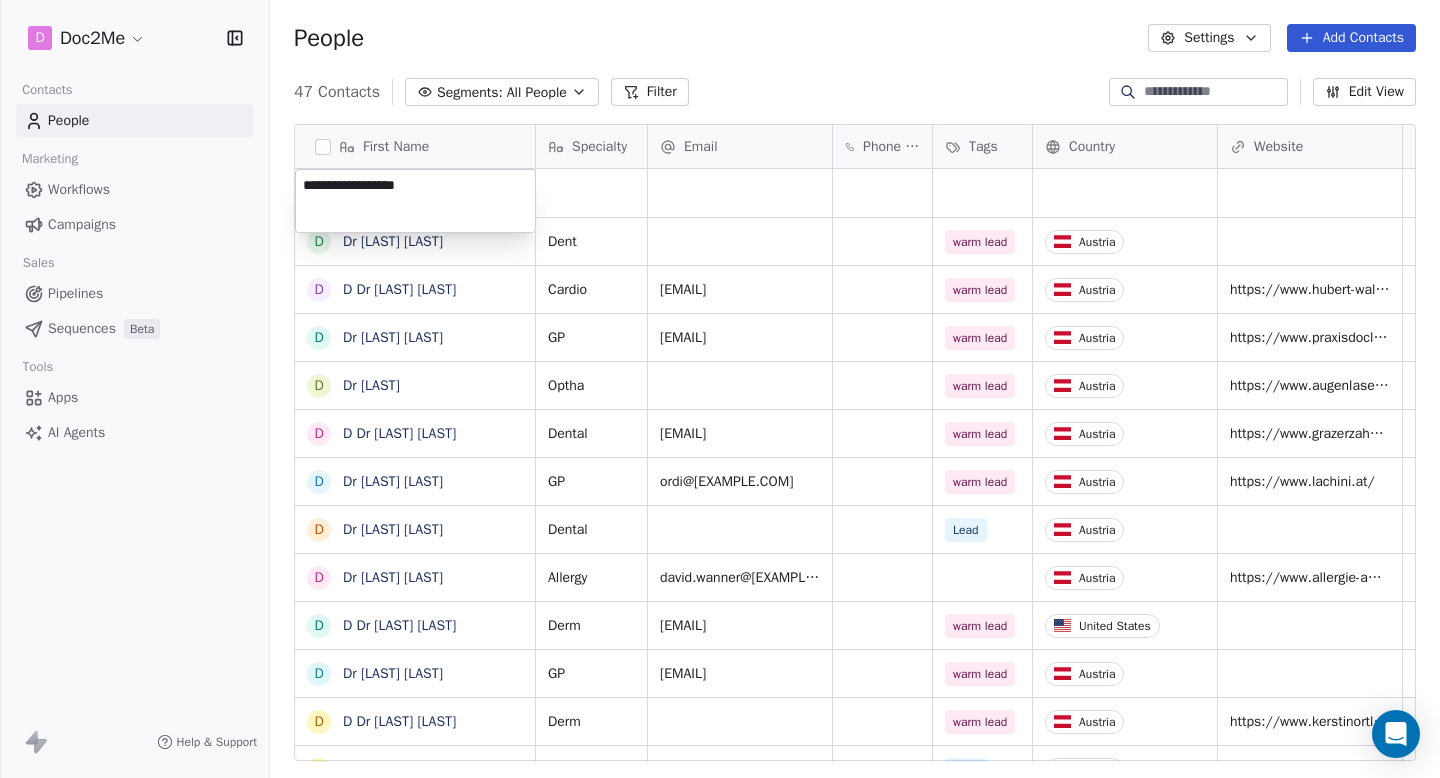 type on "**********" 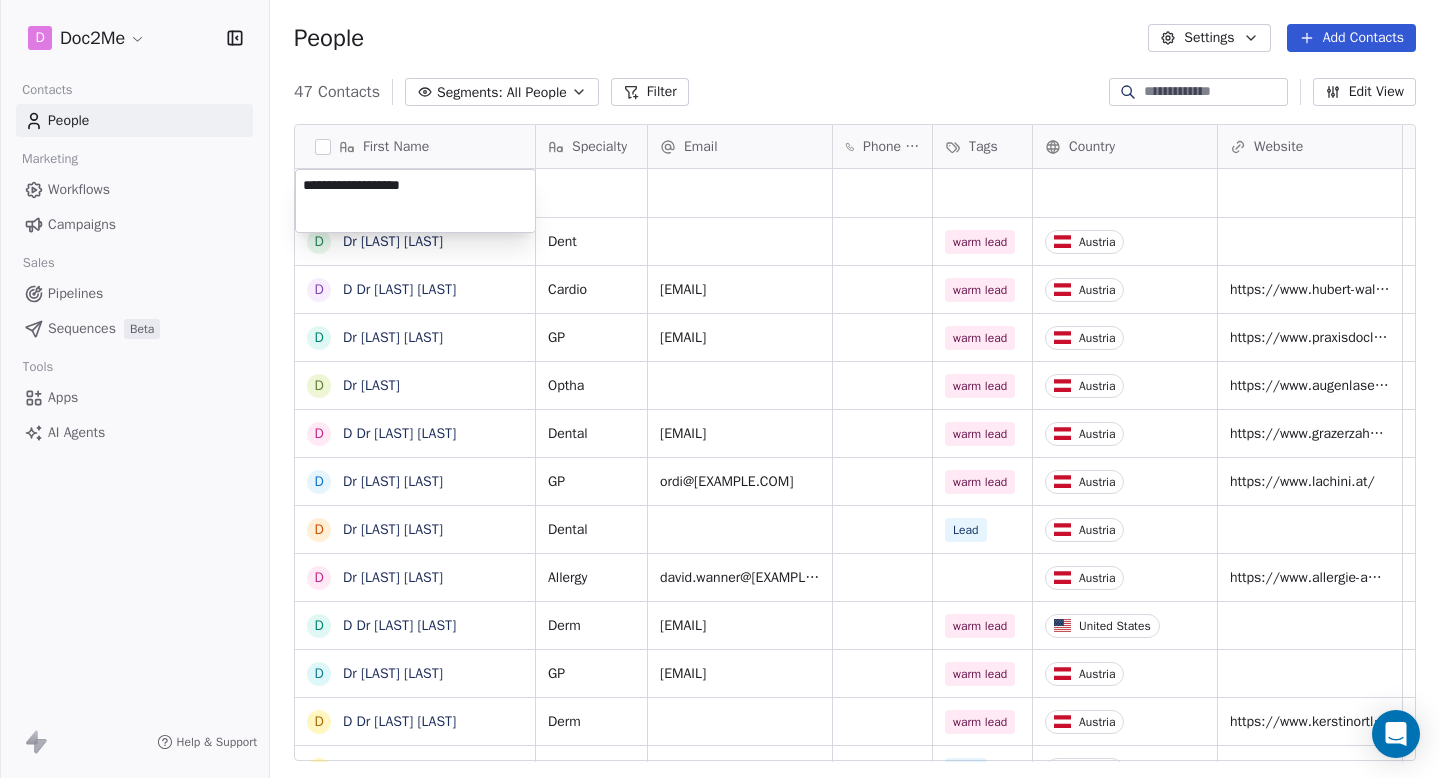 click on "D Doc2Me Contacts People Marketing Workflows Campaigns Sales Pipelines Sequences Beta Tools Apps AI Agents Help & Support People Settings Add Contacts 47 Contacts Segments: All People Filter Edit View Tag Add to Sequence Export First Name D Dr [LAST] D Dr [LAST] D Dr [LAST] D Dr [LAST] D Dr [LAST] D Dr [LAST] D Dr [LAST] D Dr [LAST] D Dr [LAST] D Dr [LAST] D Dr [LAST] D Dr [LAST] D Dr [LAST] D Dr [LAST] L [LAST] D Dr [LAST] D Dr [LAST] D Dr [LAST] D Dr [LAST] D Dr [LAST] D Dr [LAST] D Dr [LAST] D Dr [LAST] D Dr [LAST] S [LAST] D Dr [LAST] F [LAST] G [LAST] D Dr [LAST] D Dr [LAST] A [LAST] D Dr [LAST] D Dr [LAST] D Dr [LAST] Specialty Email Phone Number Tags Country Website Warm Lead through Status Contact Source NPS Score Dent warm lead Austria Cardio" at bounding box center [720, 389] 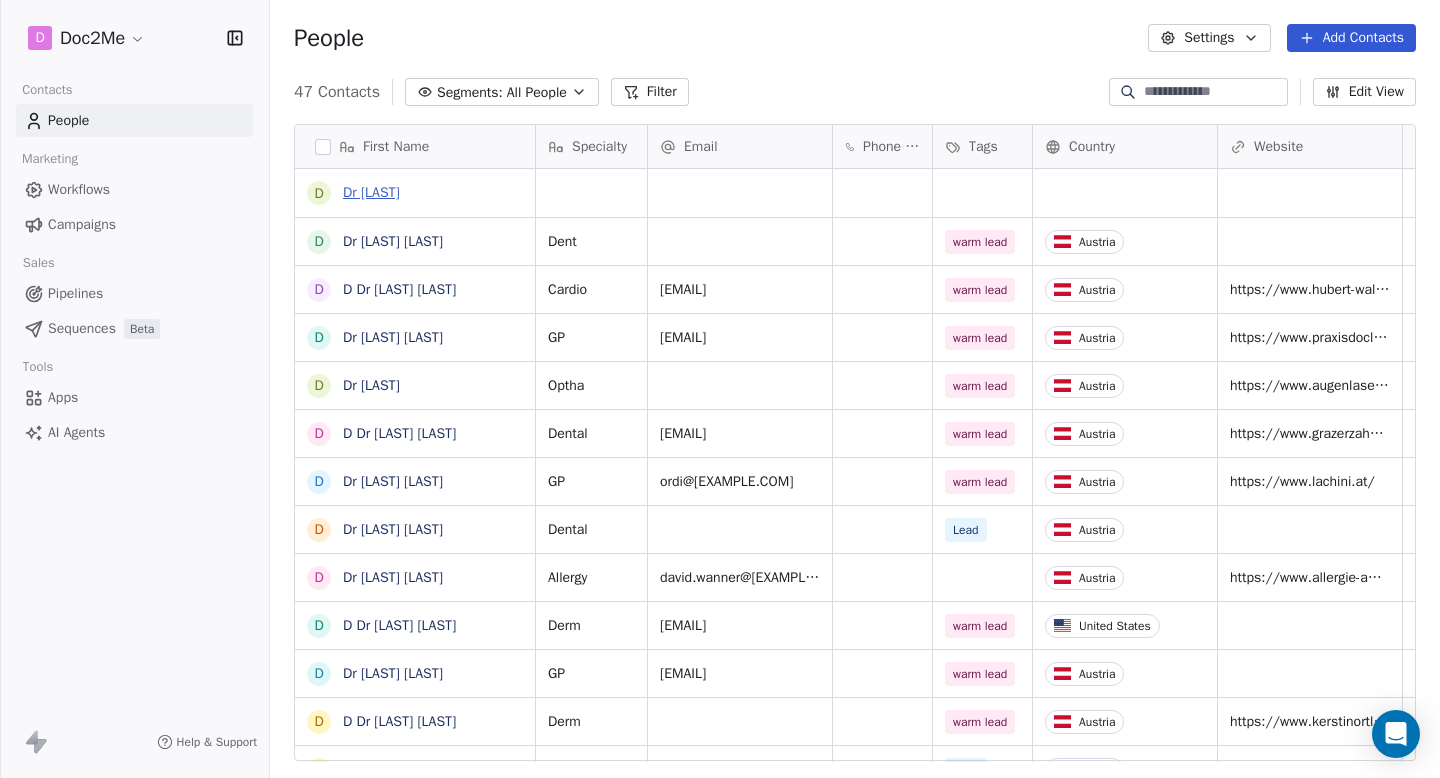 click on "Dr [LAST]" at bounding box center [371, 192] 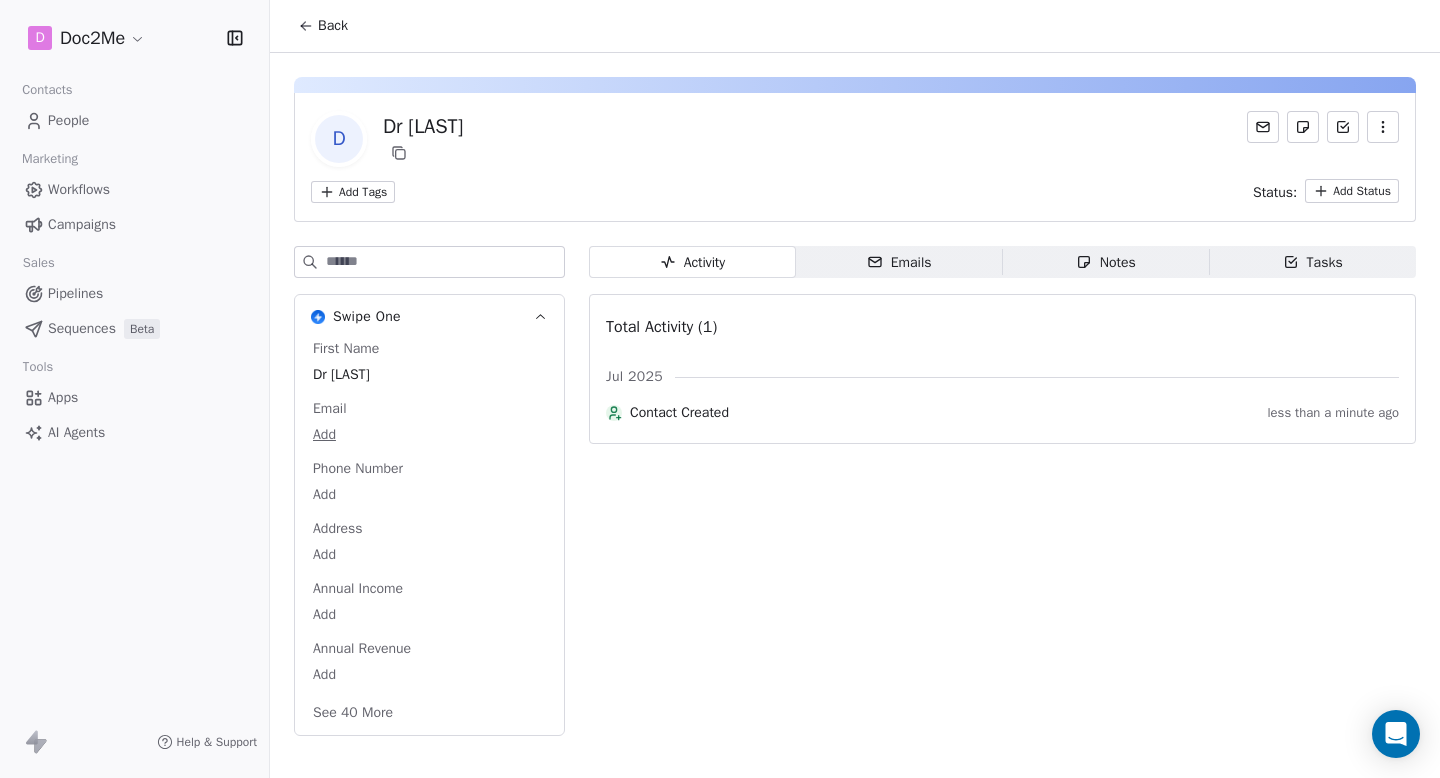 click 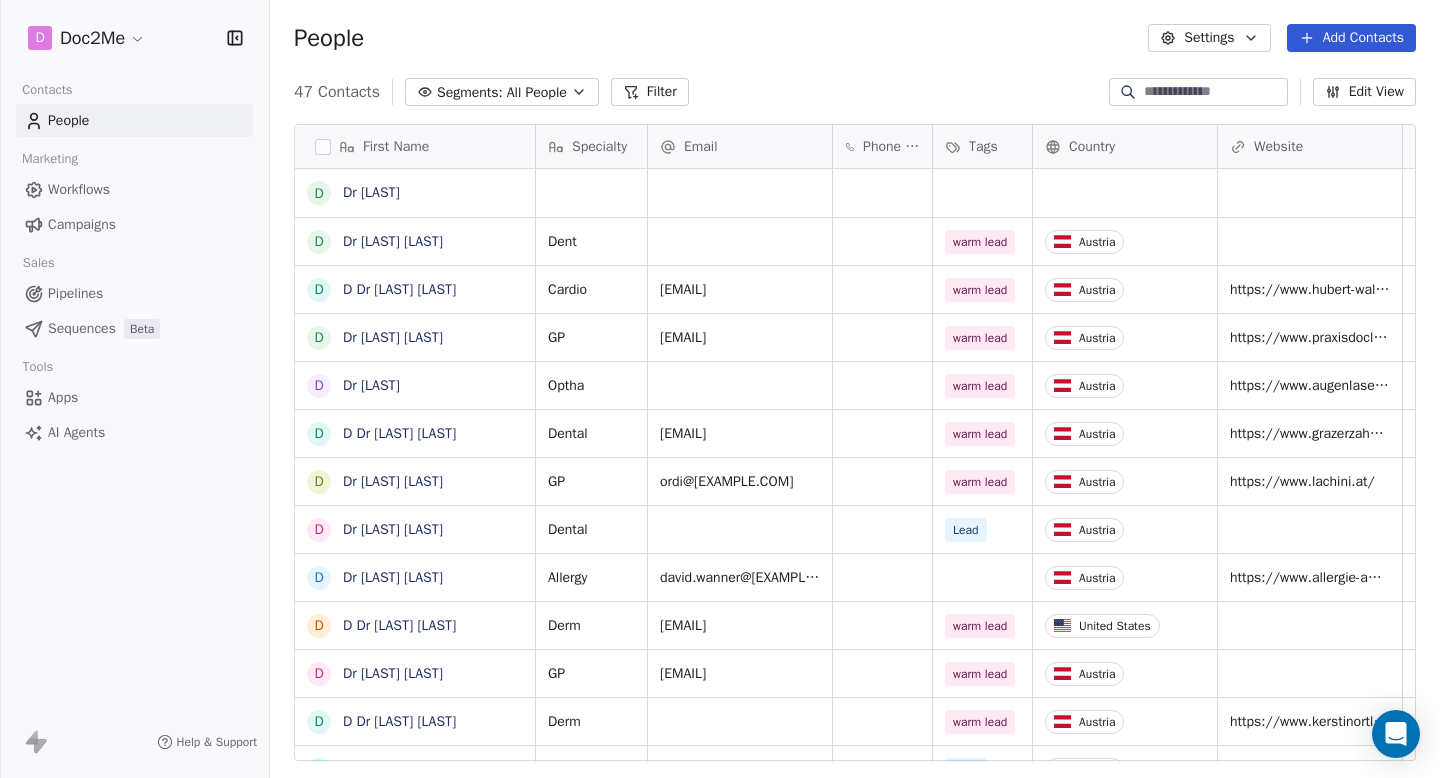 scroll, scrollTop: 1, scrollLeft: 1, axis: both 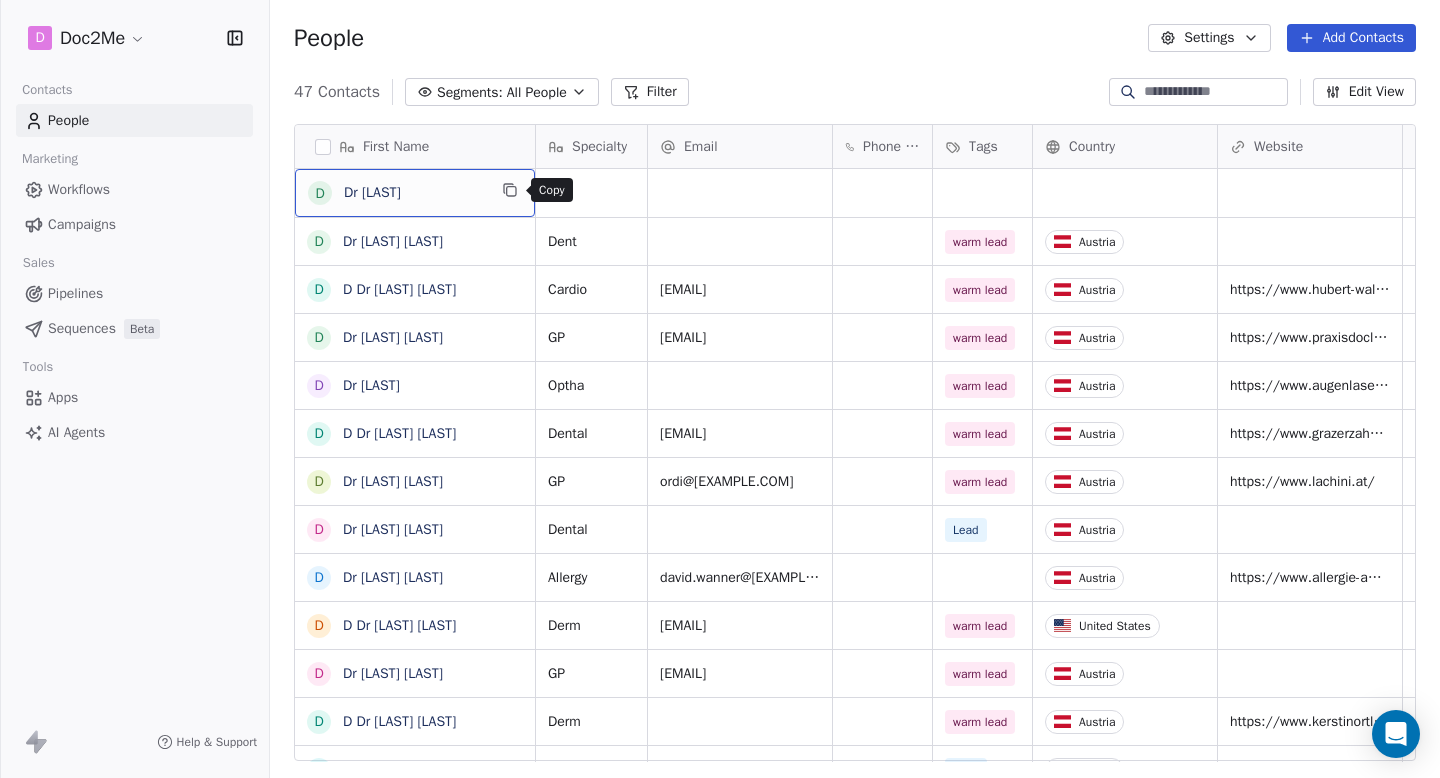click 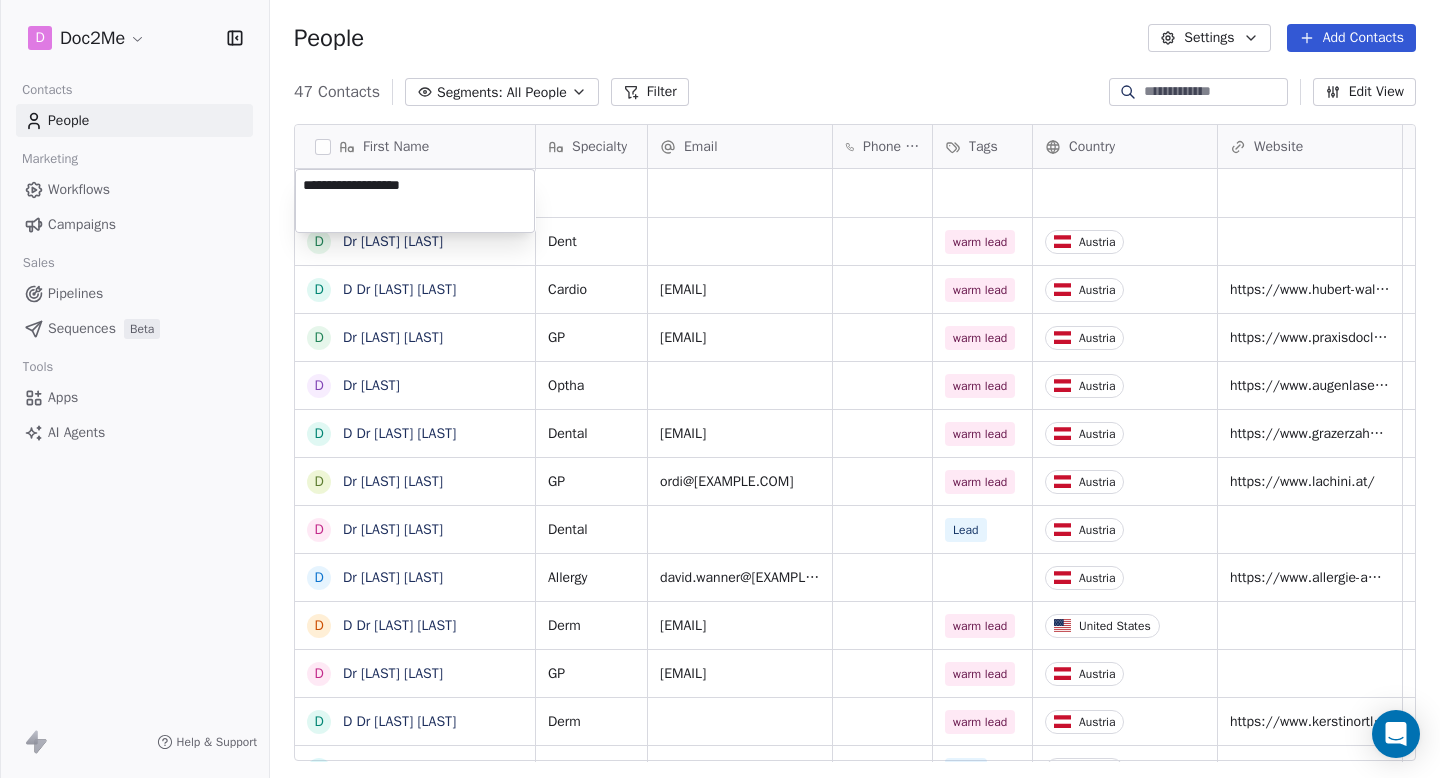 click on "**********" at bounding box center (415, 201) 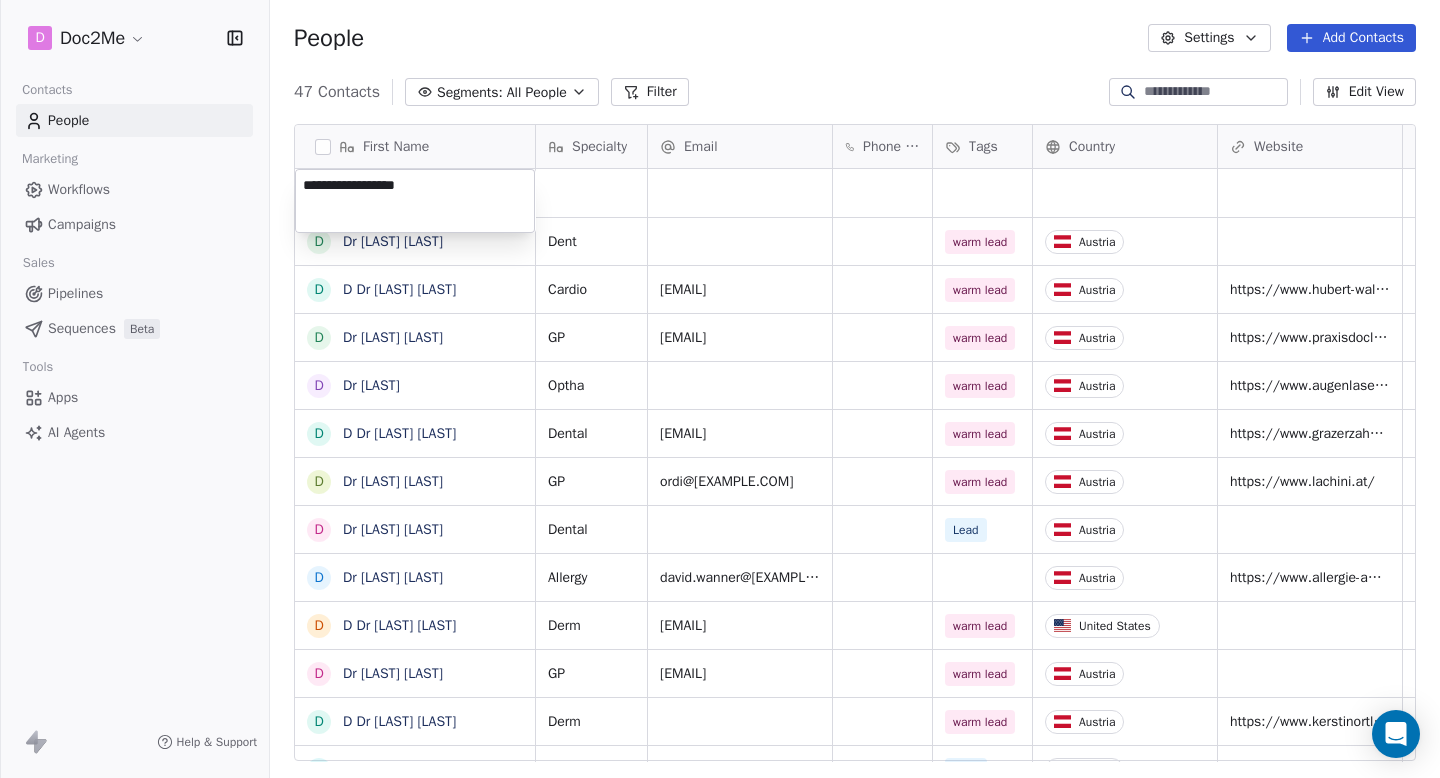 type on "**********" 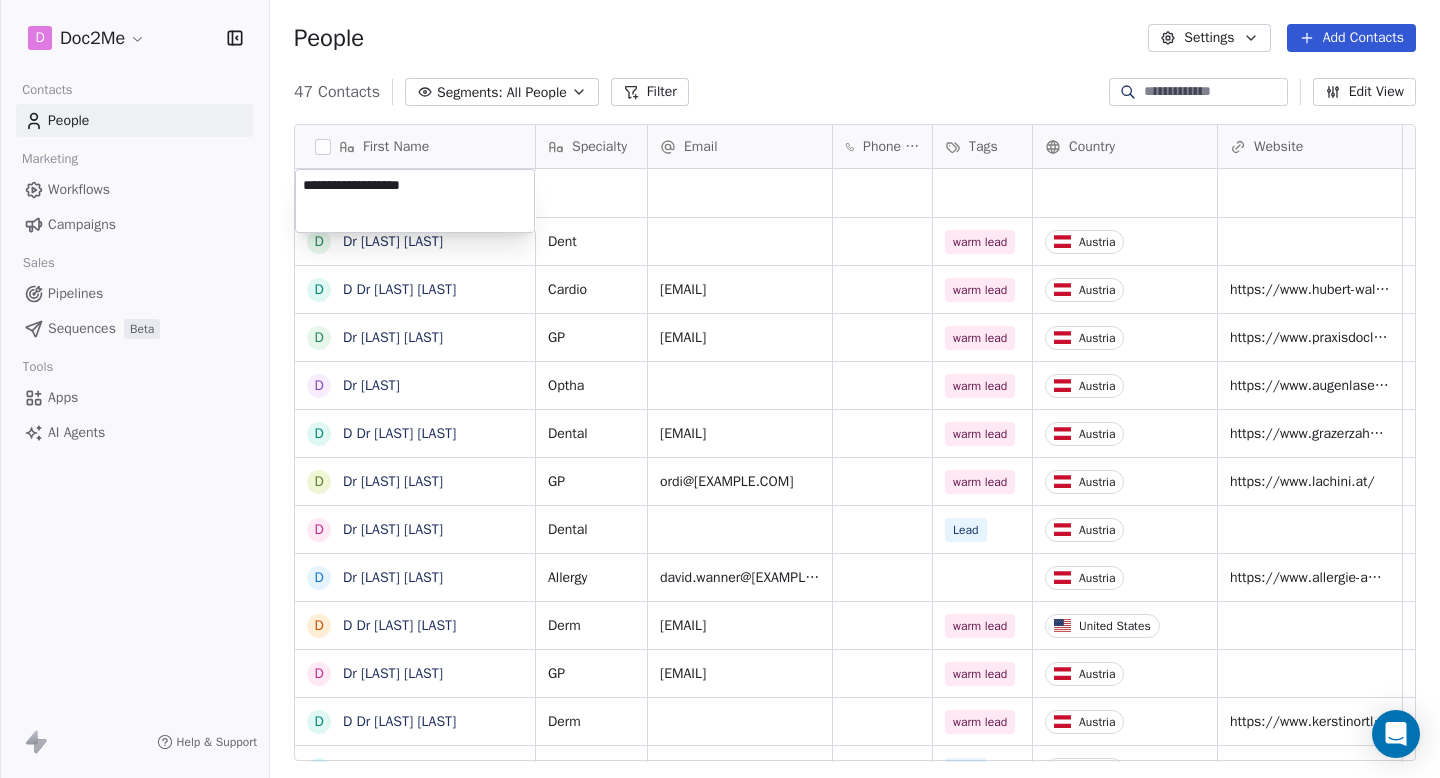 click on "D Doc2Me Contacts People Marketing Workflows Campaigns Sales Pipelines Sequences Beta Tools Apps AI Agents Help & Support People Settings  Add Contacts 47 Contacts Segments: All People Filter  Edit View Tag Add to Sequence Export First Name D Dr [LAST] [LAST] D Dr [LAST] [LAST] D Dr [LAST] [LAST] D Dr [LAST] [LAST] D Dr [LAST] [LAST] D Dr [LAST] [LAST] D Dr [LAST] [LAST] D Dr [LAST] [LAST] D Dr [LAST] [LAST] D Dr [LAST] [LAST] D Dr [LAST] [LAST] D Dr [LAST] [LAST] D Dr [LAST] [LAST] D Dr [LAST] [LAST] L [LAST] [LAST] D Dr [LAST] [LAST] D Dr [LAST] [LAST] D Dr [LAST] [LAST] D Dr [LAST] [LAST] D Dr [LAST] [LAST] D Dr [LAST] [LAST] D Dr [LAST] [LAST] D Dr [LAST] [LAST] D Dr [LAST] [LAST] S [LAST] [LAST] D Dr [LAST] [LAST] F [LAST] [LAST] G [LAST] [LAST] D Dr [LAST] [LAST] D Dr [LAST] [LAST] A [LAST] [LAST] D Dr [LAST] [LAST] Specialty Email Phone Number Tags Country Website Warm Lead through Status Contact Source NPS Score Dent GP" at bounding box center (720, 389) 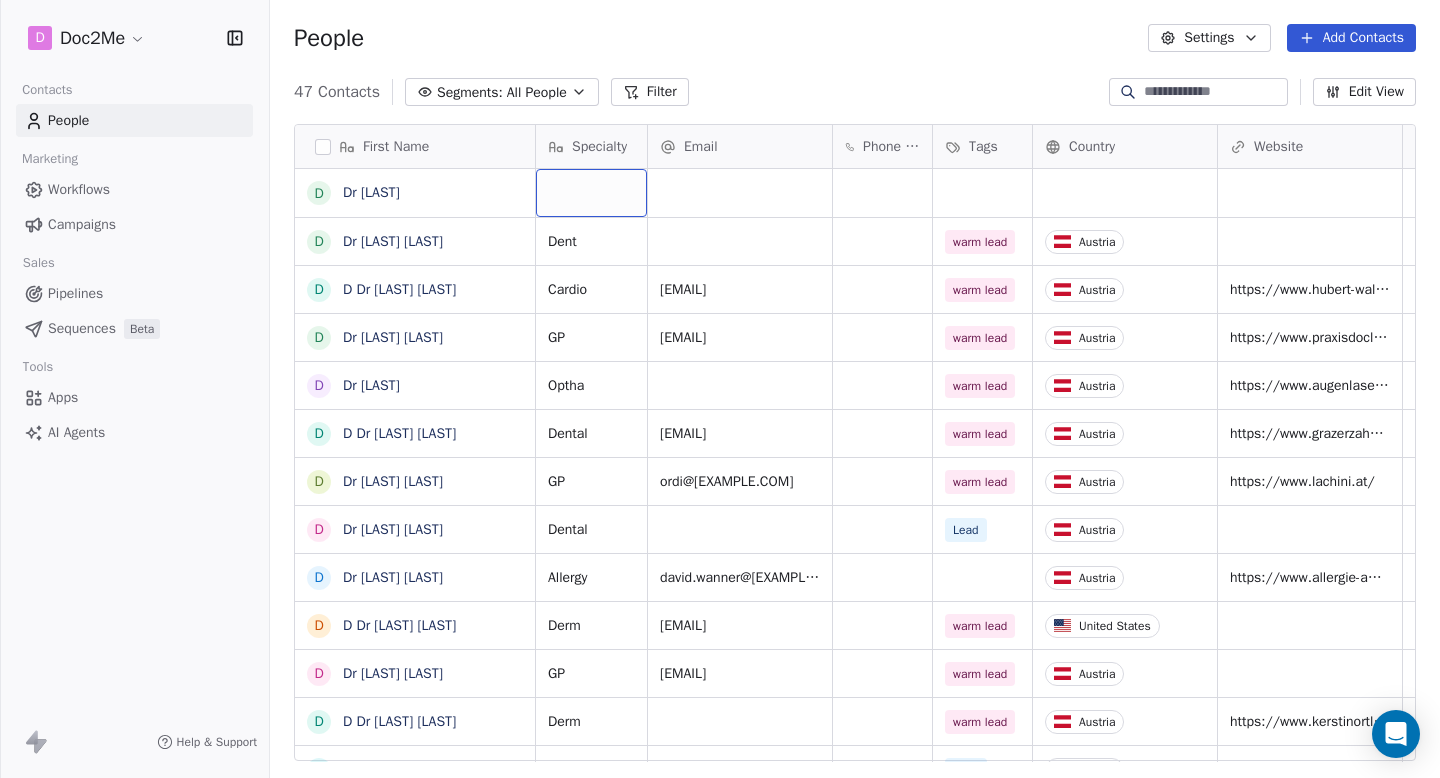 click at bounding box center [591, 193] 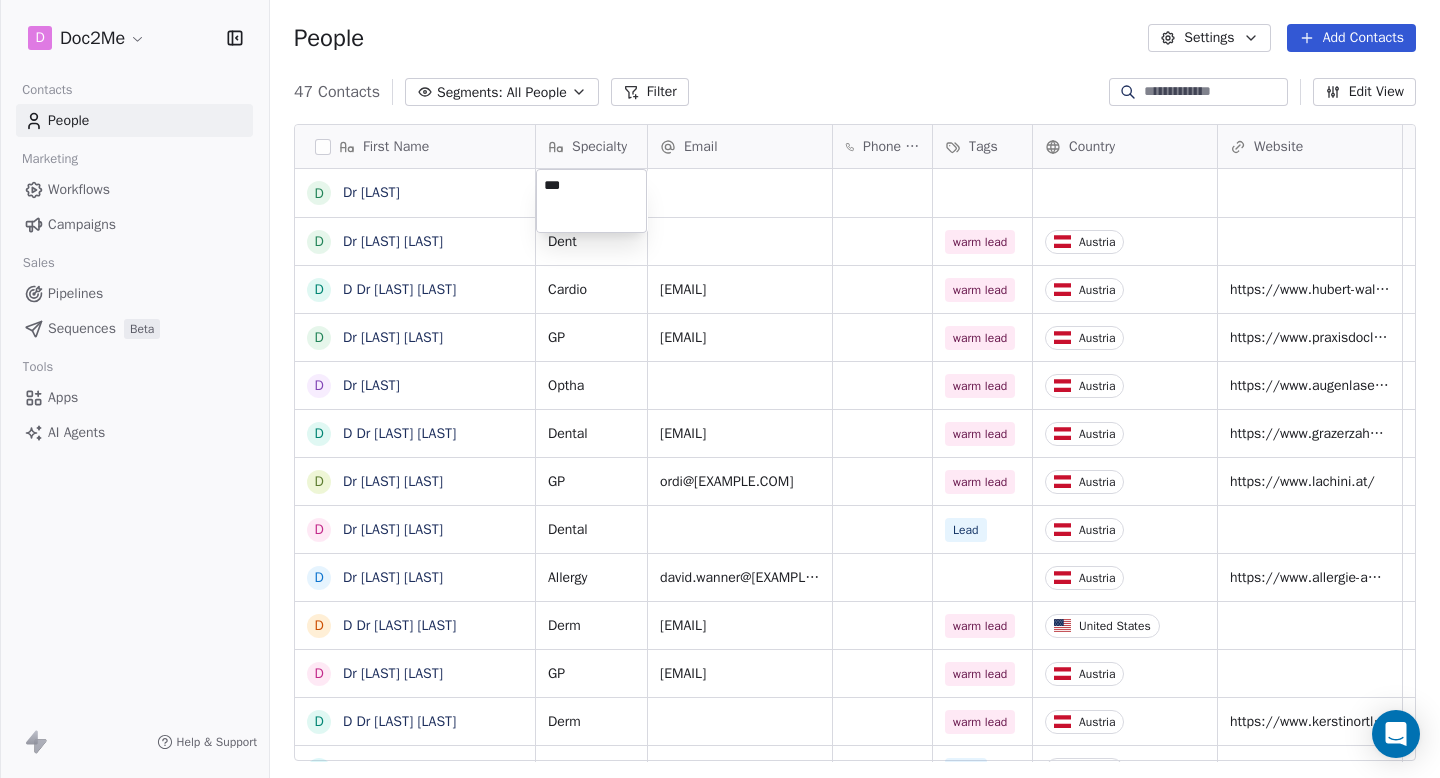 type on "****" 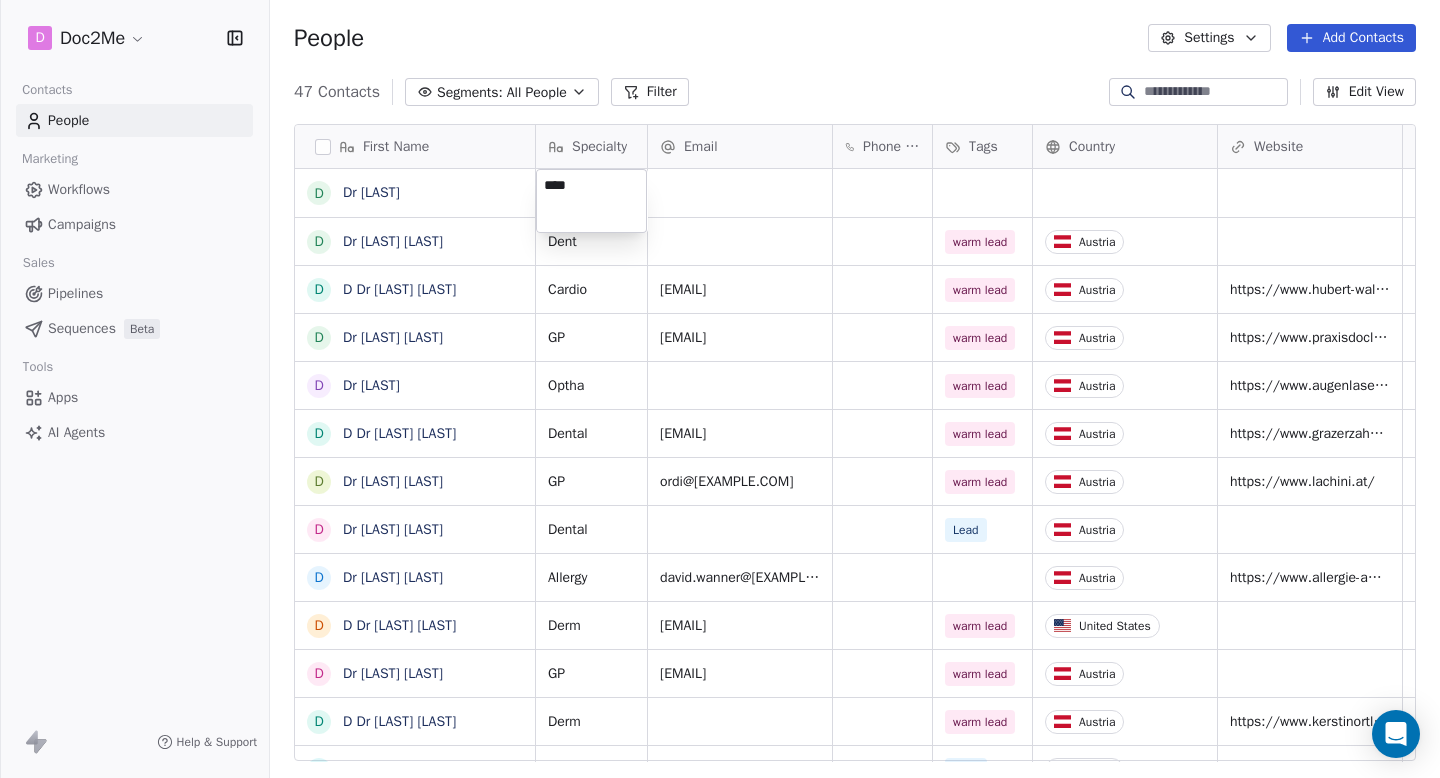 click on "First Name D Dr [LAST] [LAST] D Dr [LAST] [LAST] D Dr [LAST] [LAST] D Dr [LAST] [LAST] D Dr [LAST] [LAST] D Dr [LAST] [LAST] D Dr [LAST] [LAST] D Dr [LAST] [LAST] D Dr [LAST] [LAST] D Dr [LAST] [LAST] D Dr [LAST] [LAST] D Dr [LAST] [LAST] D Dr. [LAST] D Dr [LAST] D Dr. [LAST] L [LAST] D Dr [LAST] [LAST] D Dr [LAST] [LAST] D Dr [LAST] [LAST] D Dr [LAST] [LAST] D Dr [LAST] [LAST] D Dr [LAST] [LAST] D Dr [LAST] [LAST] D Dr [LAST] [LAST] D Dr [LAST] [LAST] S [LAST] [LAST] D Dr [LAST] [LAST] D Dr [LAST] [LAST] D Dr [LAST] [LAST] D Dr [LAST] [LAST] D Dr [LAST] [LAST] Specialty Email Phone Number Tags Country Website Warm Lead through Status Contact Source NPS Score Dent GP" at bounding box center (720, 389) 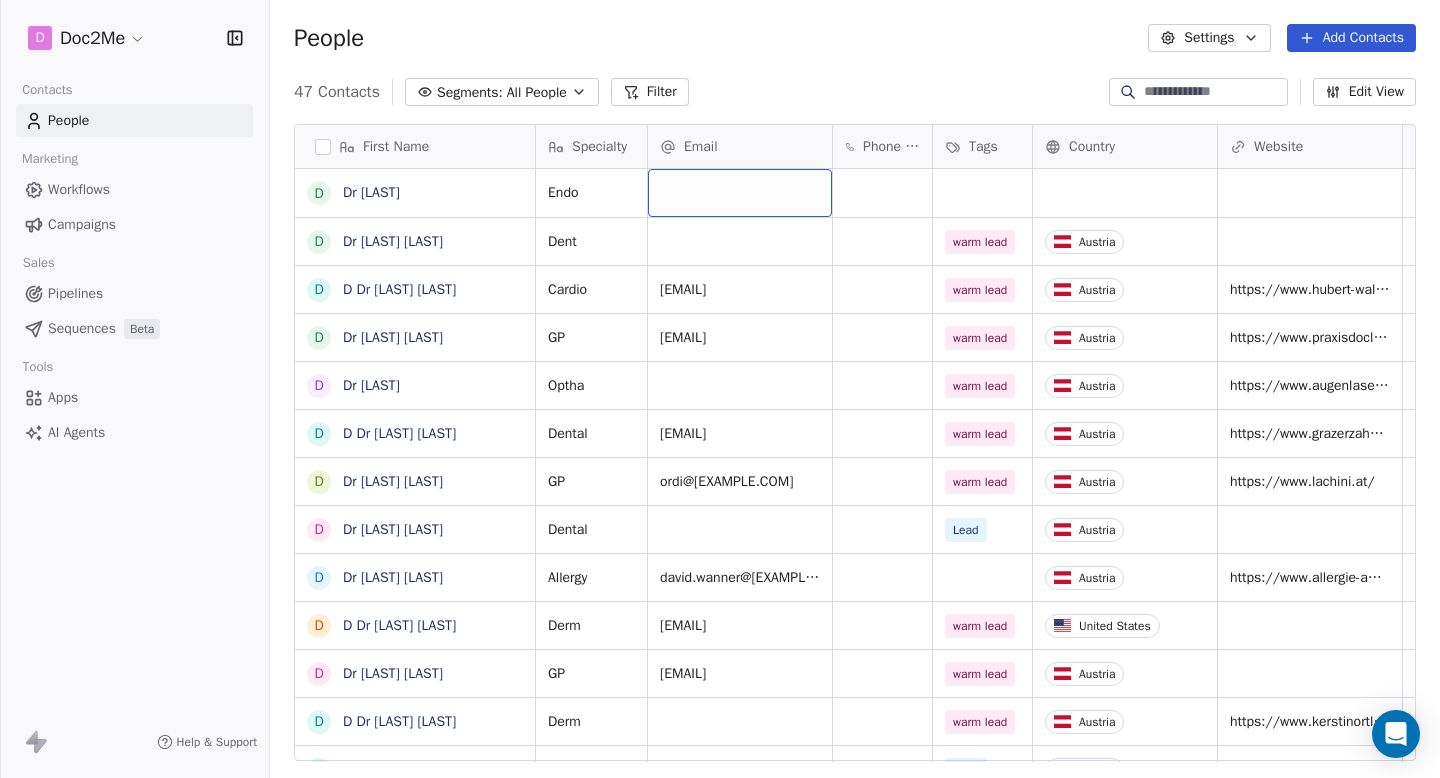 click at bounding box center [740, 193] 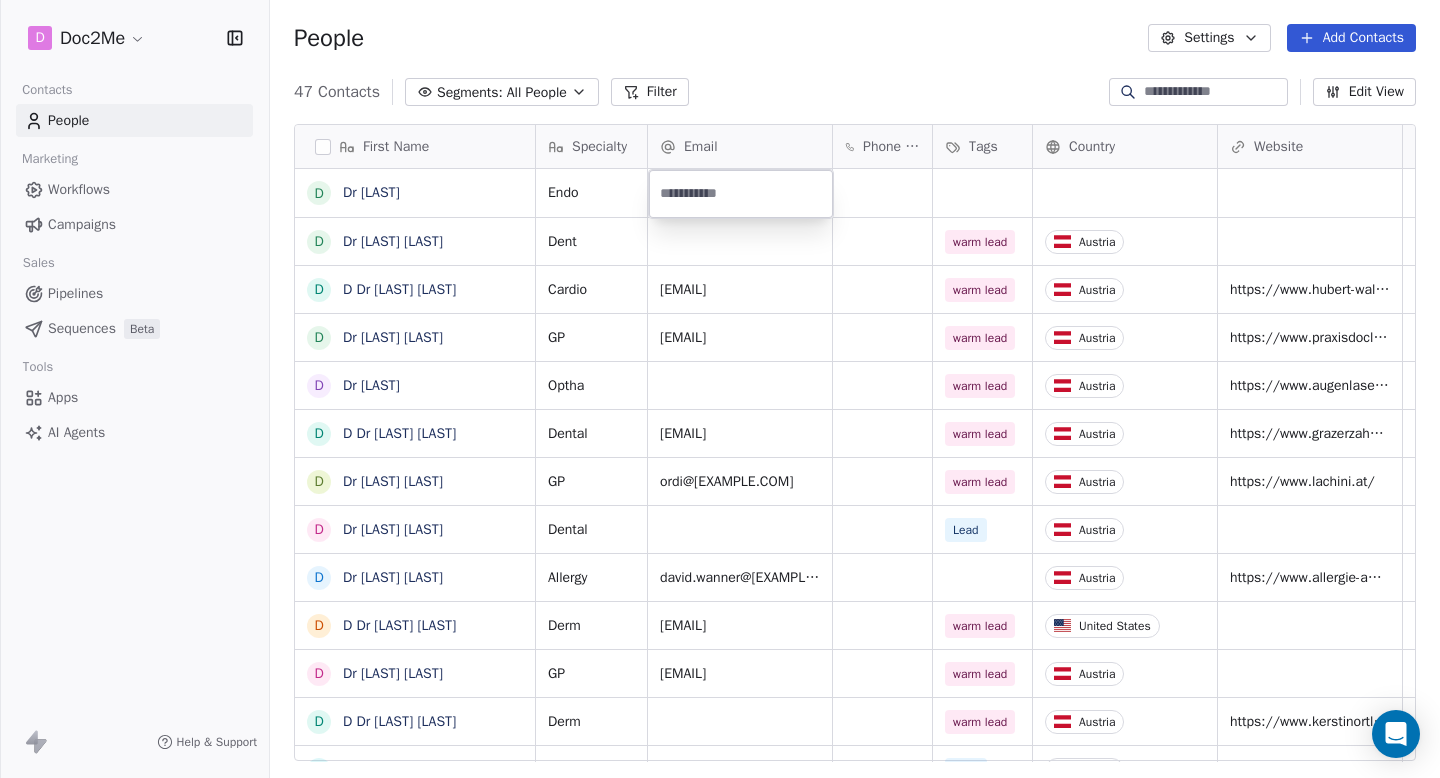 paste on "**********" 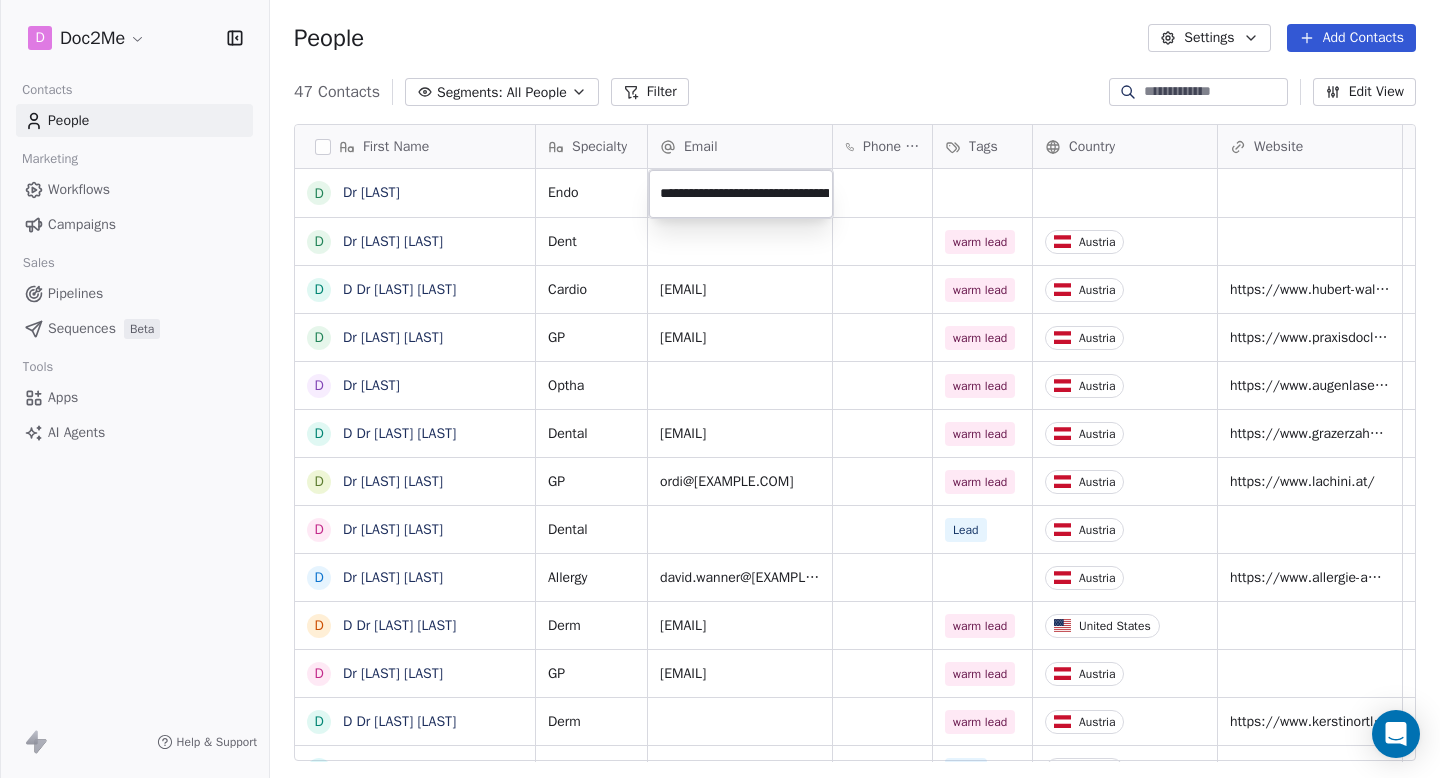 scroll, scrollTop: 0, scrollLeft: 1012, axis: horizontal 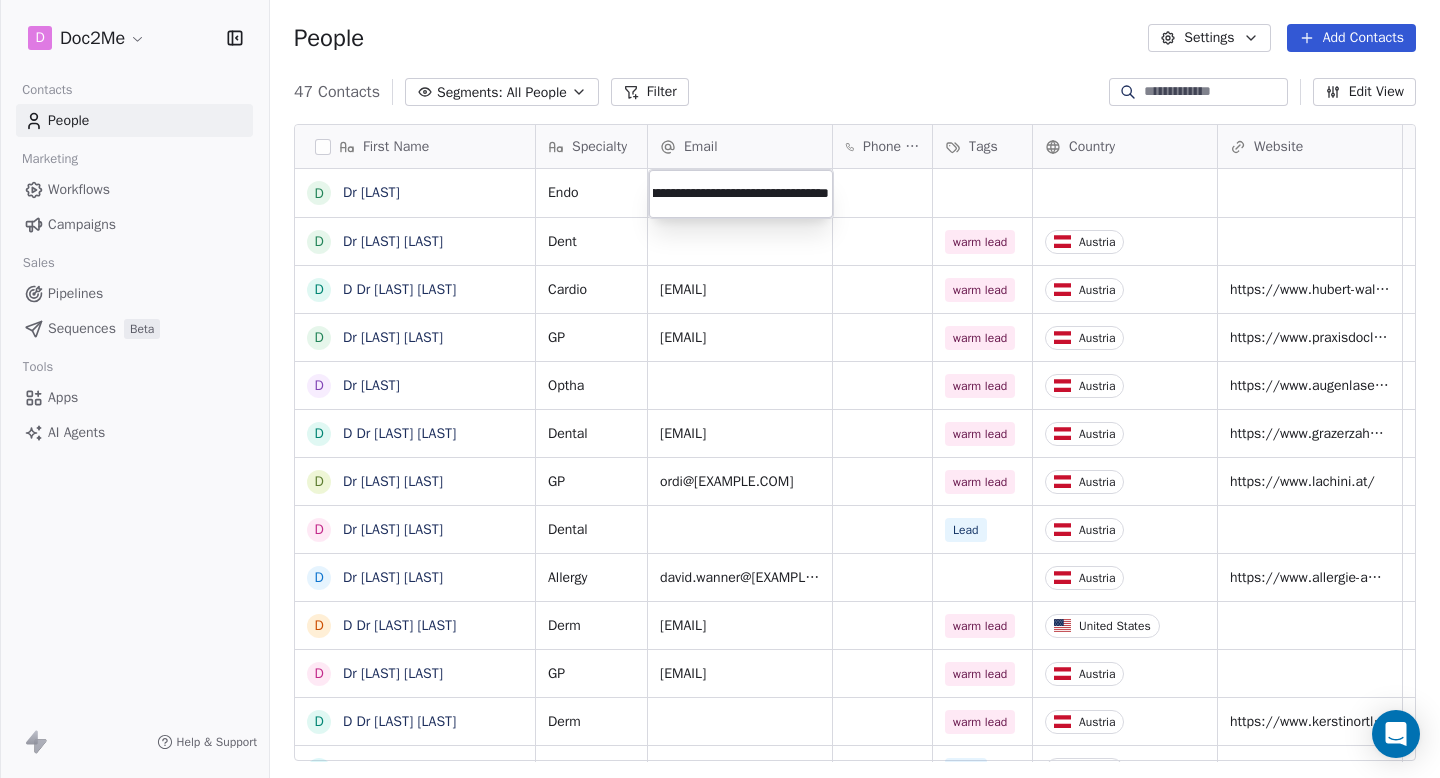 click on "Endo Dent" at bounding box center (720, 389) 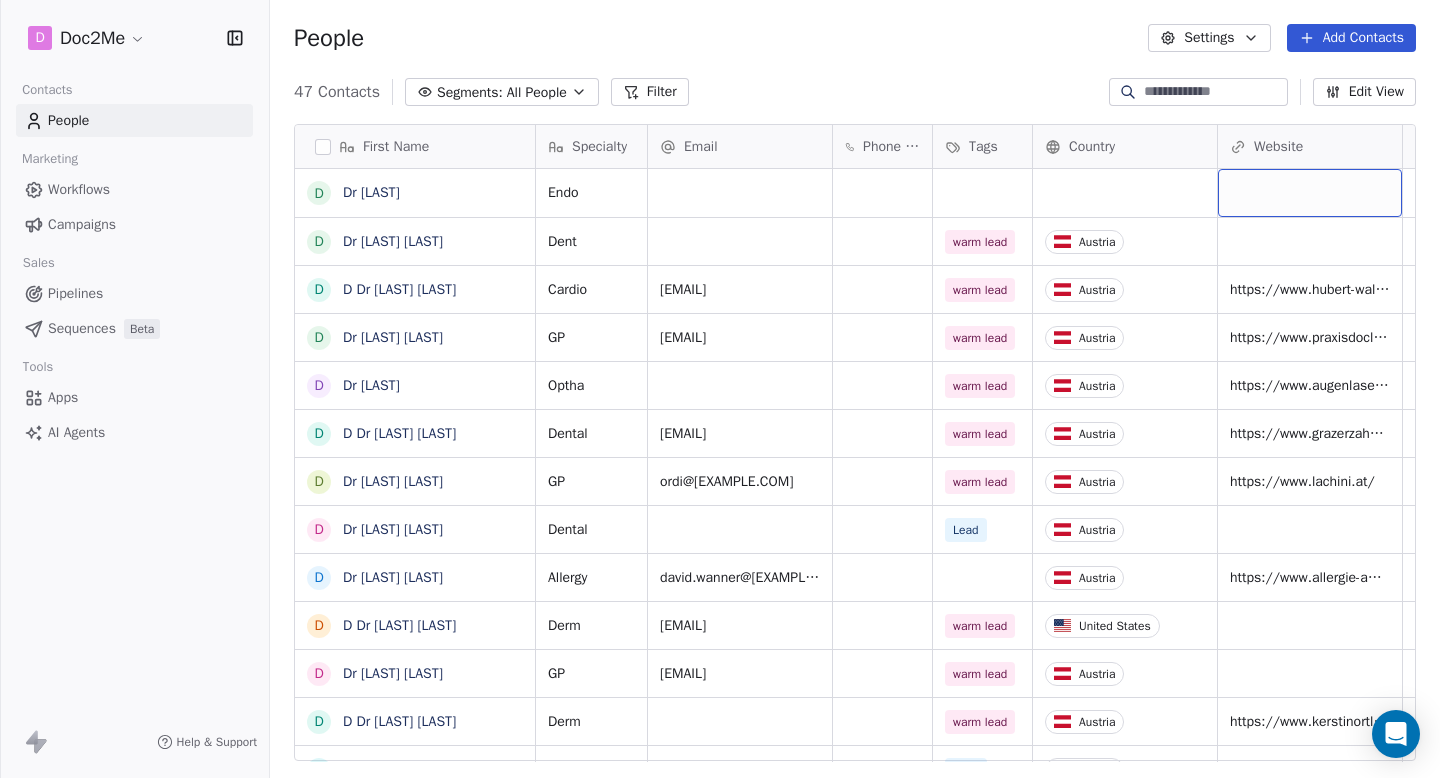 click at bounding box center (1310, 193) 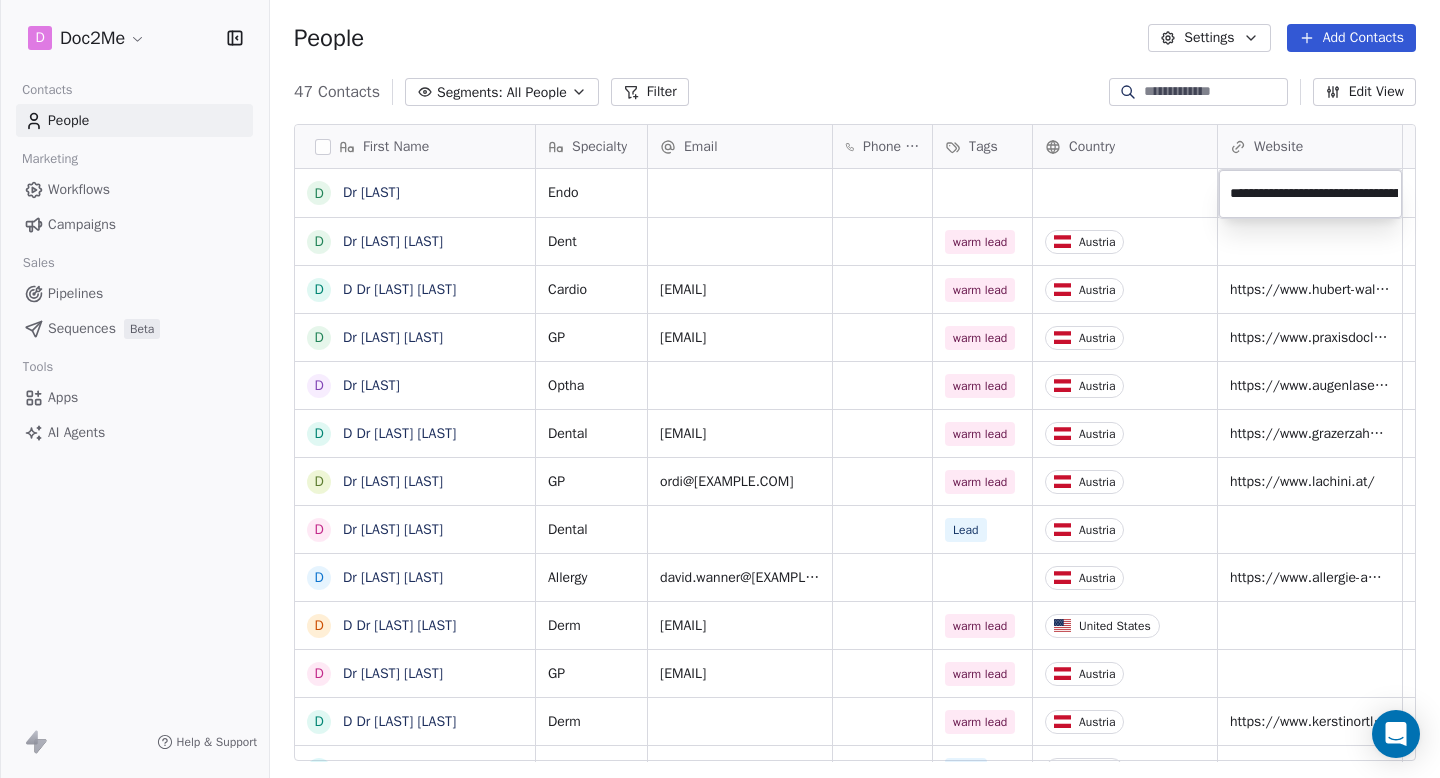 scroll, scrollTop: 0, scrollLeft: 1013, axis: horizontal 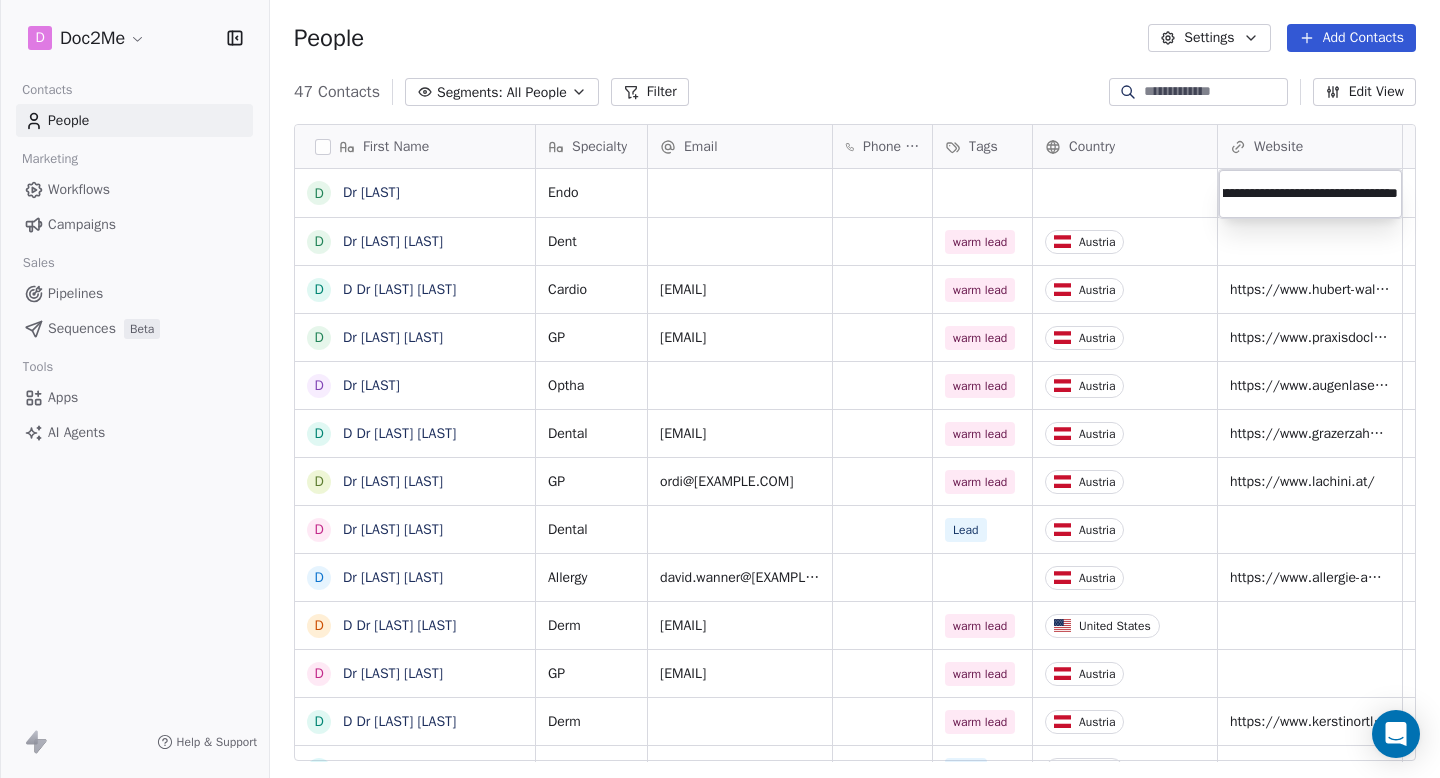 type on "**********" 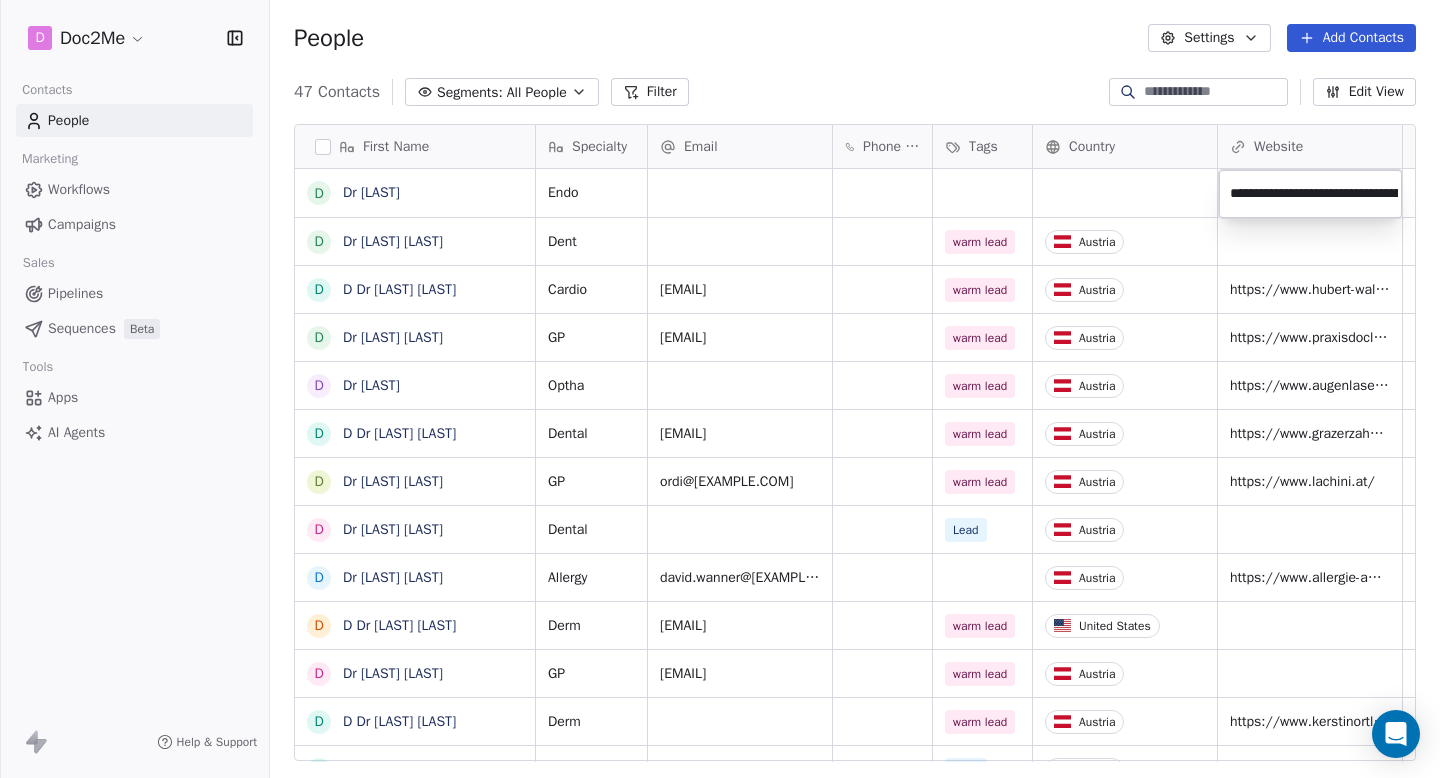 click on "Endo Dent" at bounding box center (720, 389) 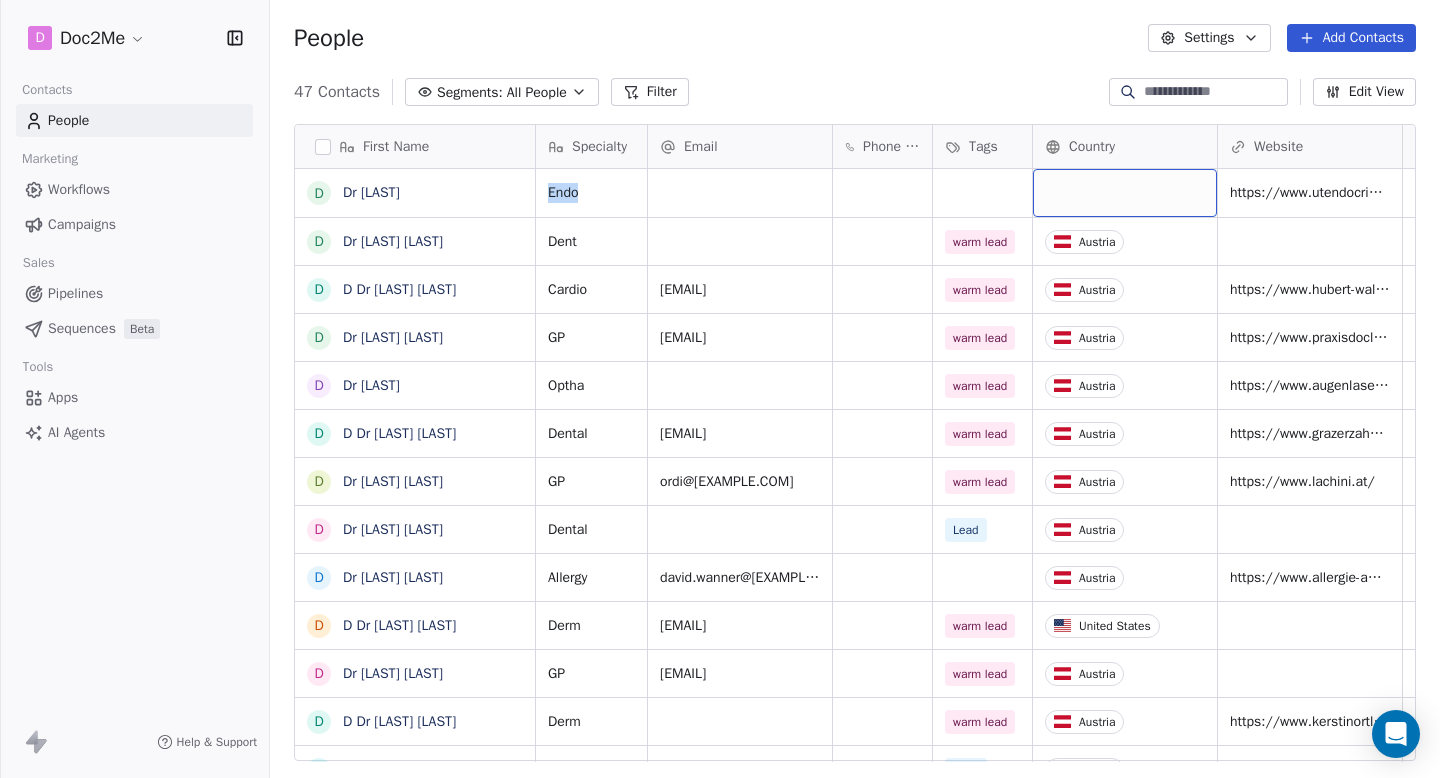 click at bounding box center (1125, 193) 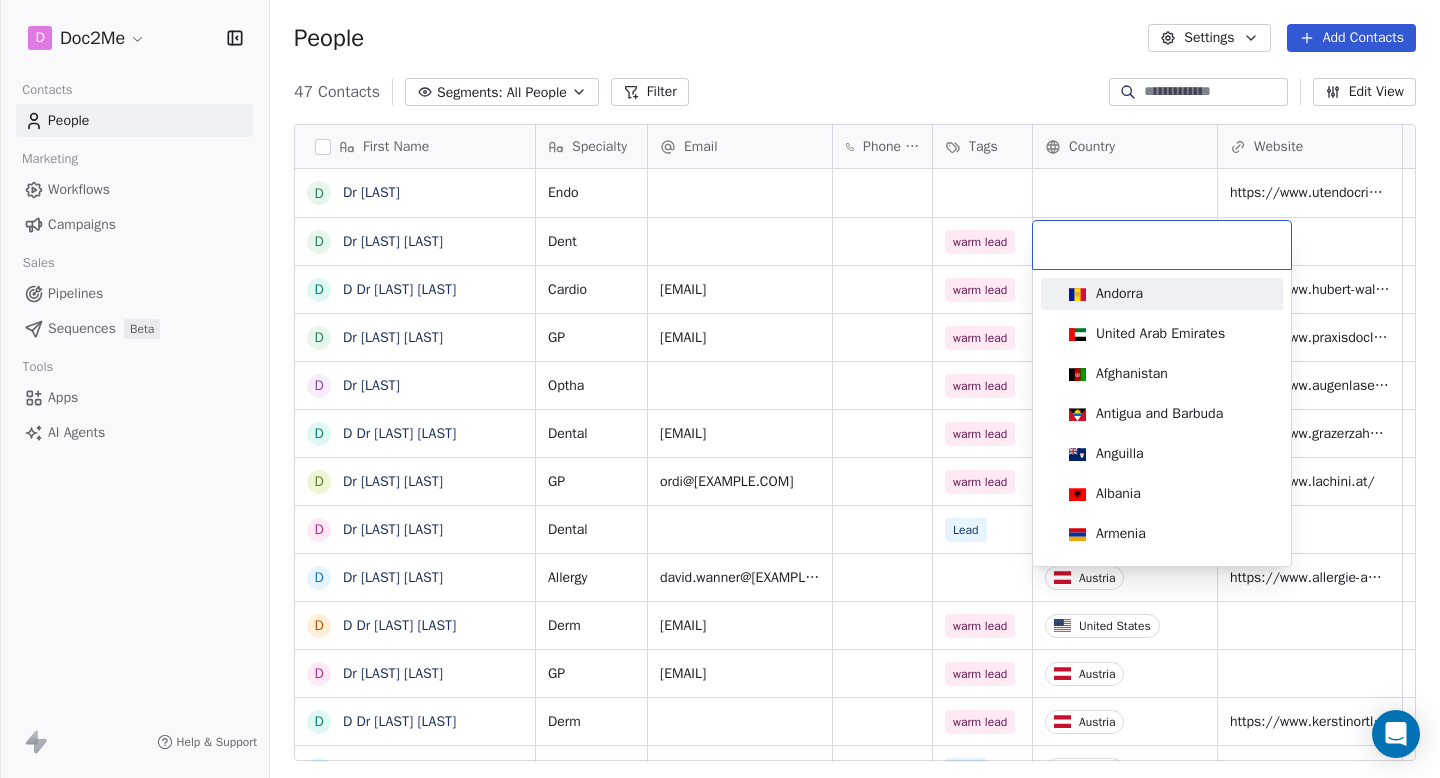 click at bounding box center (1162, 245) 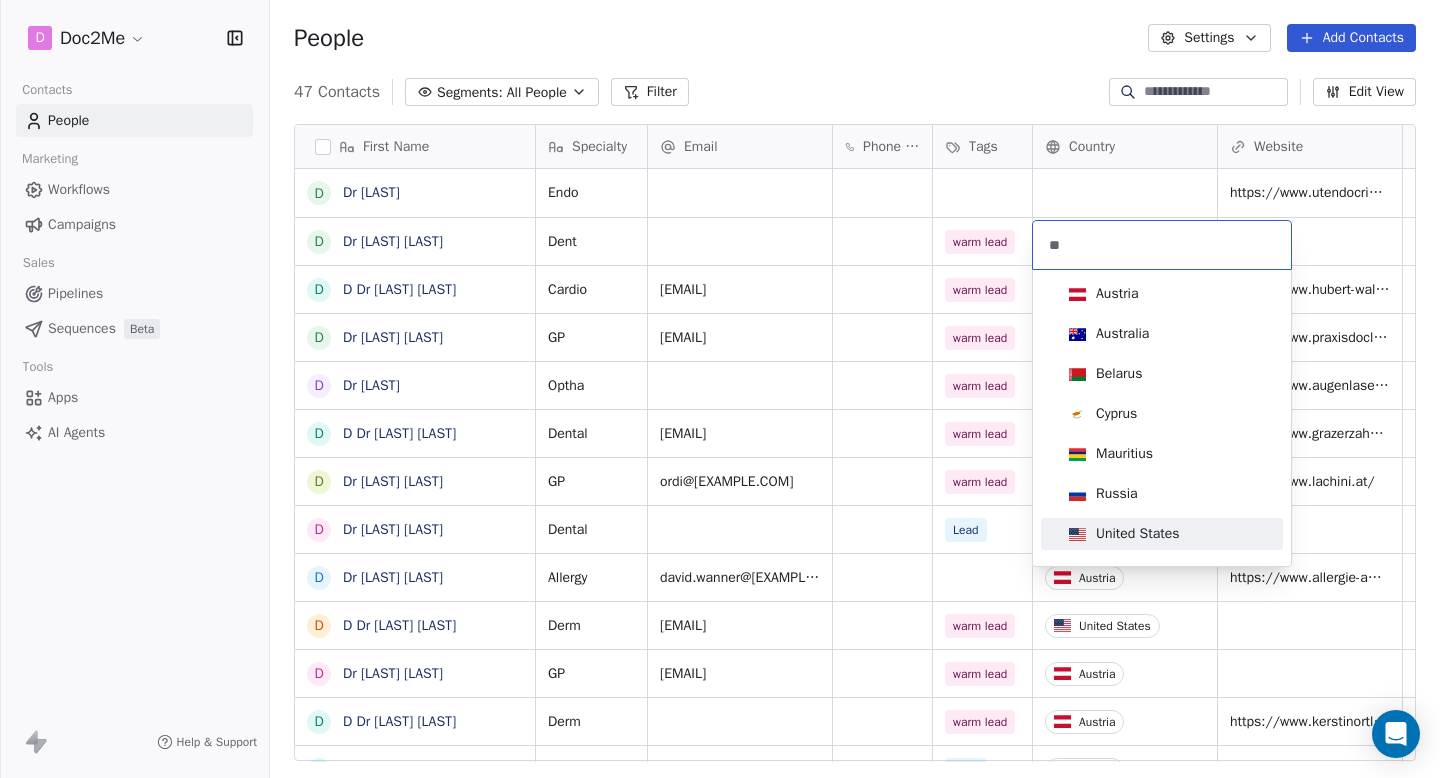 type on "**" 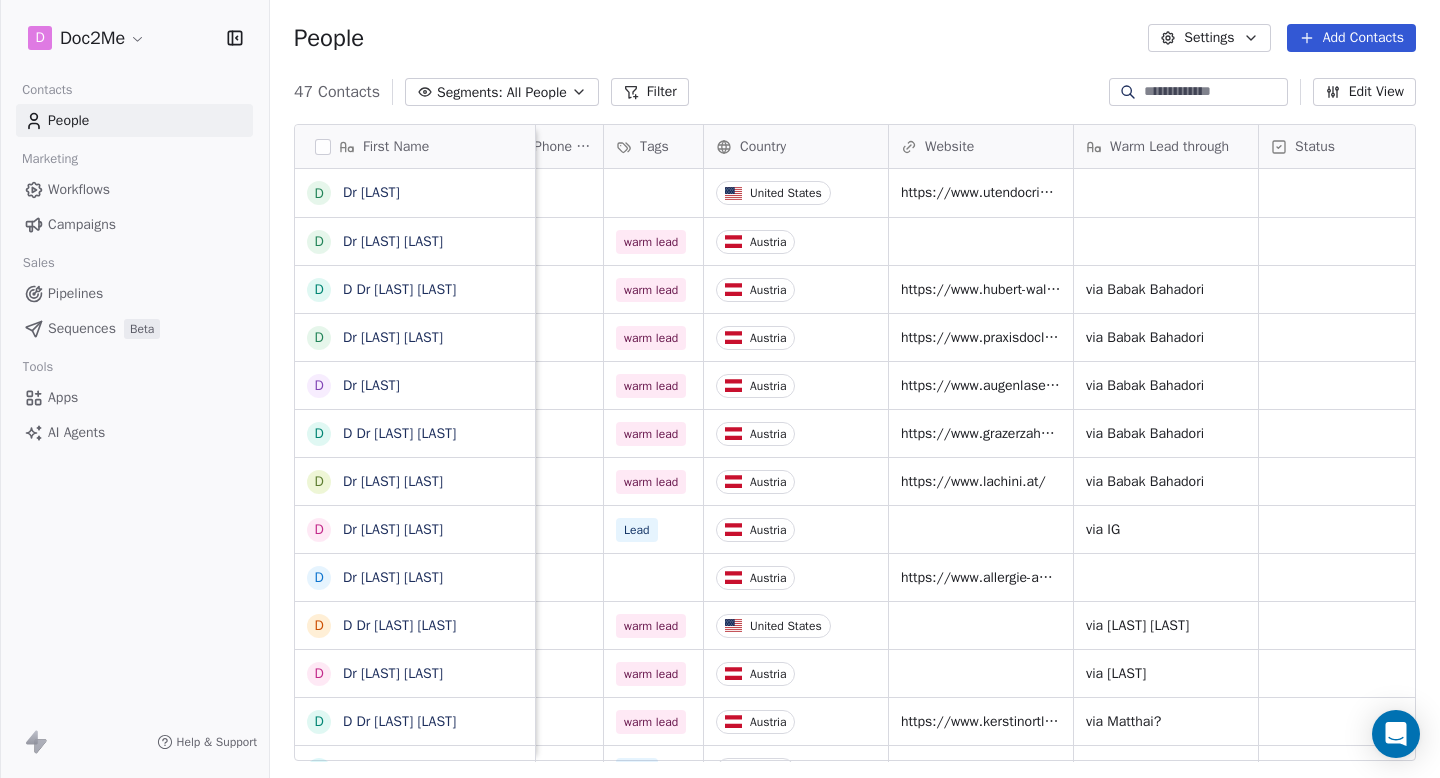 scroll, scrollTop: 0, scrollLeft: 340, axis: horizontal 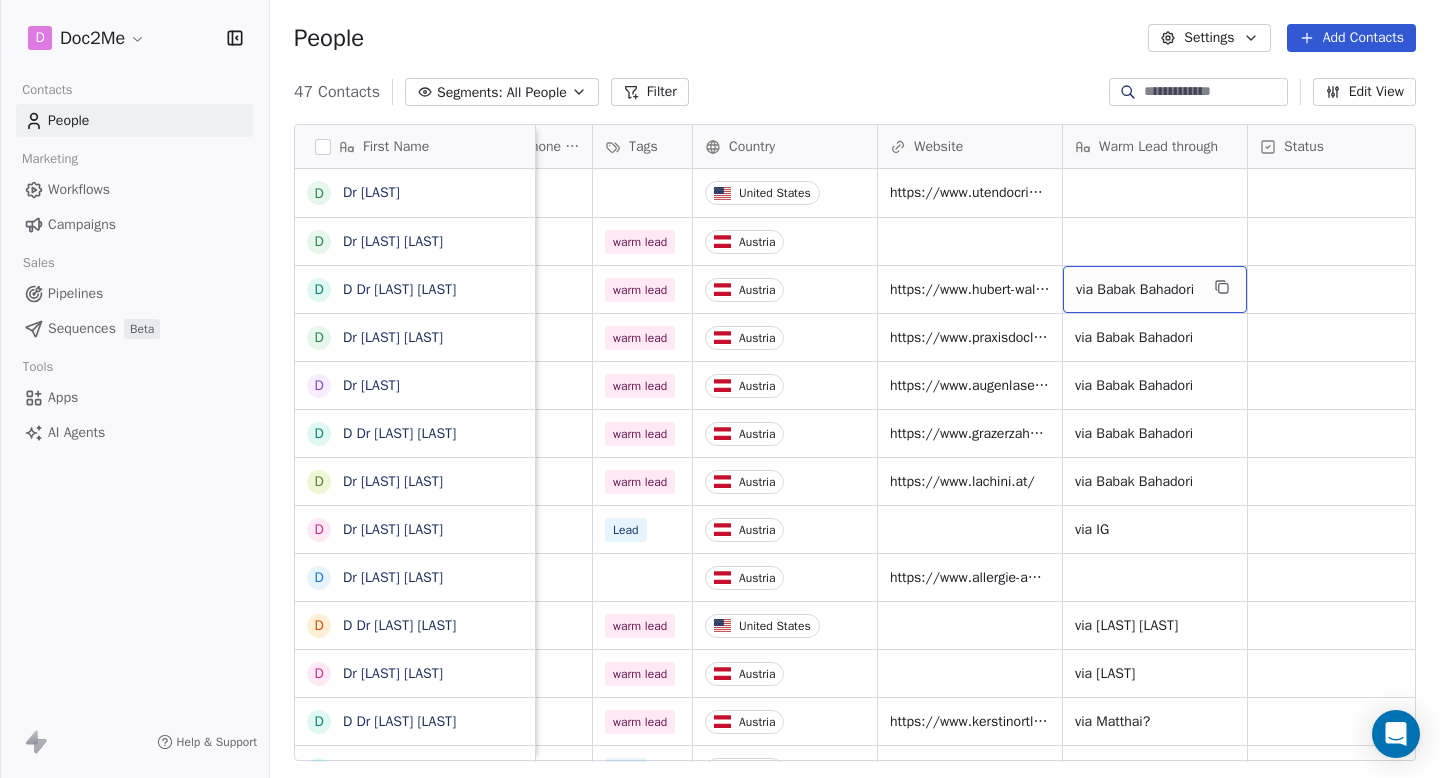 click on "via Babak Bahadori" at bounding box center (1137, 290) 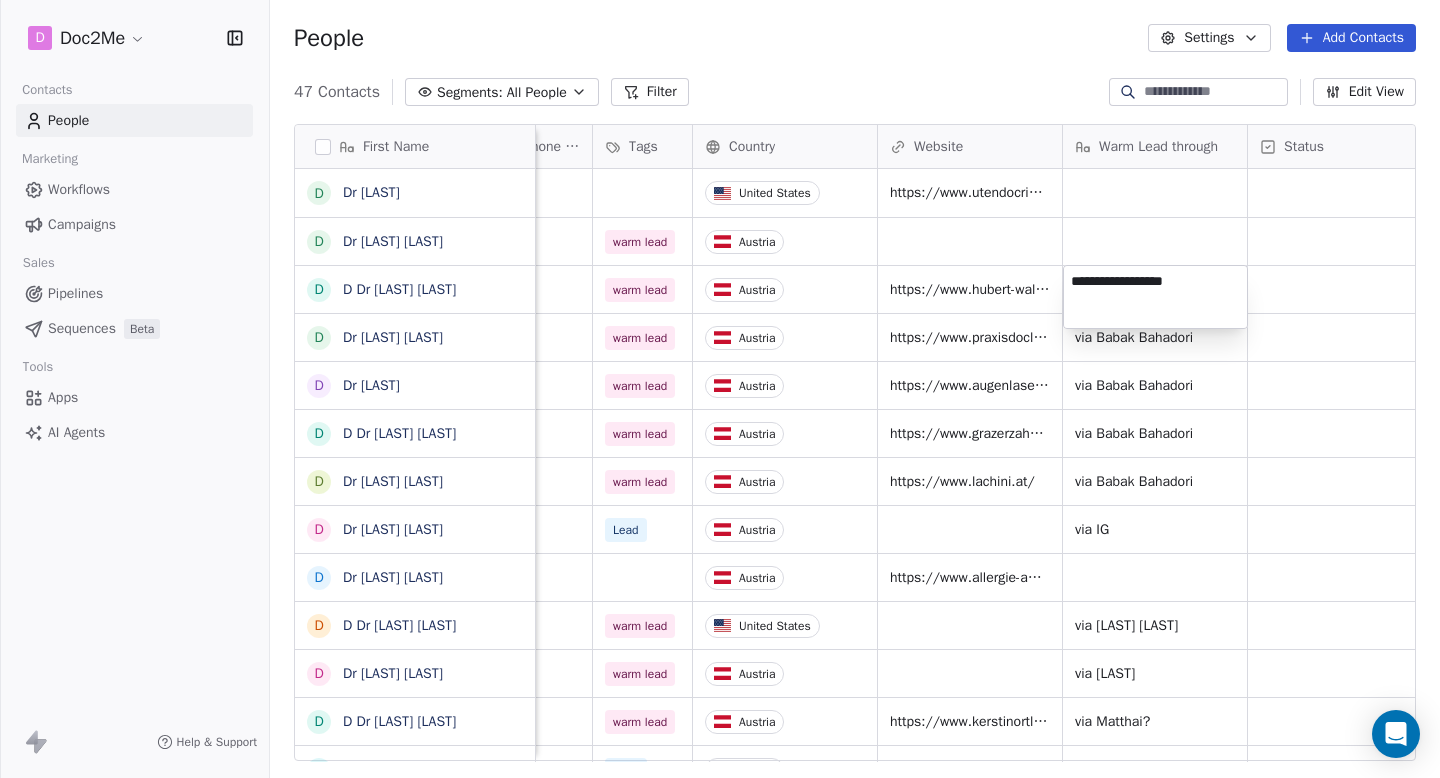 click on "Endo Dent" at bounding box center (720, 389) 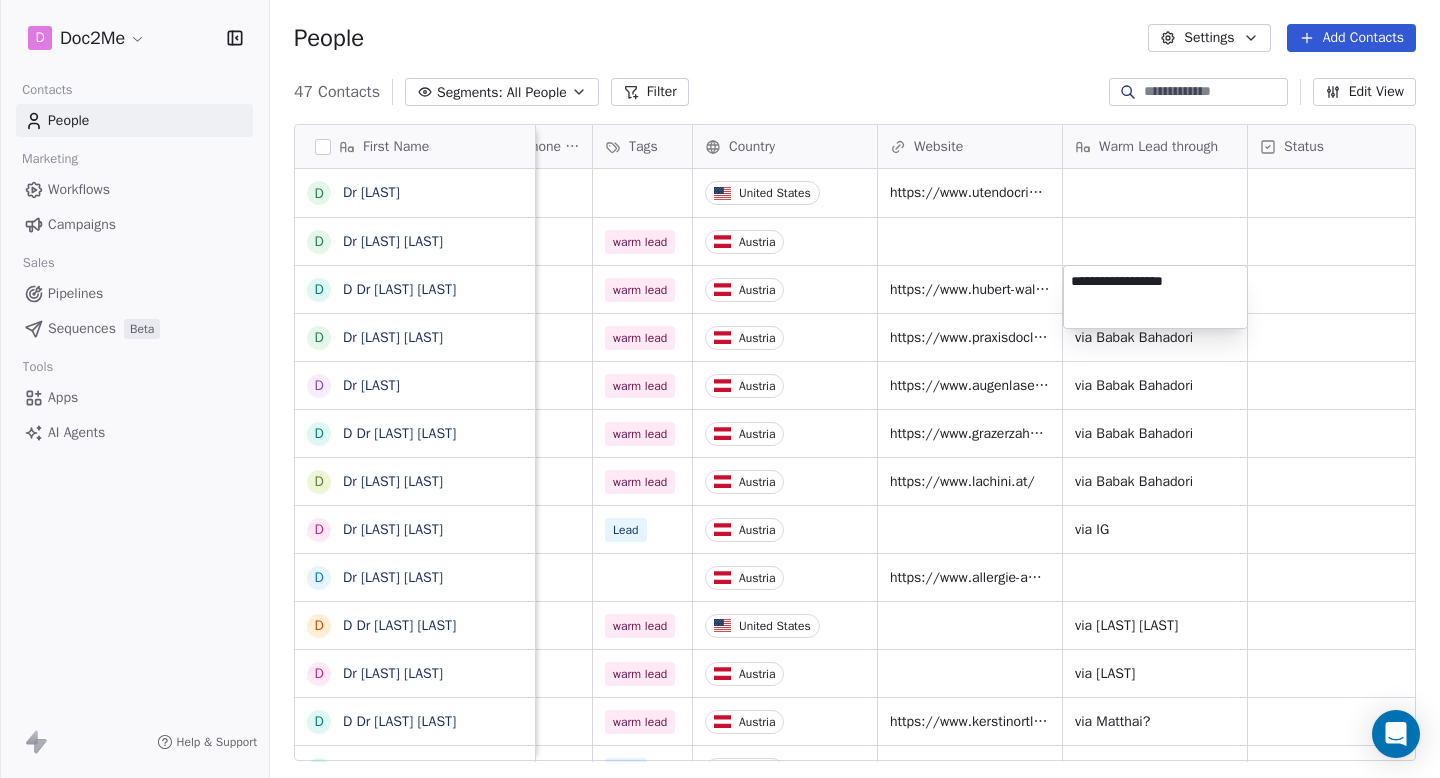 click on "Endo Dent" at bounding box center [720, 389] 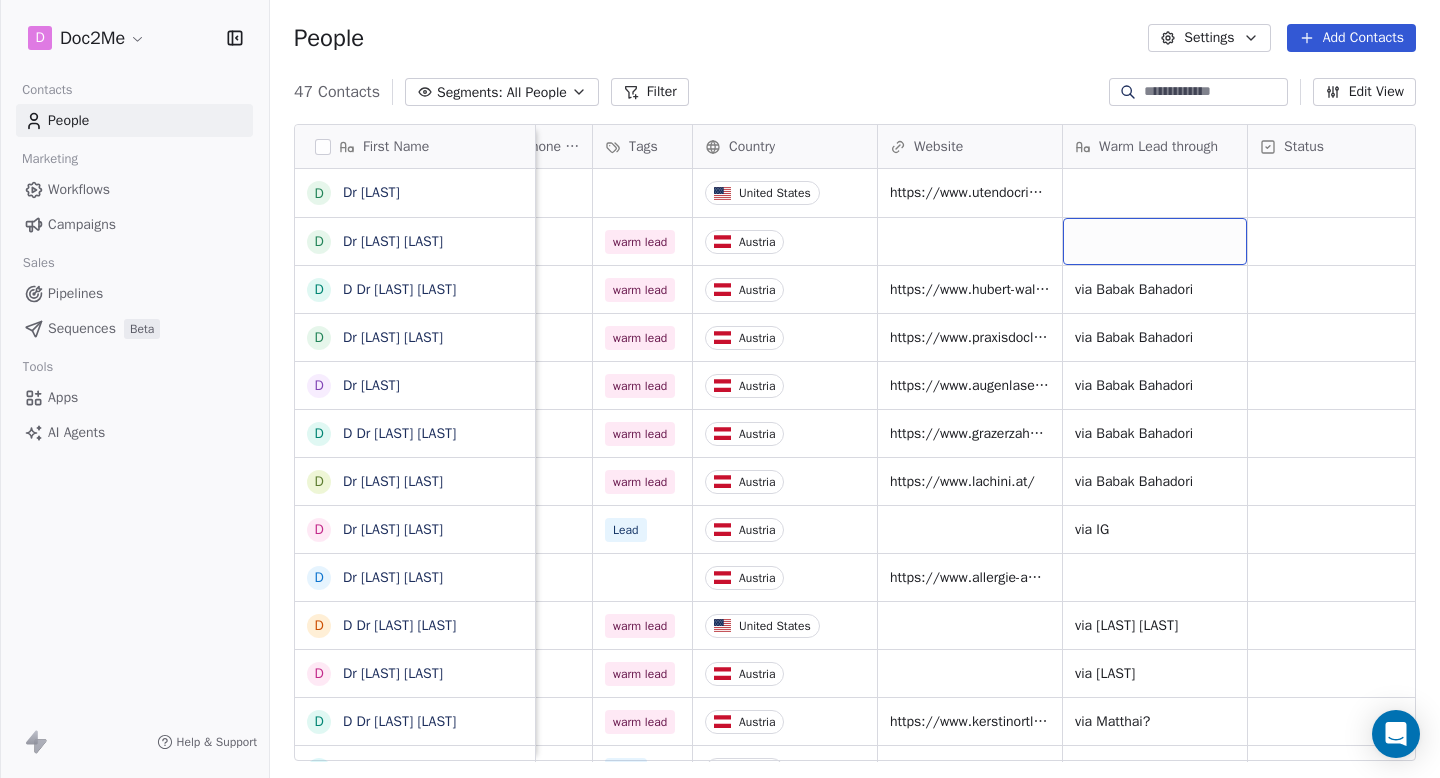 click at bounding box center (1155, 241) 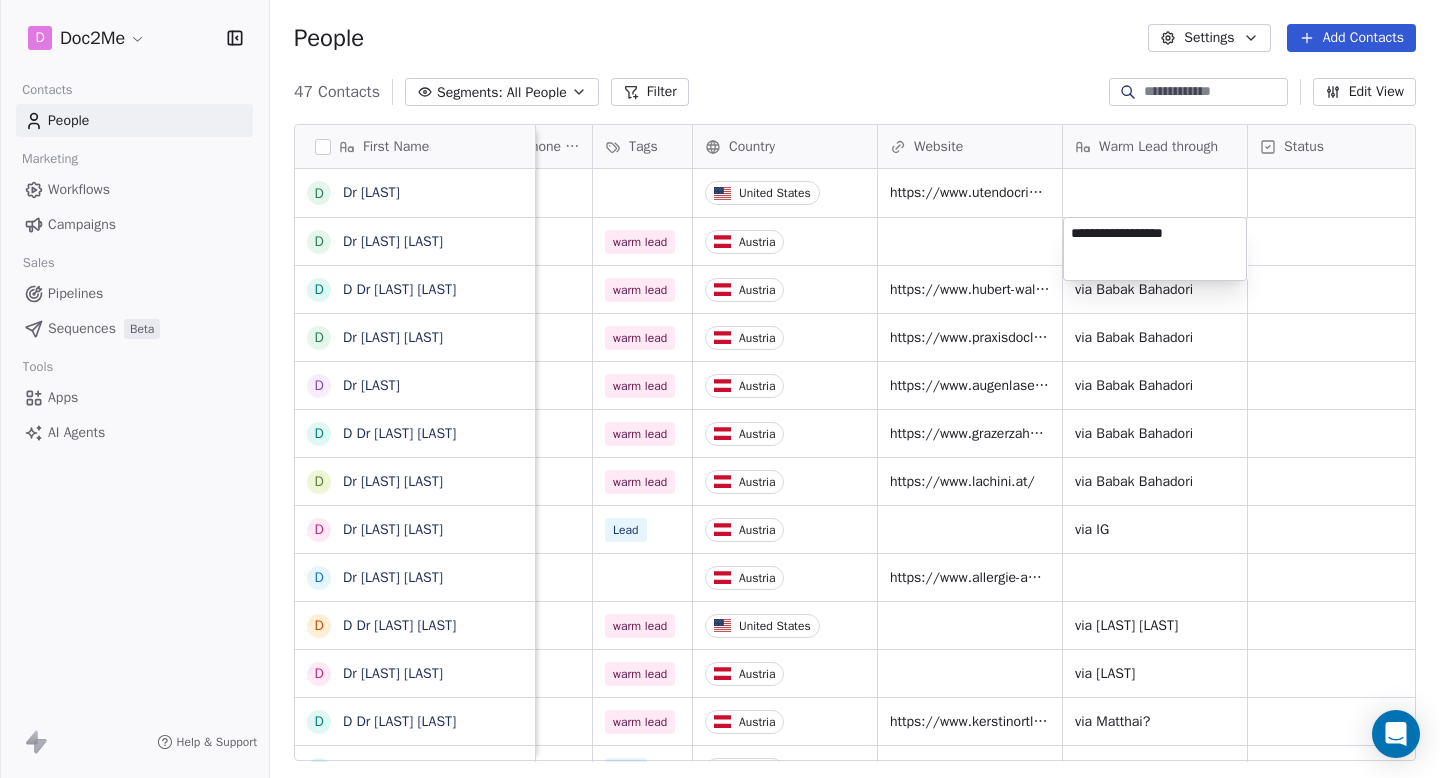 type on "**********" 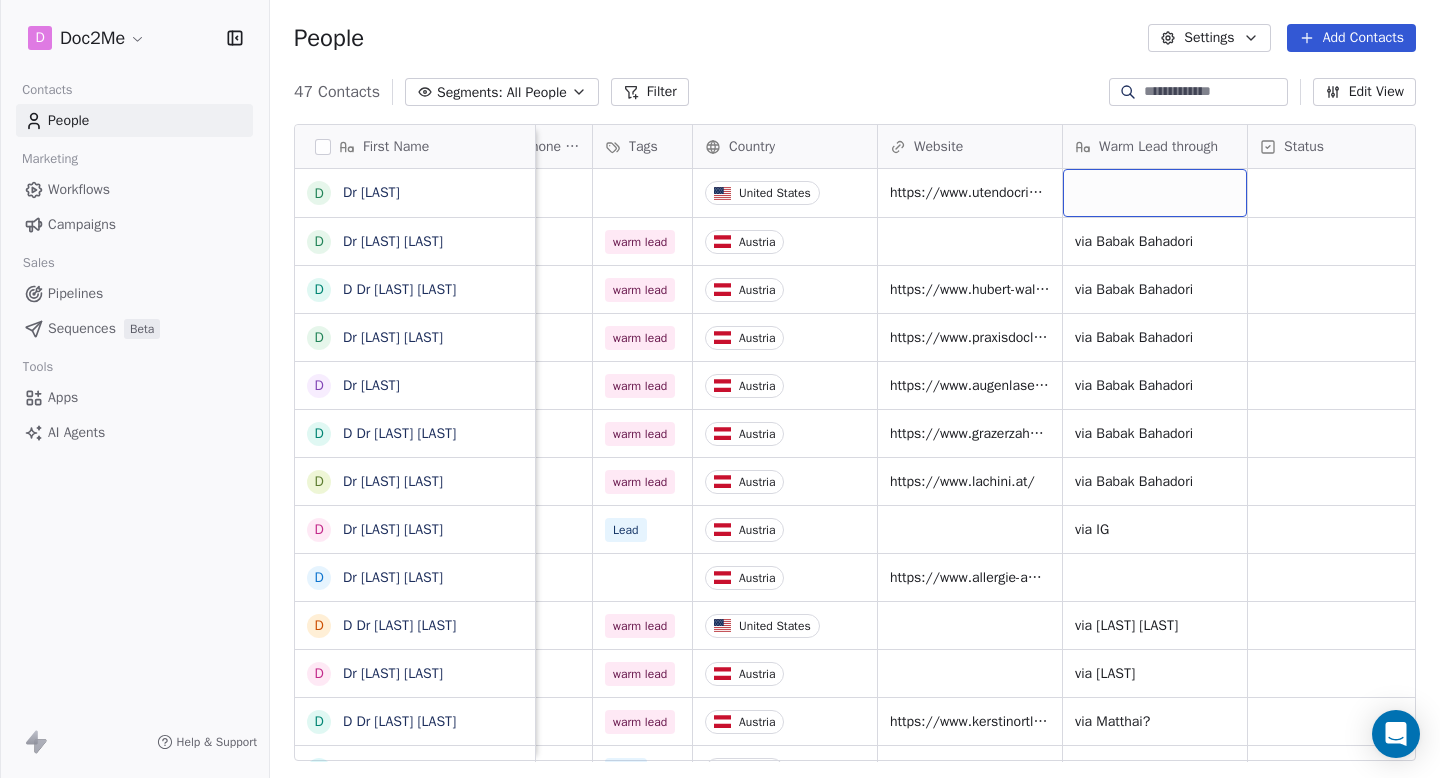 click at bounding box center (1155, 193) 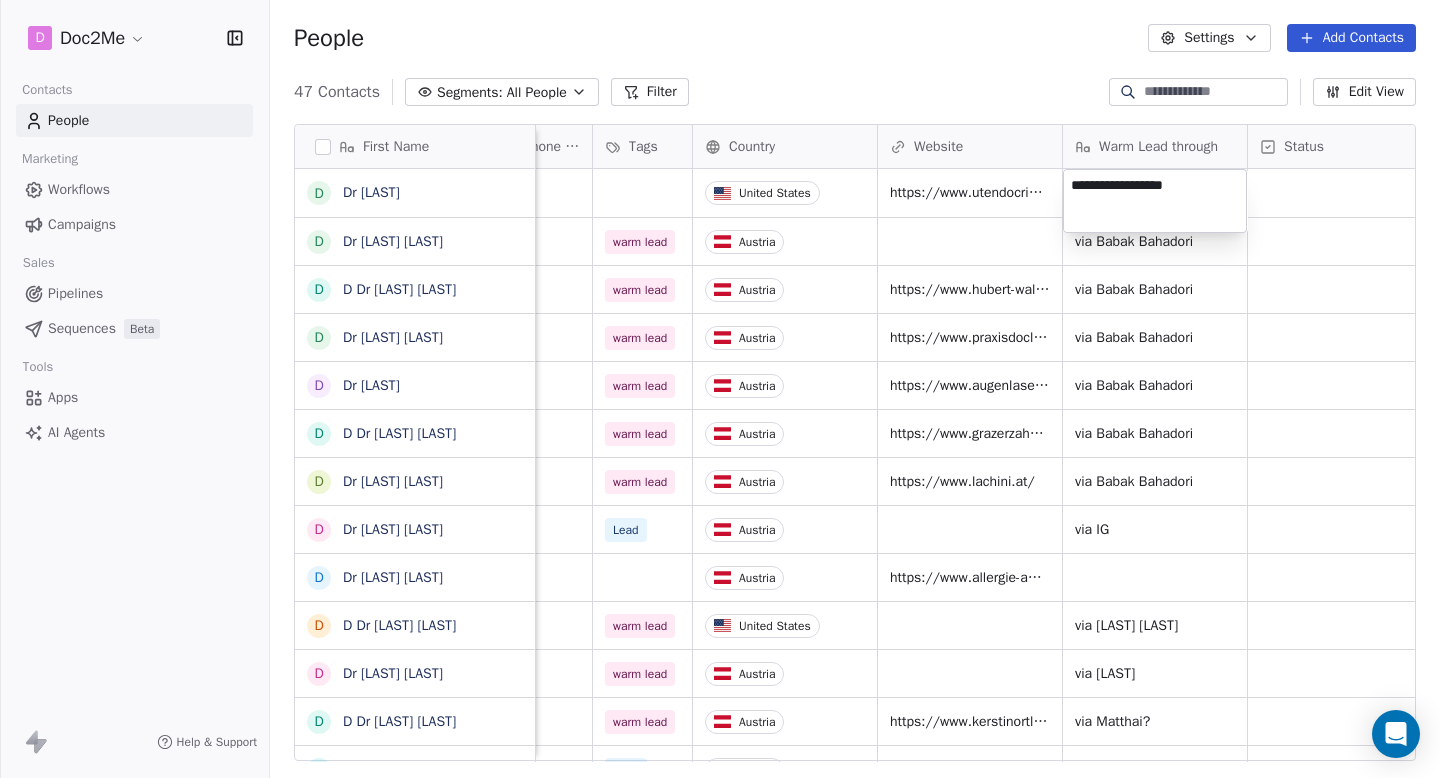 type on "**********" 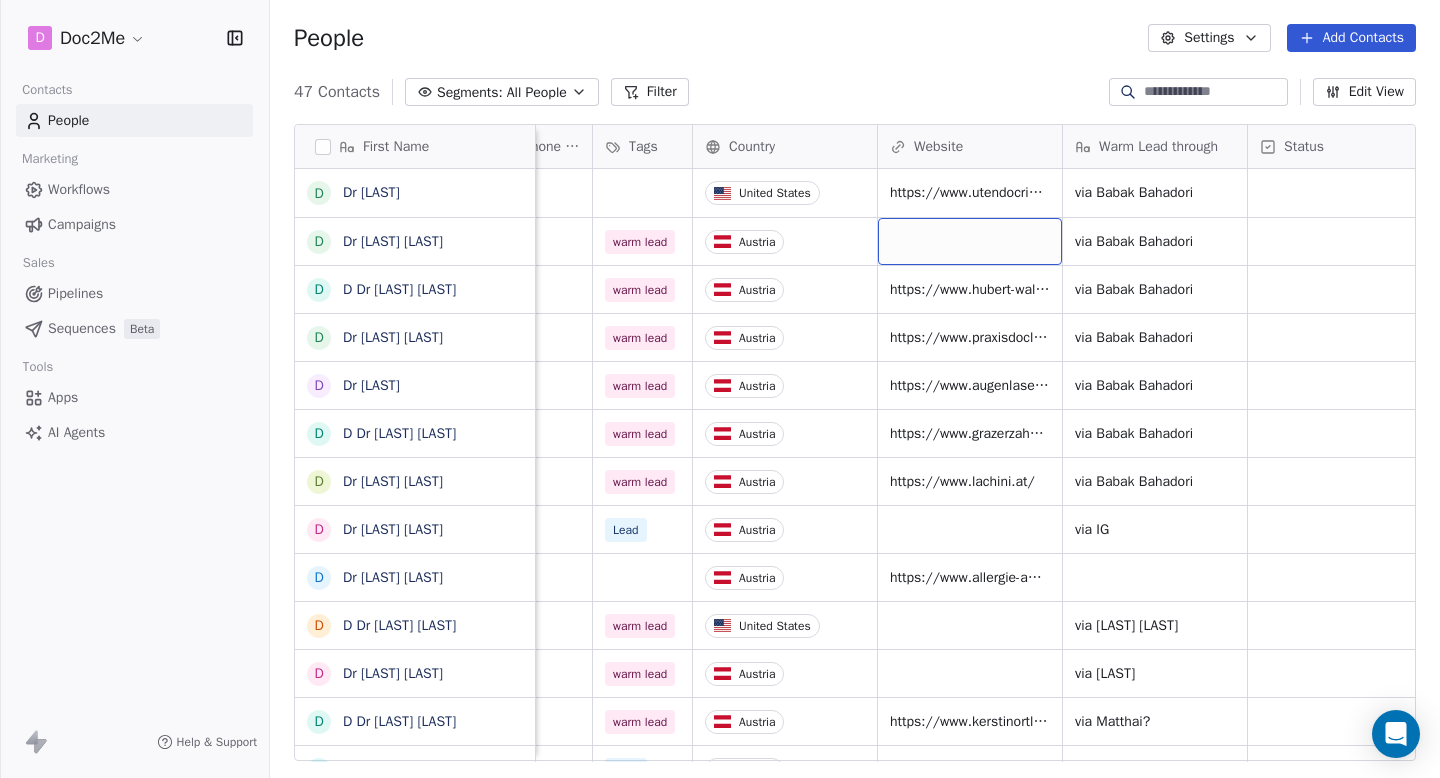 click at bounding box center (970, 241) 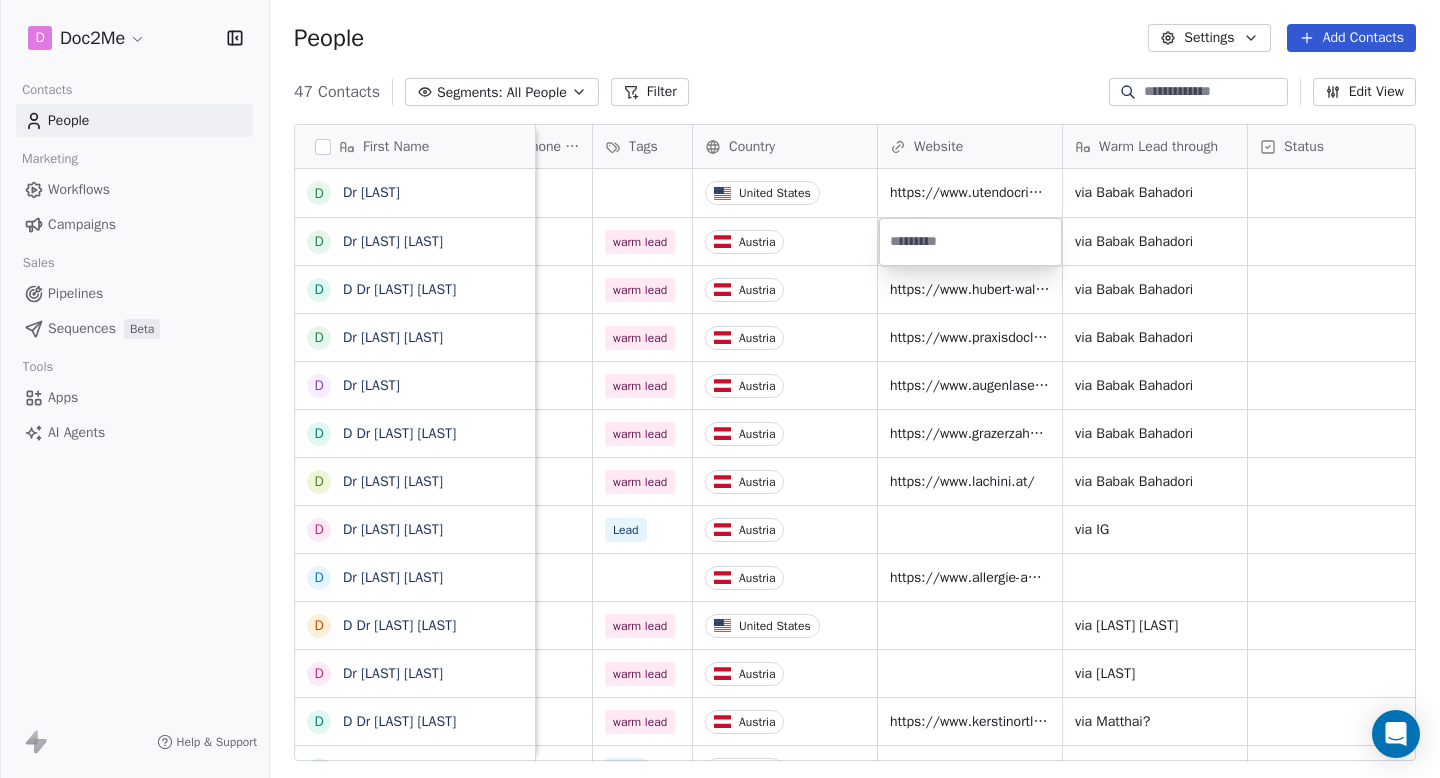 click on "Endo Dent" at bounding box center [720, 389] 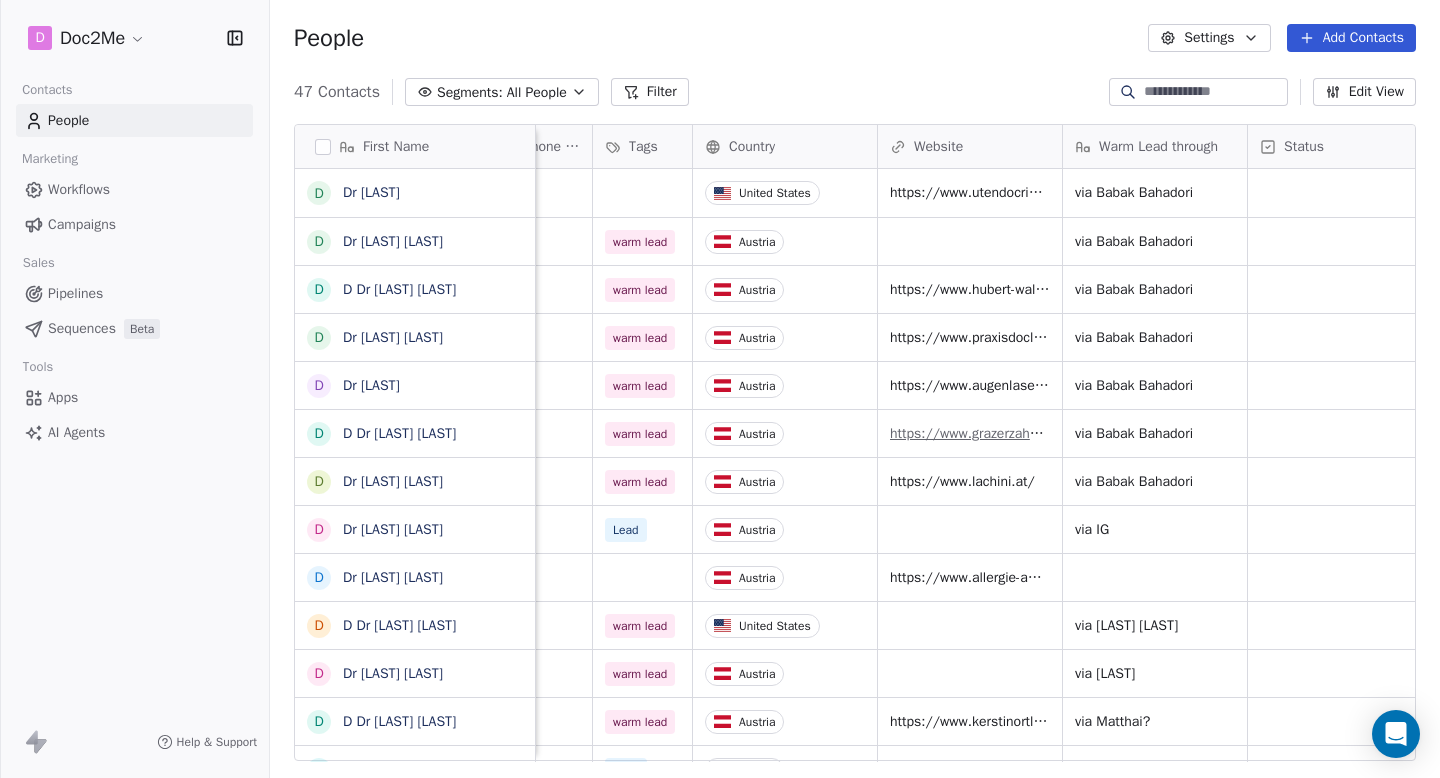 scroll, scrollTop: 0, scrollLeft: 0, axis: both 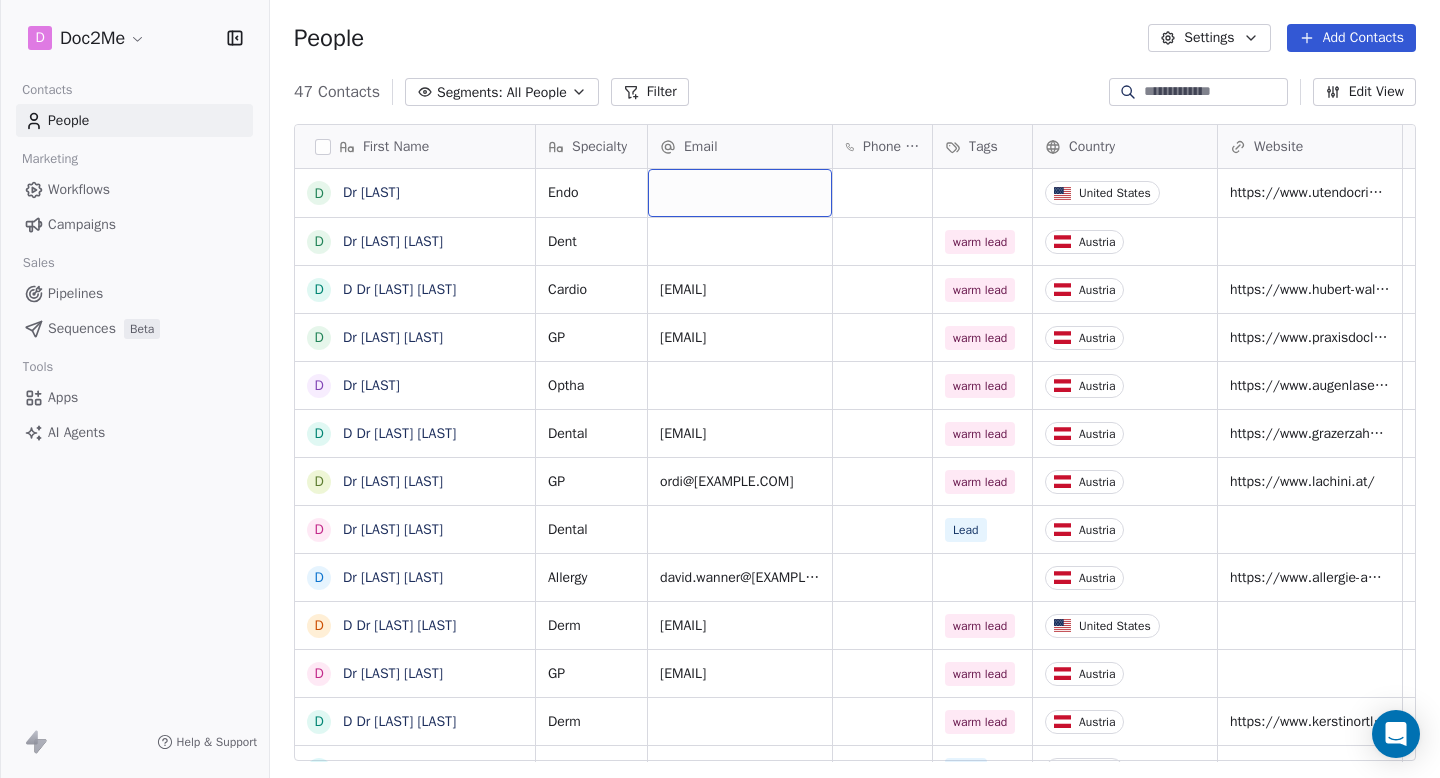 click at bounding box center (740, 193) 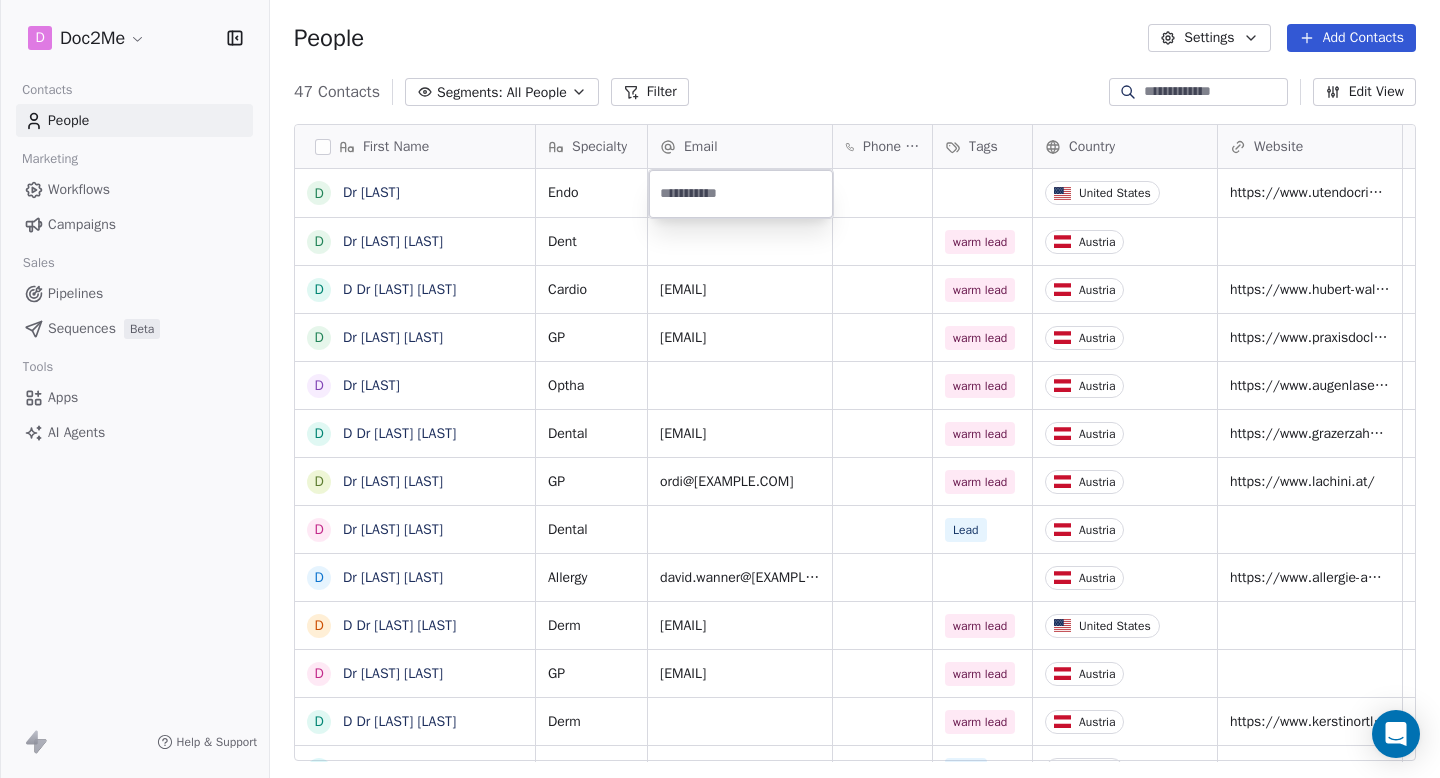 click on "Endo Dent" at bounding box center [720, 389] 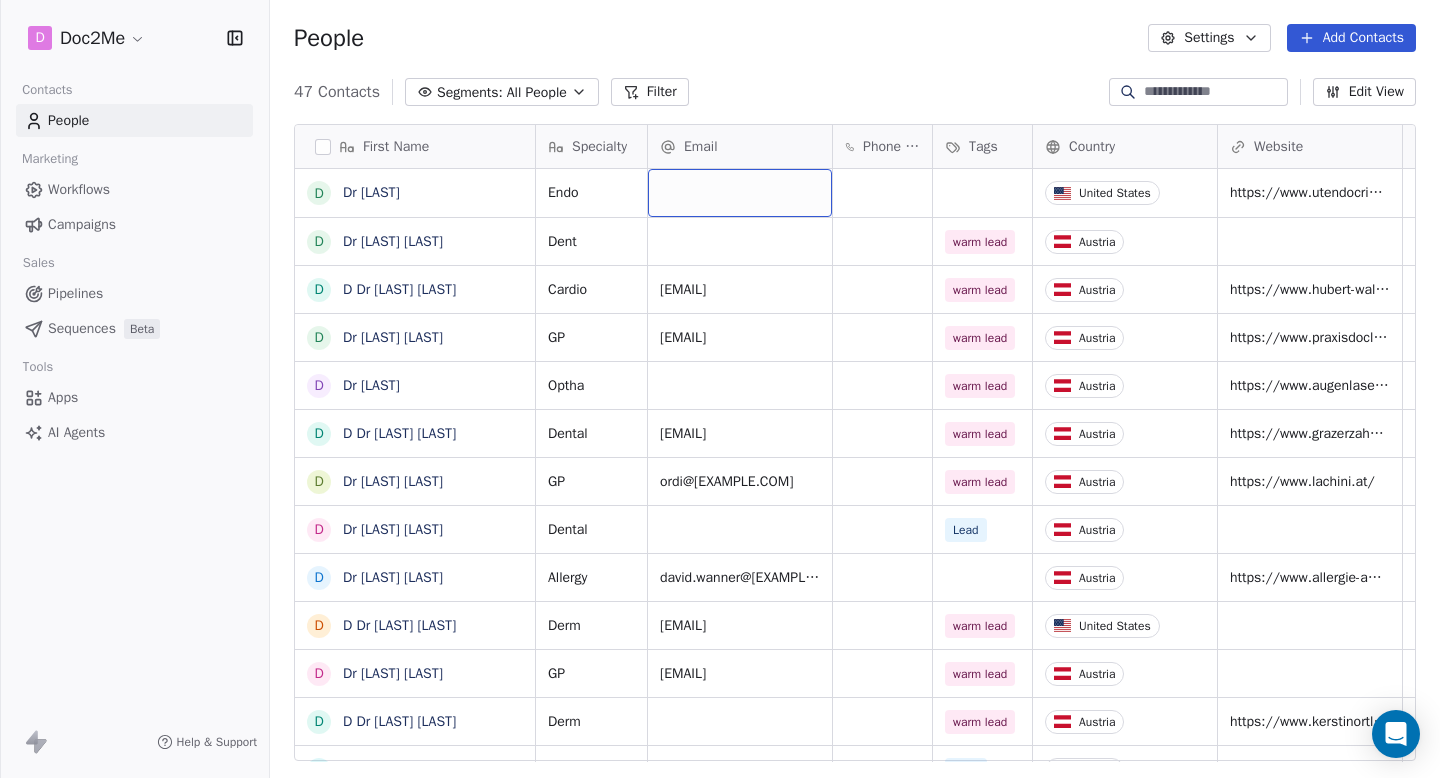 click on "Add Contacts" at bounding box center [1351, 38] 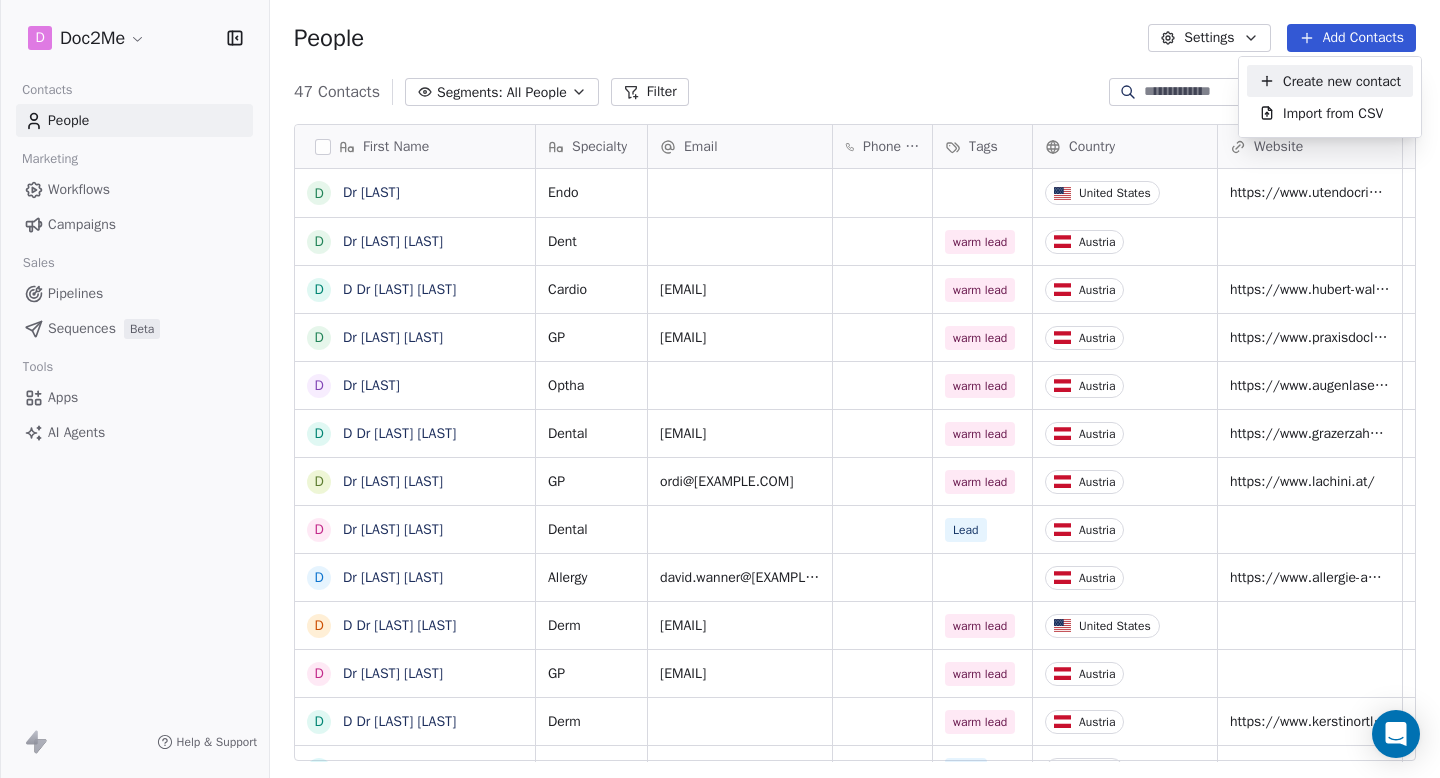 click on "Create new contact" at bounding box center (1342, 81) 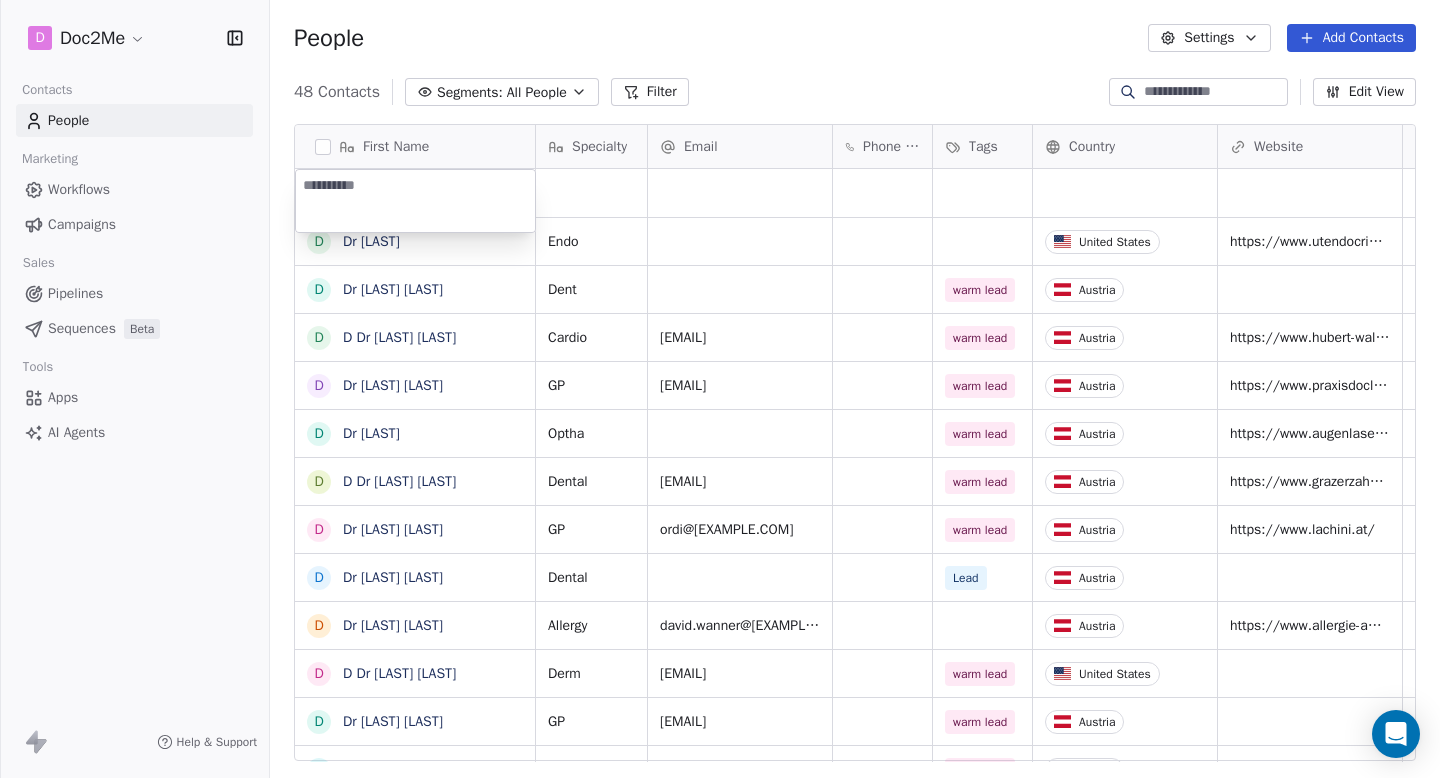click on "D Doc2Me Contacts People Marketing Workflows Campaigns Sales Pipelines Sequences Beta Tools Apps AI Agents Help & Support People Settings Add Contacts 48 Contacts Segments: All People Filter Edit View Tag Add to Sequence Export First Name D Dr [LAST] D Dr [LAST] D Dr [LAST] D Dr [LAST] D Dr [LAST] D Dr [LAST] D Dr [LAST] D Dr [LAST] D Dr [LAST] D Dr [LAST] D Dr [LAST] D Dr [LAST] D Dr [LAST] D Dr [LAST] L [LAST] D Dr [LAST] D Dr [LAST] D Dr [LAST] D Dr [LAST] D Dr [LAST] D Dr [LAST] D Dr [LAST] D Dr [LAST] D Dr [LAST] S [LAST] D Dr [LAST] F [LAST] G [LAST] D Dr [LAST] D Dr [LAST] A [LAST] D Dr [LAST] Specialty Email Phone Number Tags Country Website Warm Lead through Status Contact Source NPS Score Endo United States Dent warm lead GP" at bounding box center (720, 389) 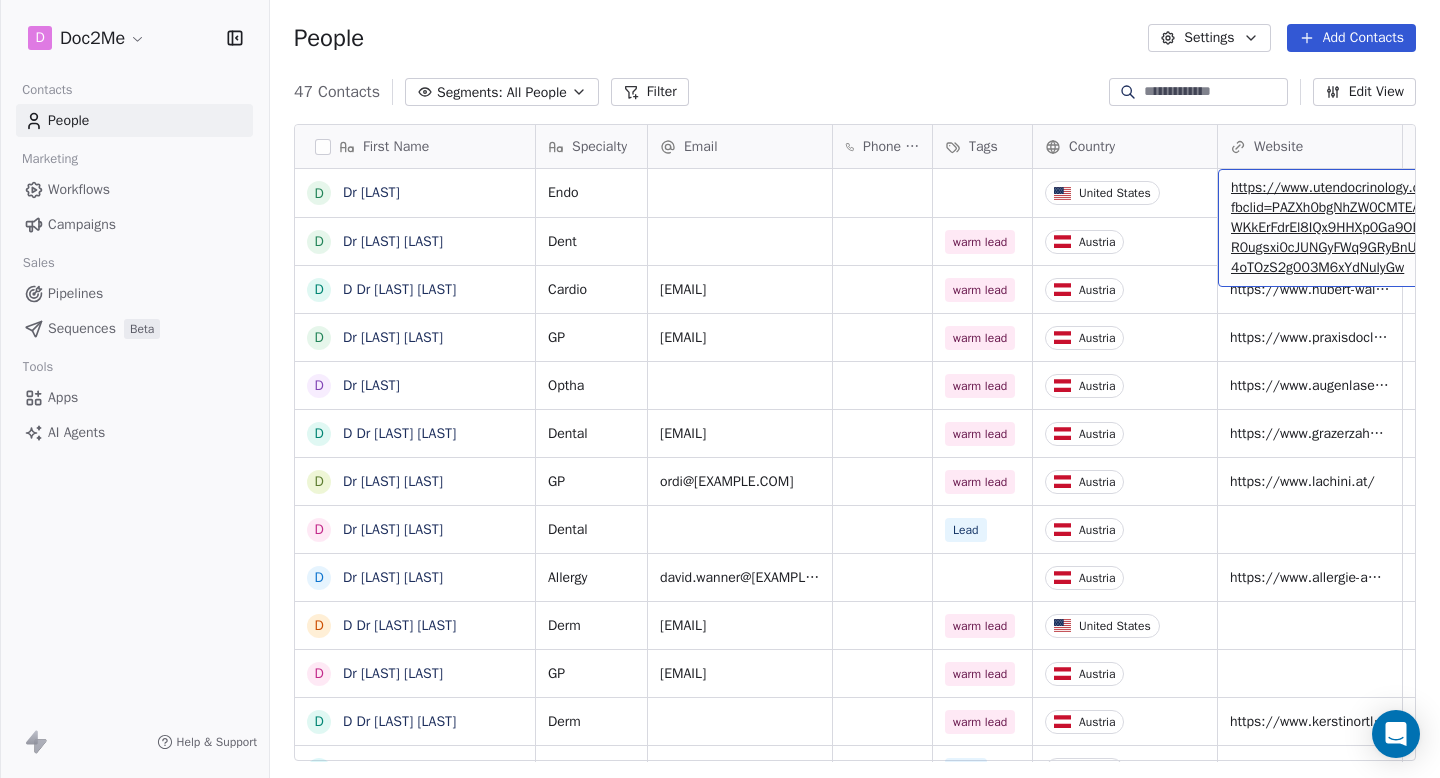 click 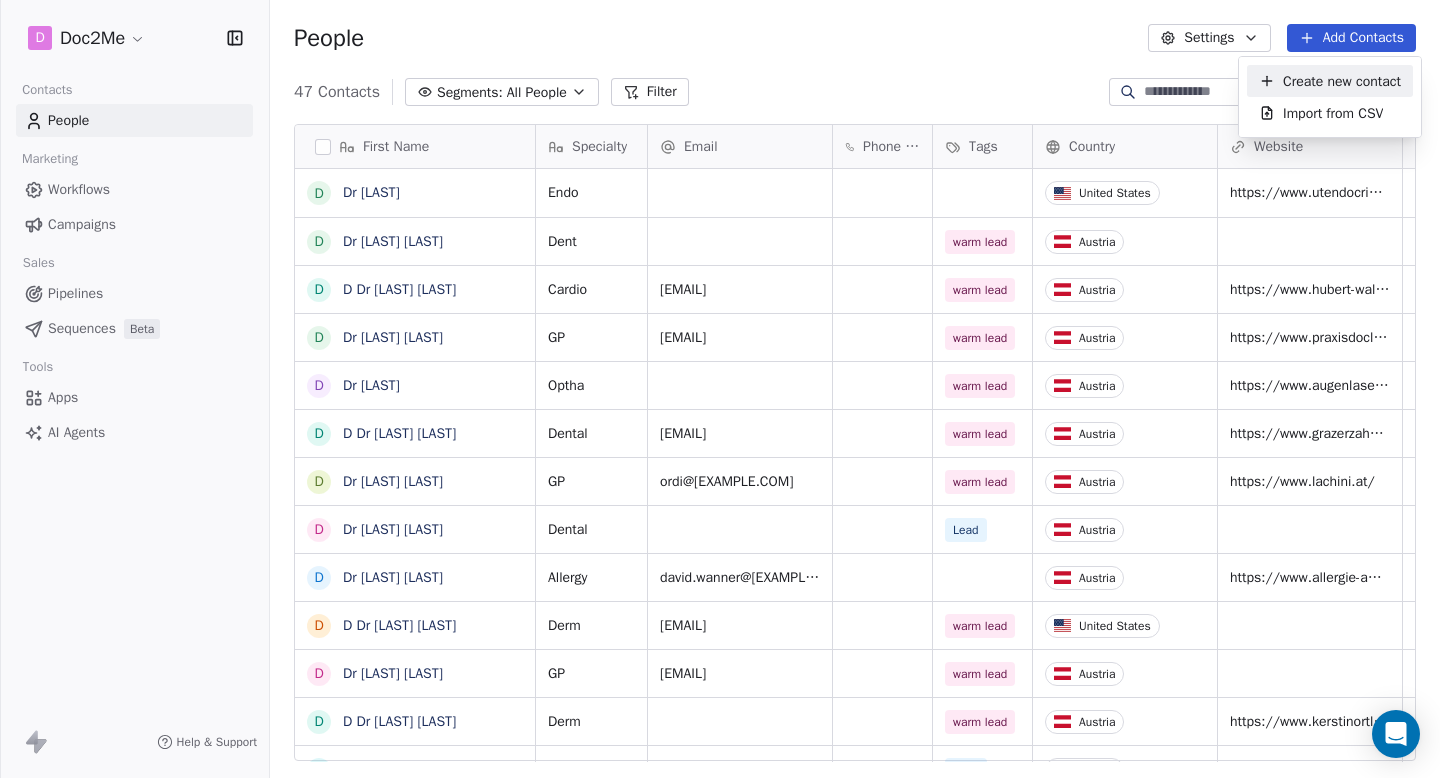 click on "Create new contact" at bounding box center [1342, 81] 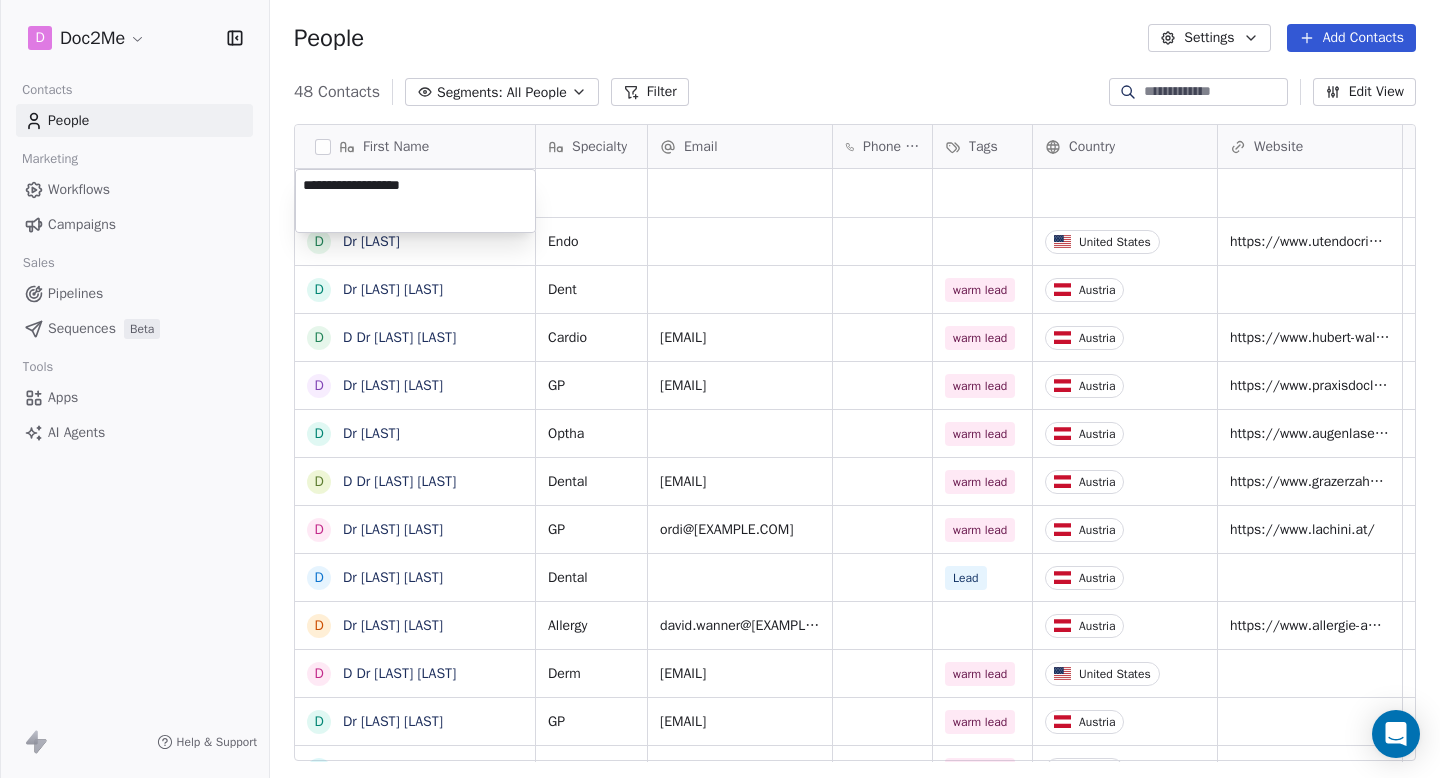 type on "**********" 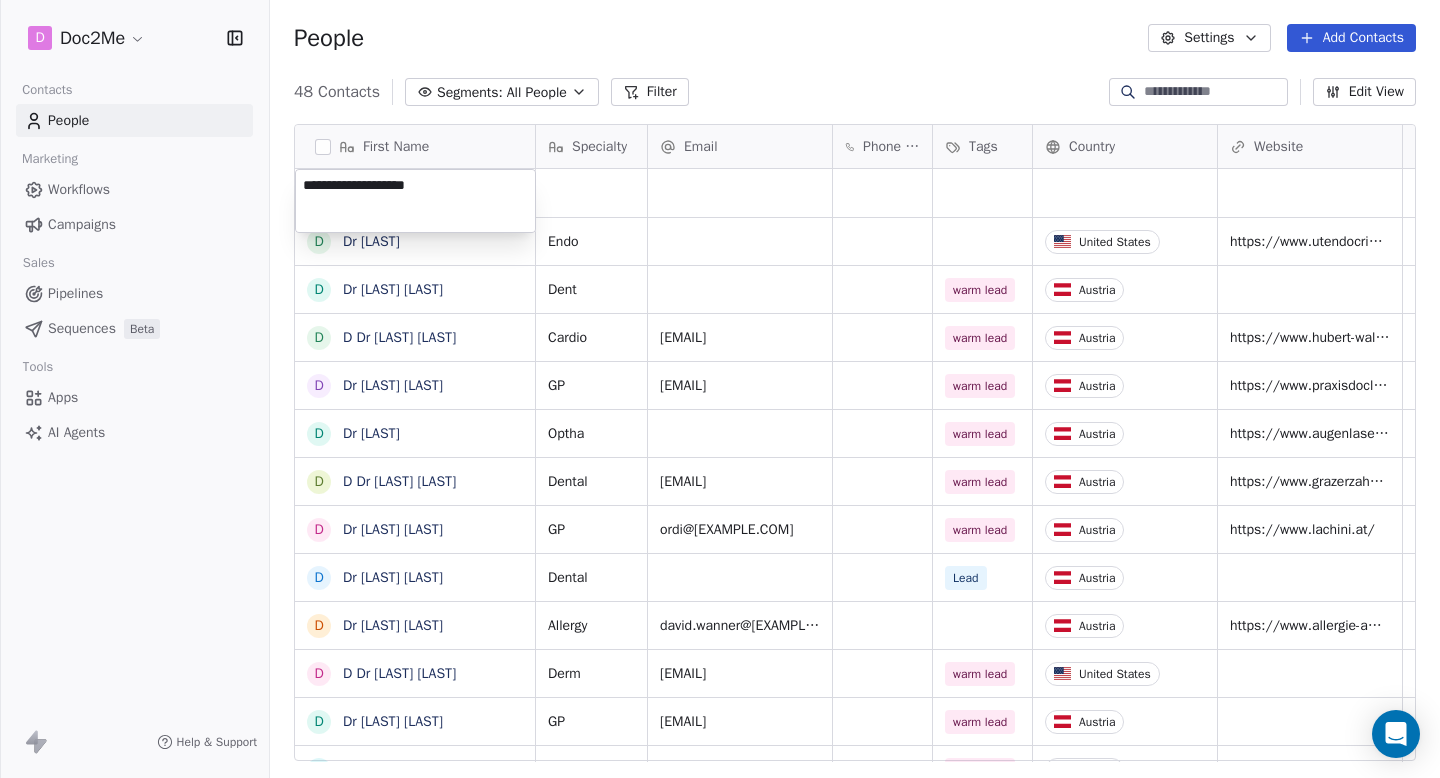 click on "D Doc2Me Contacts People Marketing Workflows Campaigns Sales Pipelines Sequences Beta Tools Apps AI Agents Help & Support People Settings Add Contacts 48 Contacts Segments: All People Filter Edit View Tag Add to Sequence Export First Name D Dr [LAST] D Dr [LAST] D Dr [LAST] D Dr [LAST] D Dr [LAST] D Dr [LAST] D Dr [LAST] D Dr [LAST] D Dr [LAST] D Dr [LAST] D Dr [LAST] D Dr [LAST] D Dr [LAST] D Dr [LAST] L [LAST] D Dr [LAST] D Dr [LAST] D Dr [LAST] D Dr [LAST] D Dr [LAST] D Dr [LAST] D Dr [LAST] D Dr [LAST] D Dr [LAST] S [LAST] D Dr [LAST] F [LAST] G [LAST] D Dr [LAST] D Dr [LAST] A [LAST] D Dr [LAST] Specialty Email Phone Number Tags Country Website Warm Lead through Status Contact Source NPS Score Endo United States Dent warm lead GP" at bounding box center [720, 389] 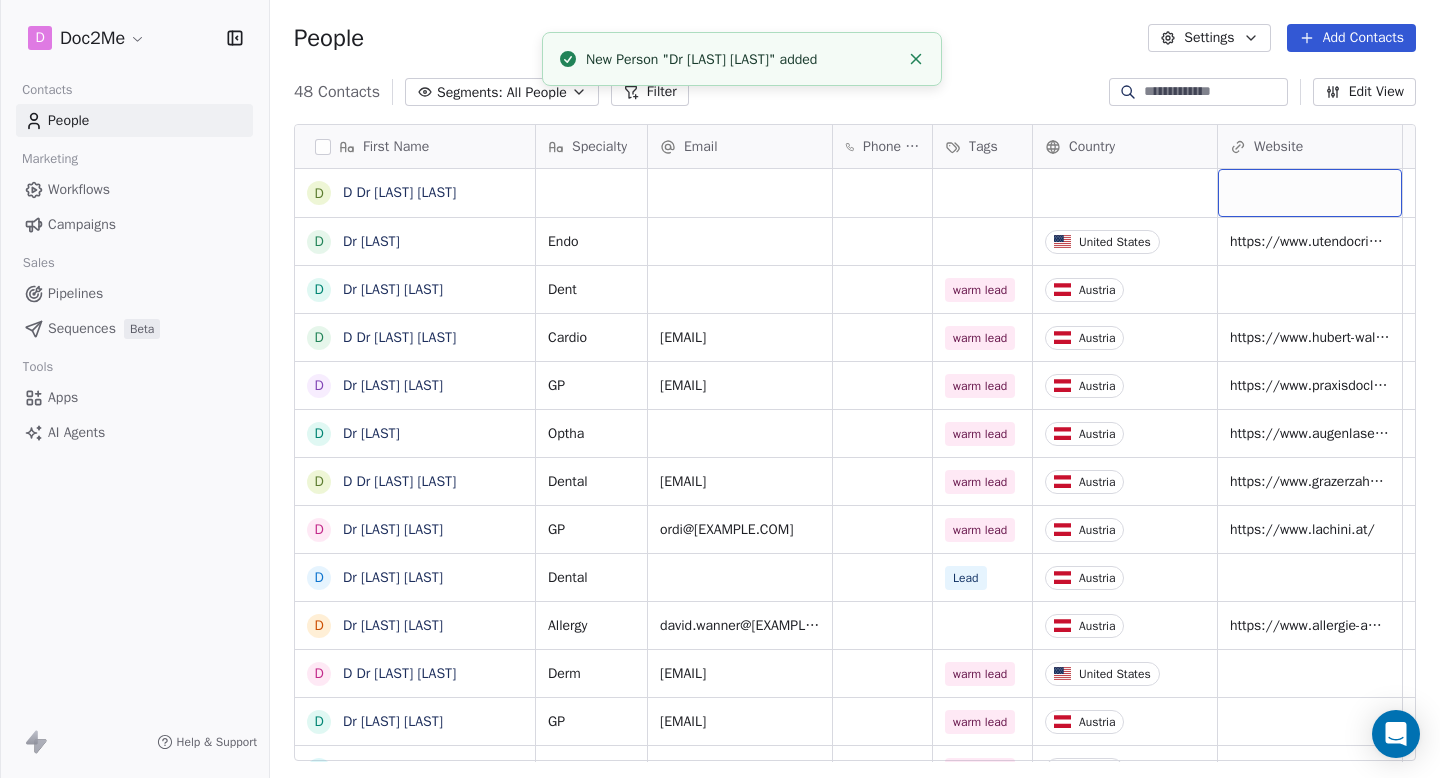 click at bounding box center [1310, 193] 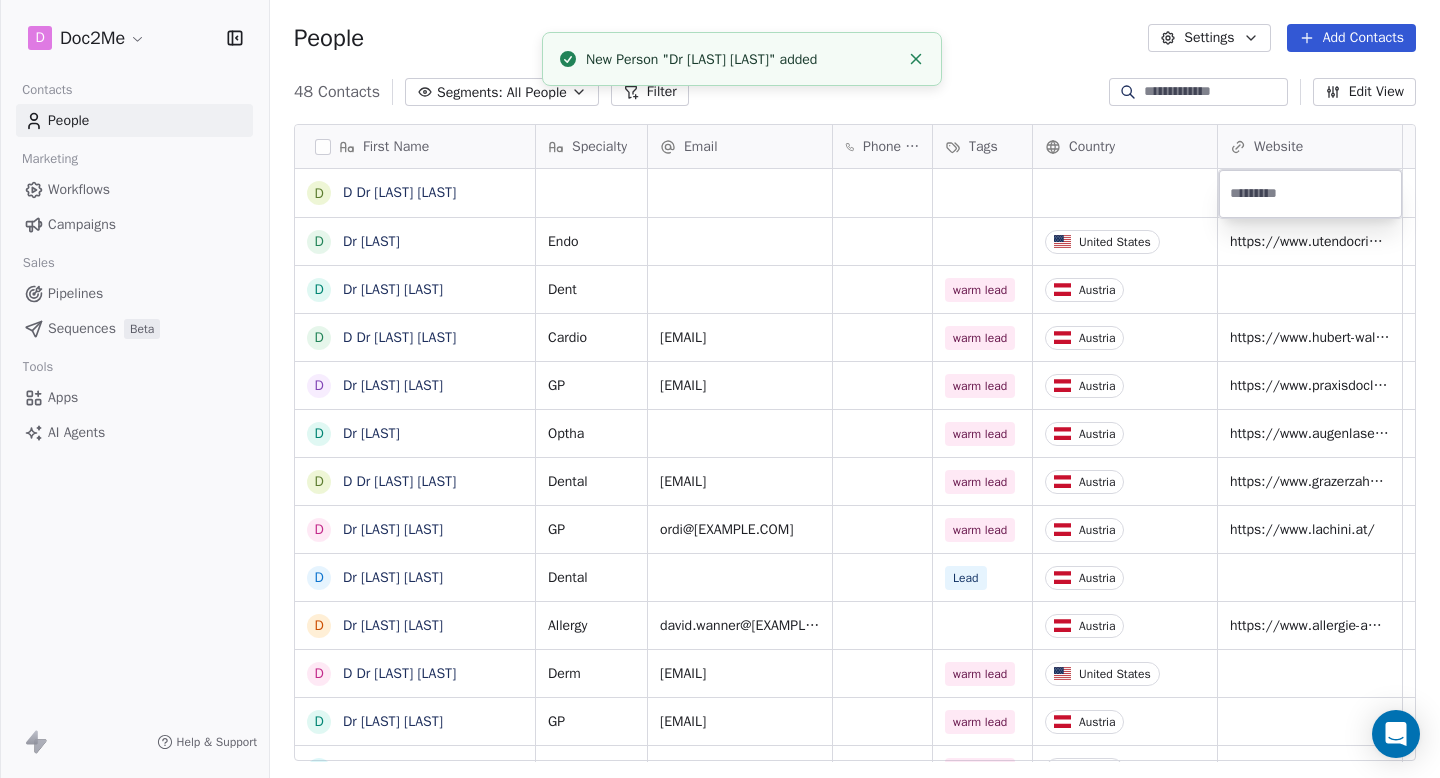 type on "**********" 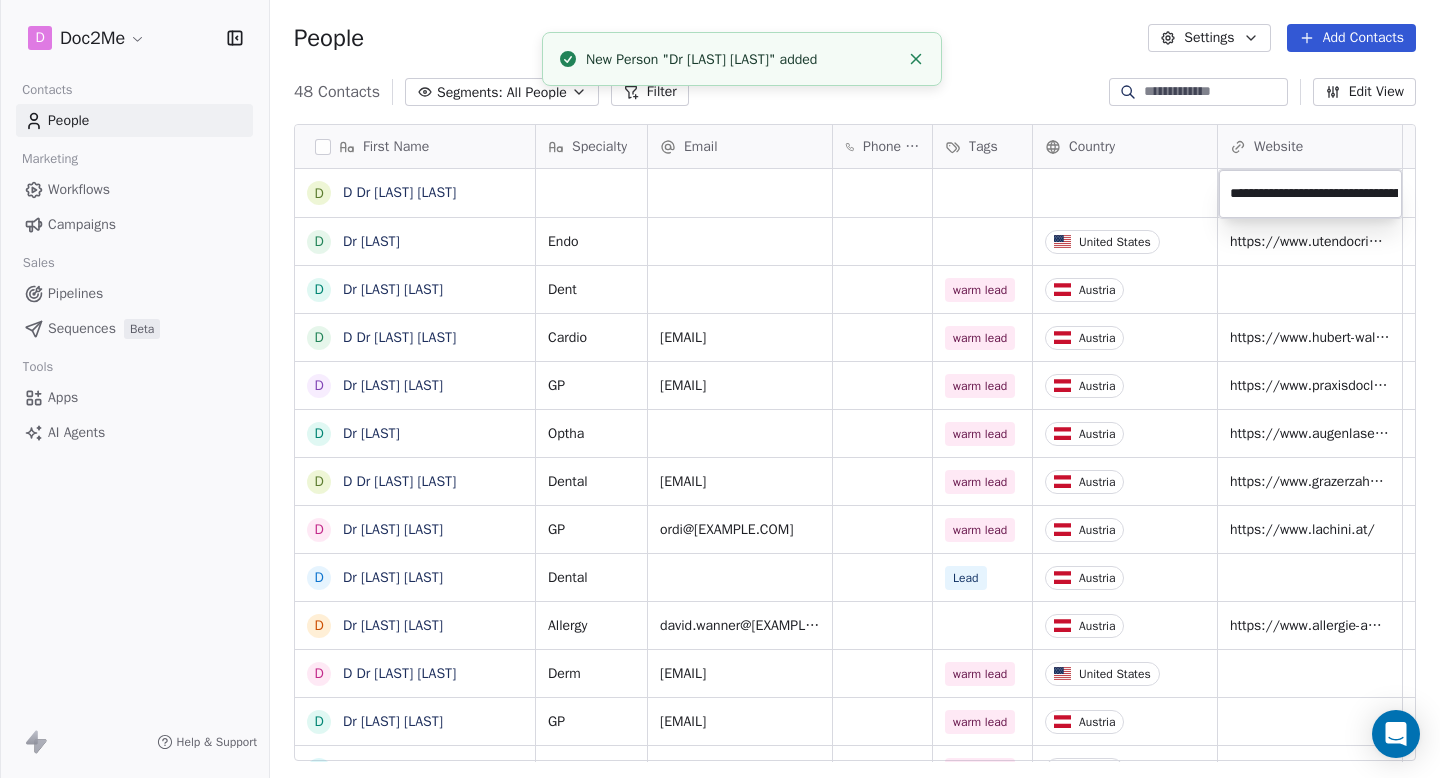 scroll, scrollTop: 0, scrollLeft: 256, axis: horizontal 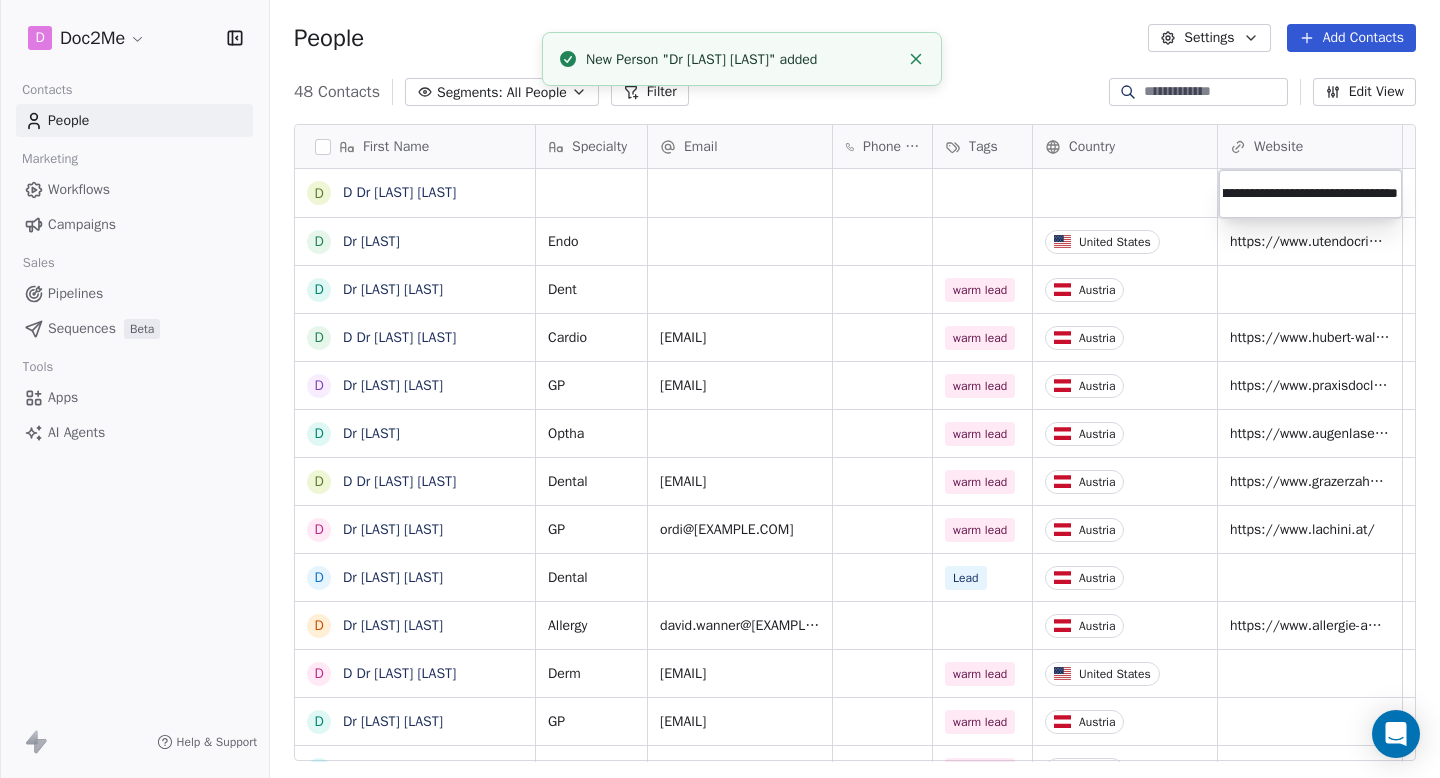 click on "D Doc2Me Contacts People Marketing Workflows Campaigns Sales Pipelines Sequences Beta Tools Apps AI Agents Help & Support People Settings  Add Contacts 48 Contacts Segments: All People Filter  Edit View Tag Add to Sequence Export First Name D Dr [LAST] [LAST] D Dr [LAST] [LAST] D Dr [LAST] [LAST] D Dr [LAST] [LAST] D Dr [LAST] [LAST] D Dr [LAST] [LAST] D Dr [LAST] [LAST] D Dr [LAST] [LAST] D Dr [LAST] [LAST] D Dr [LAST] [LAST] D Dr [LAST] [LAST] D Dr [LAST] [LAST] D Dr [LAST] [LAST] D Dr [LAST] [LAST] L [LAST] [LAST] D Dr [LAST] [LAST] D Dr [LAST] [LAST] D Dr [LAST] [LAST] D Dr [LAST] [LAST] D Dr [LAST] [LAST] D Dr [LAST] [LAST] D Dr [LAST] [LAST] D Dr [LAST] [LAST] D Dr [LAST] [LAST] S [LAST] [LAST] D Dr [LAST] [LAST] F [LAST] [LAST] G [LAST] [LAST] D Dr [LAST] [LAST] D Dr [LAST] [LAST] A [LAST] [LAST] D Dr [LAST] [LAST] Specialty Email Phone Number Tags Country Website Warm Lead through Status Contact Source NPS Score Endo Dent GP" at bounding box center (720, 389) 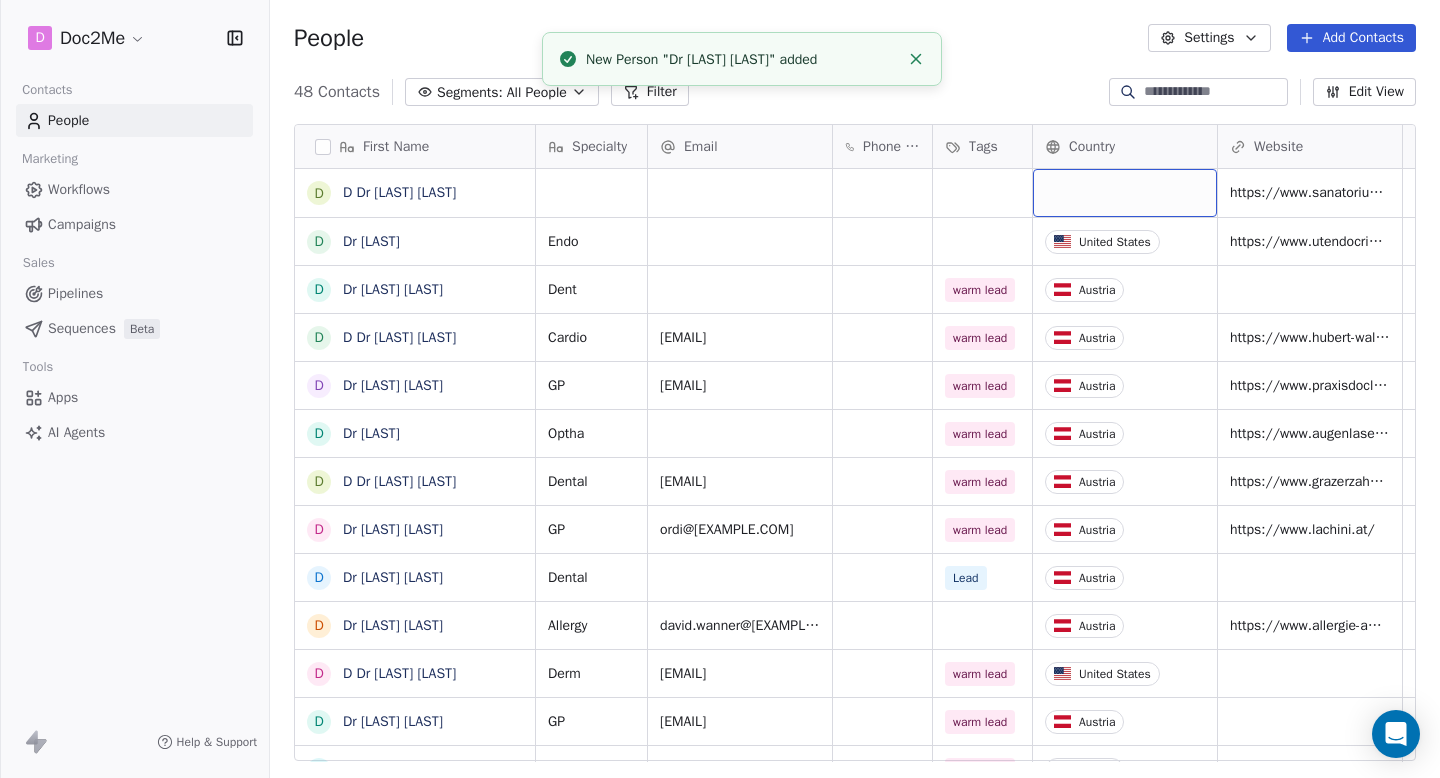 click at bounding box center [1125, 193] 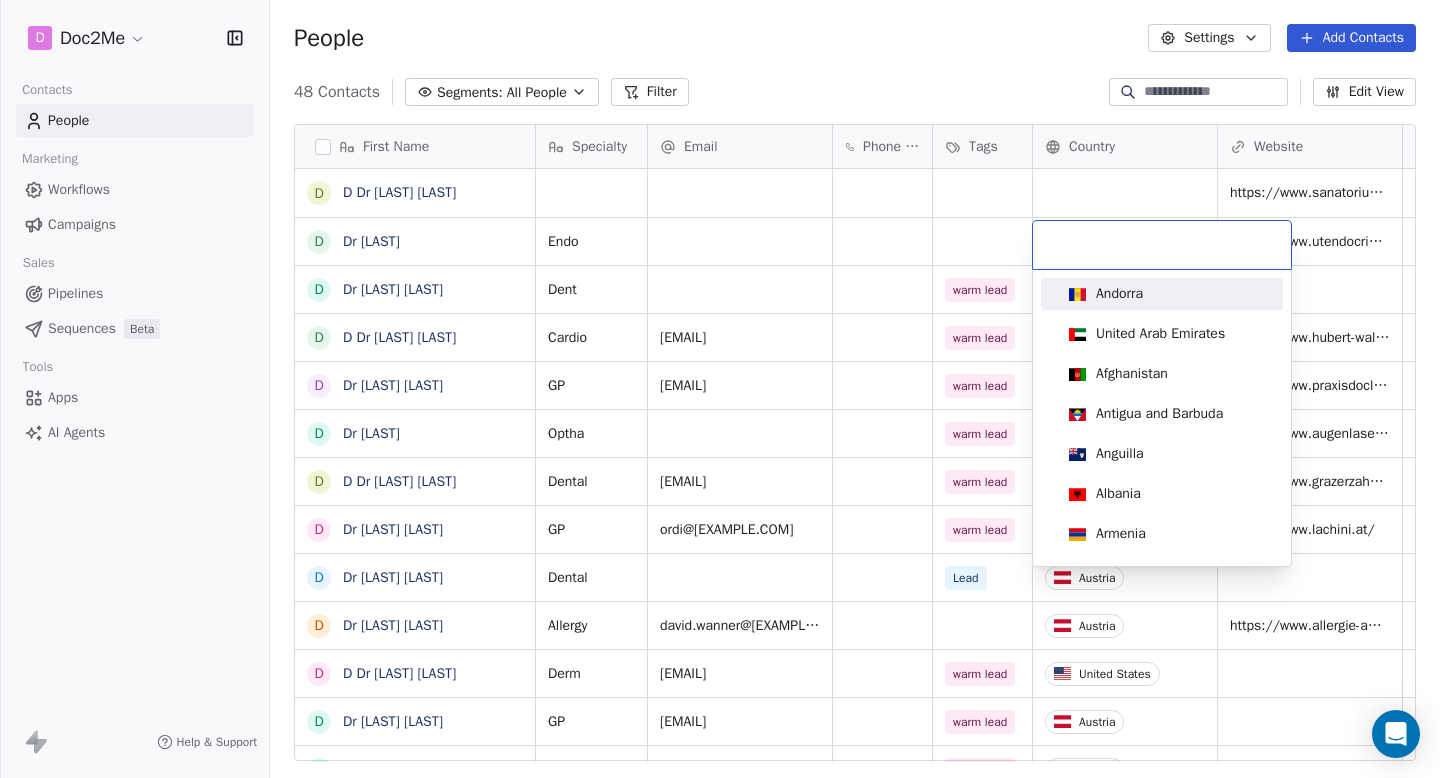 click at bounding box center [1162, 245] 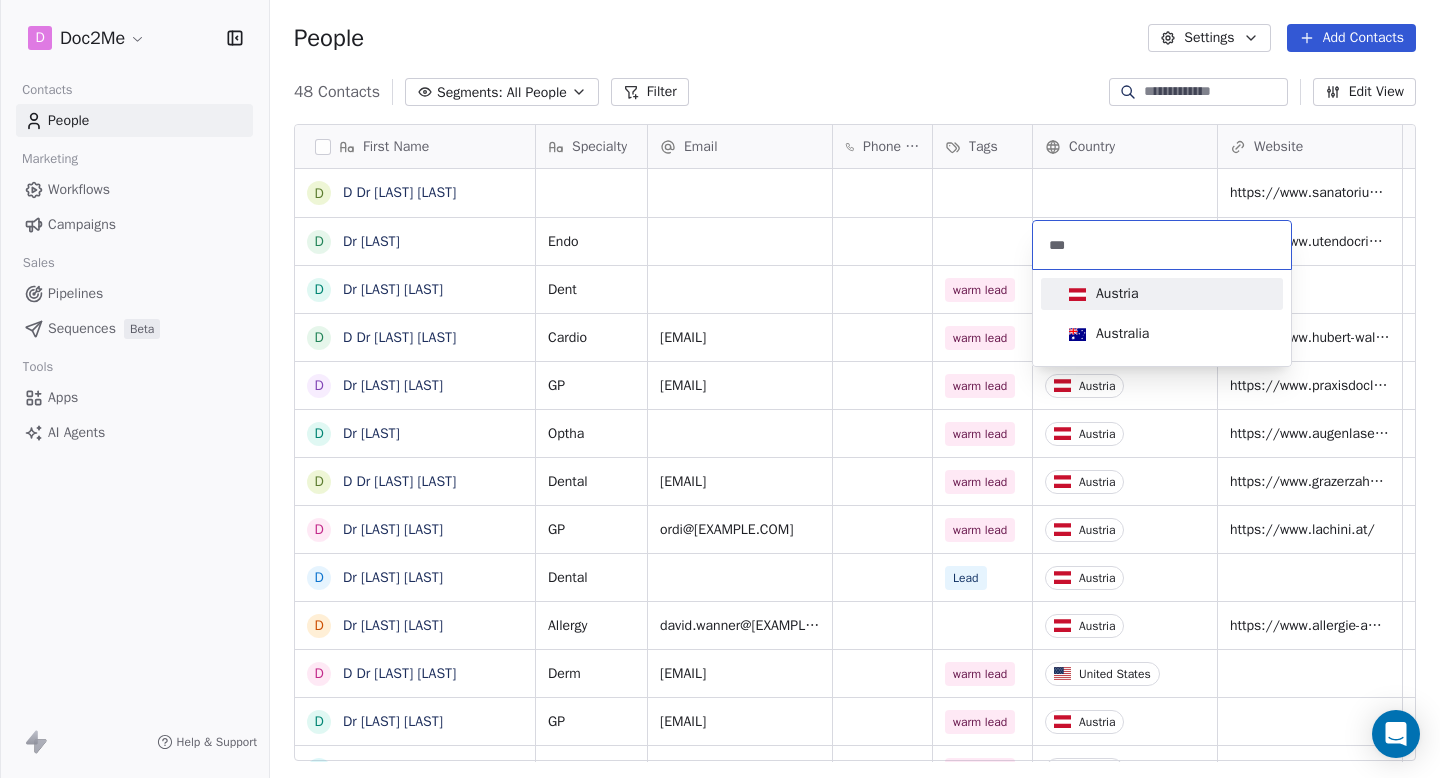 type on "***" 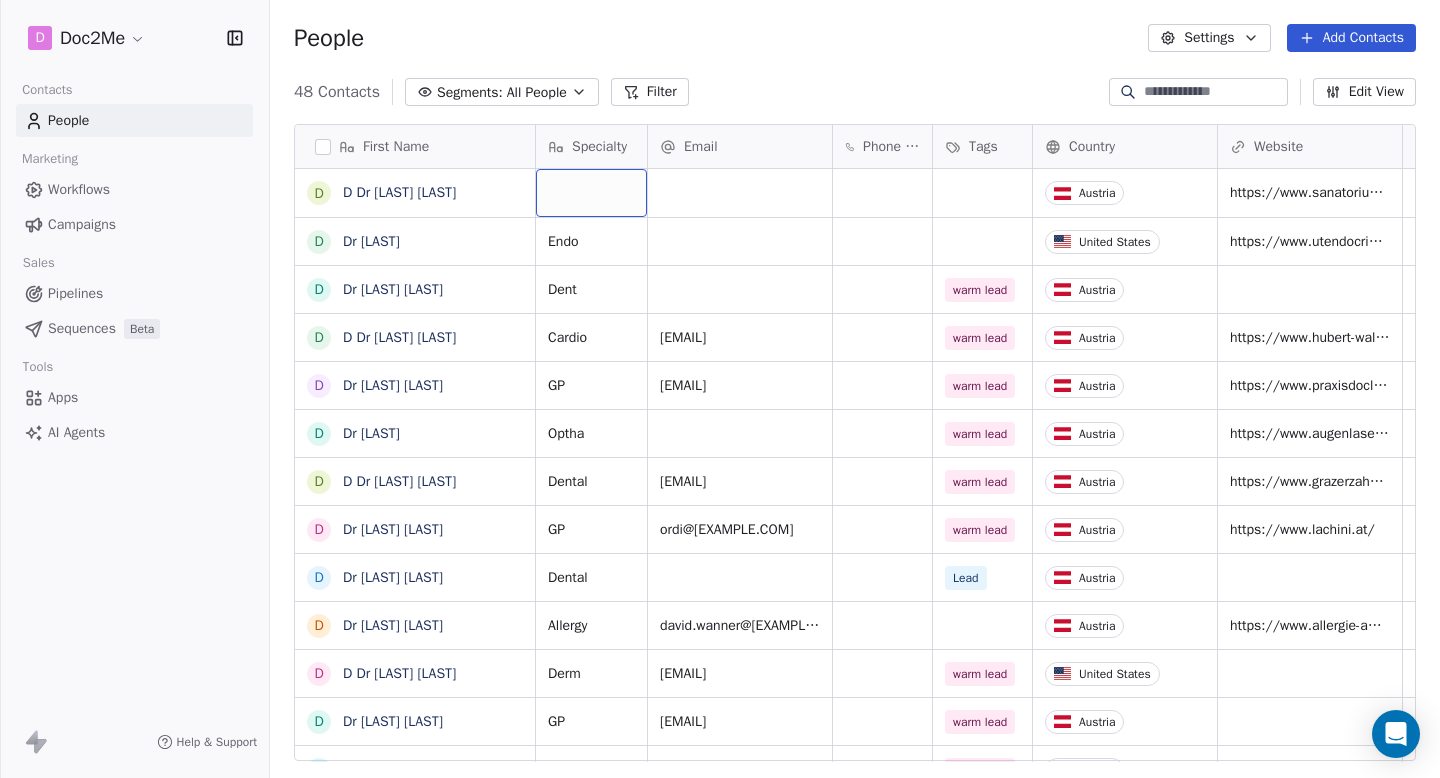 click at bounding box center [591, 193] 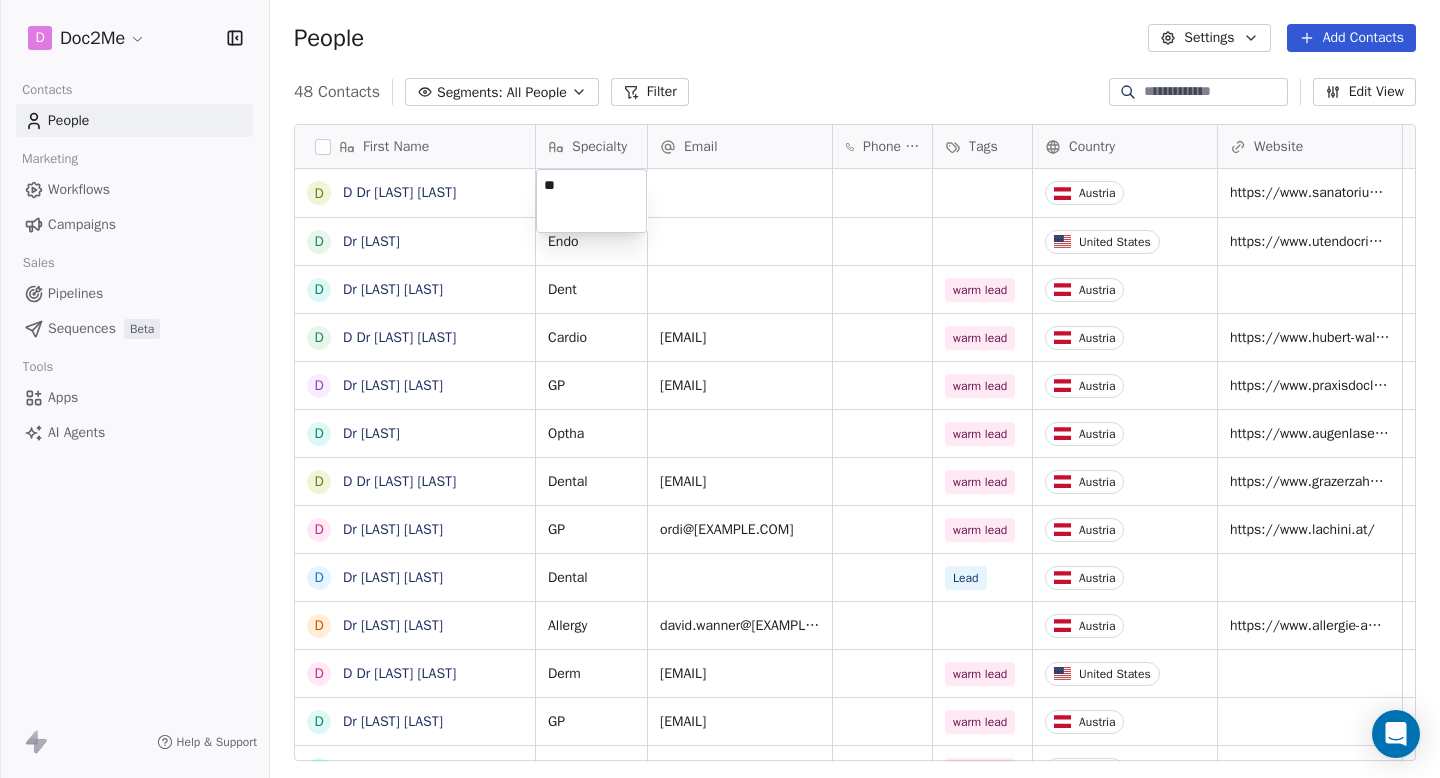 type on "**" 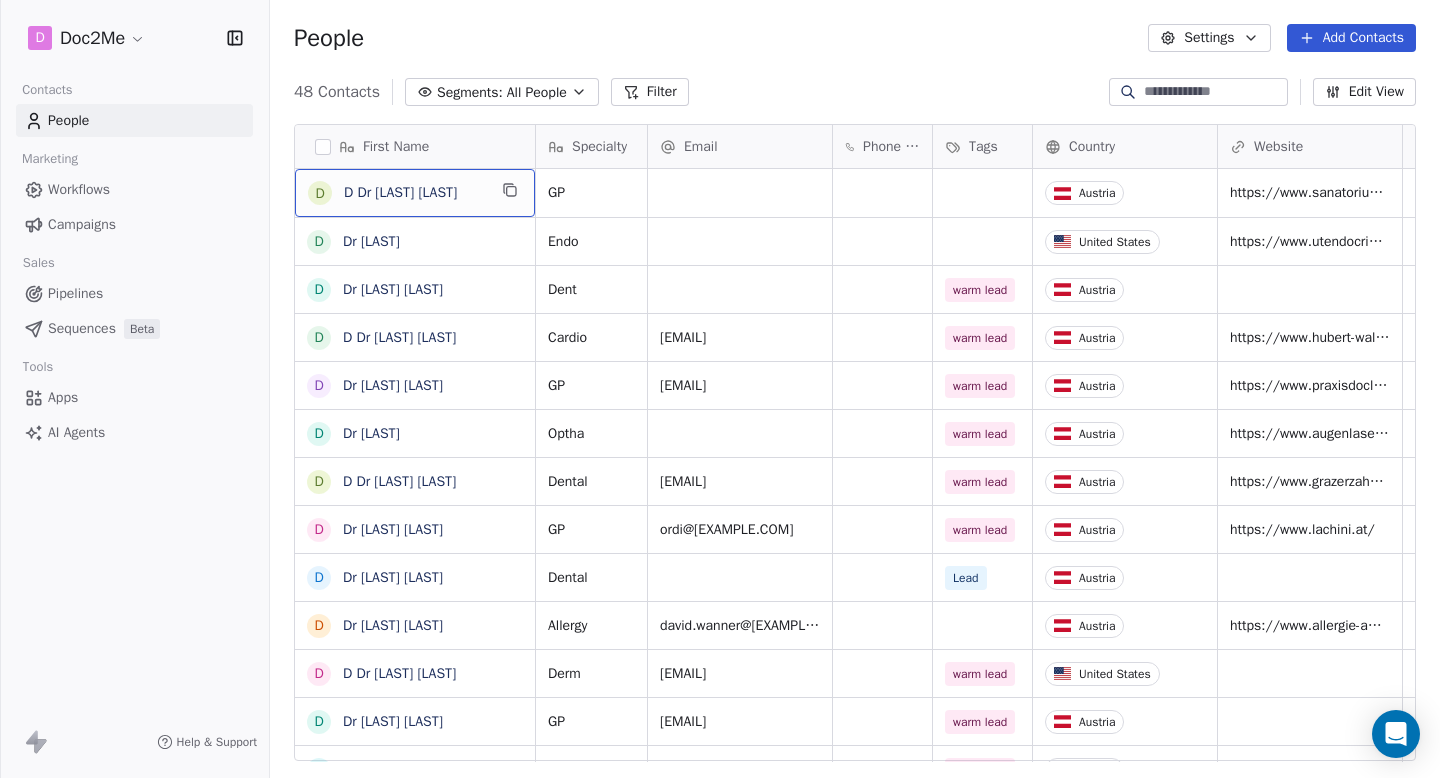 click on "D Dr [LAST]" at bounding box center (415, 193) 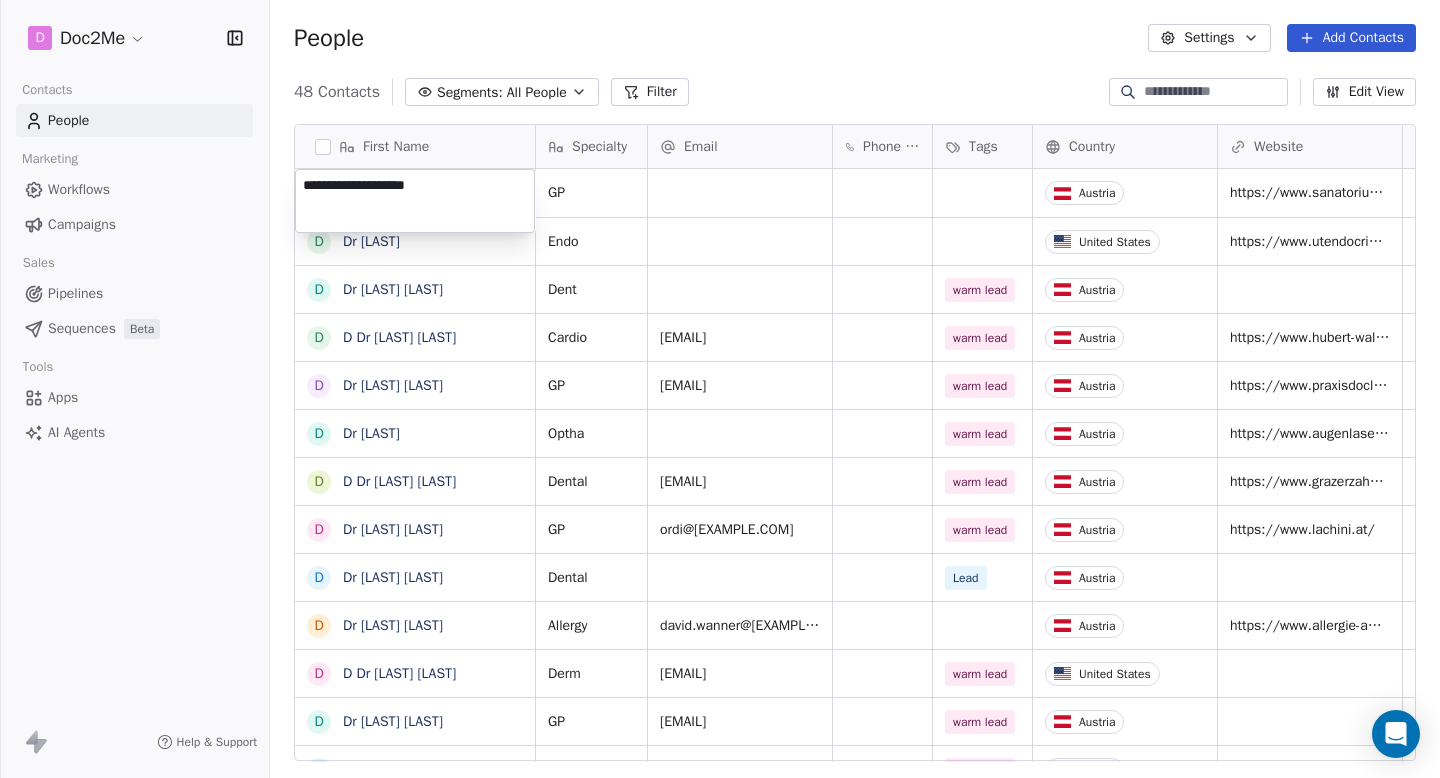 click on "**********" at bounding box center [415, 201] 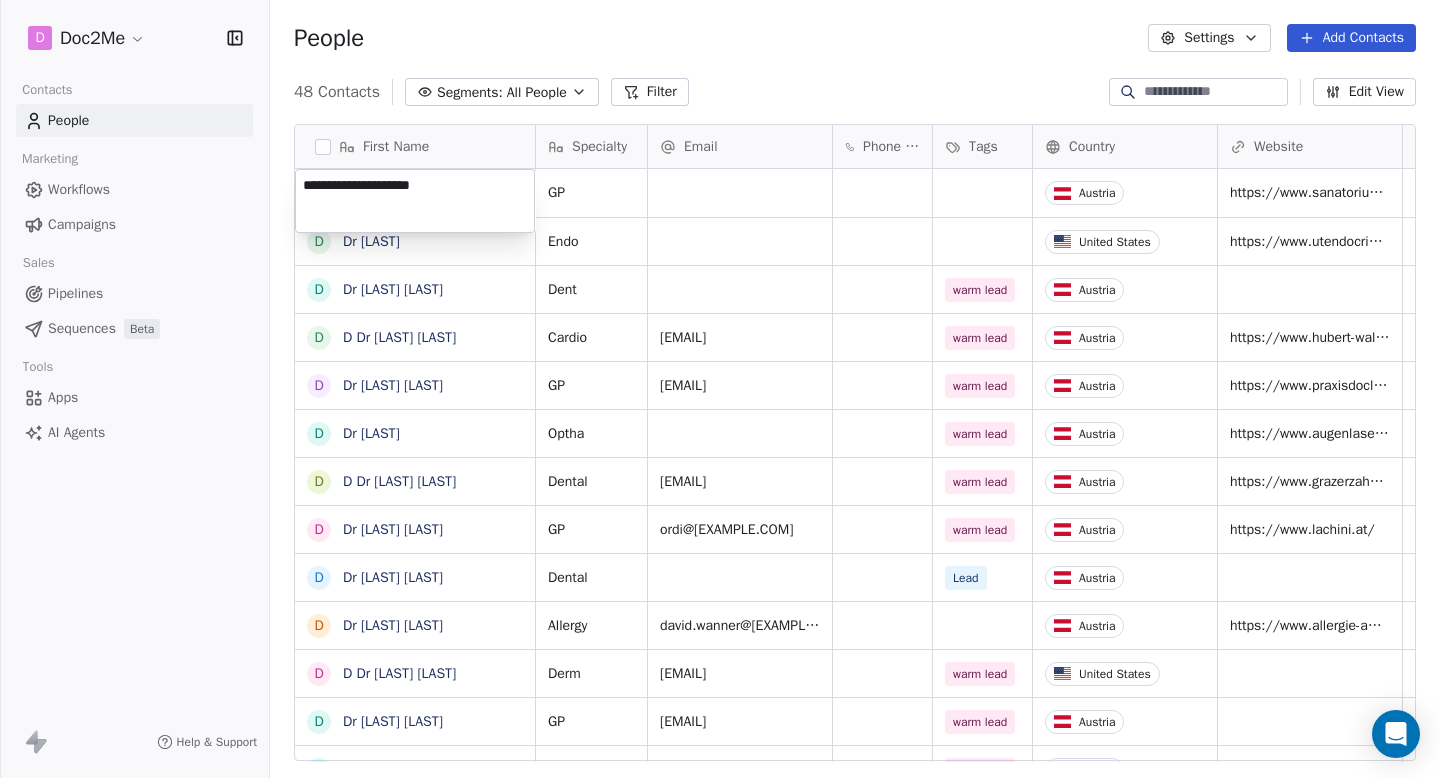 click on "**********" at bounding box center [415, 201] 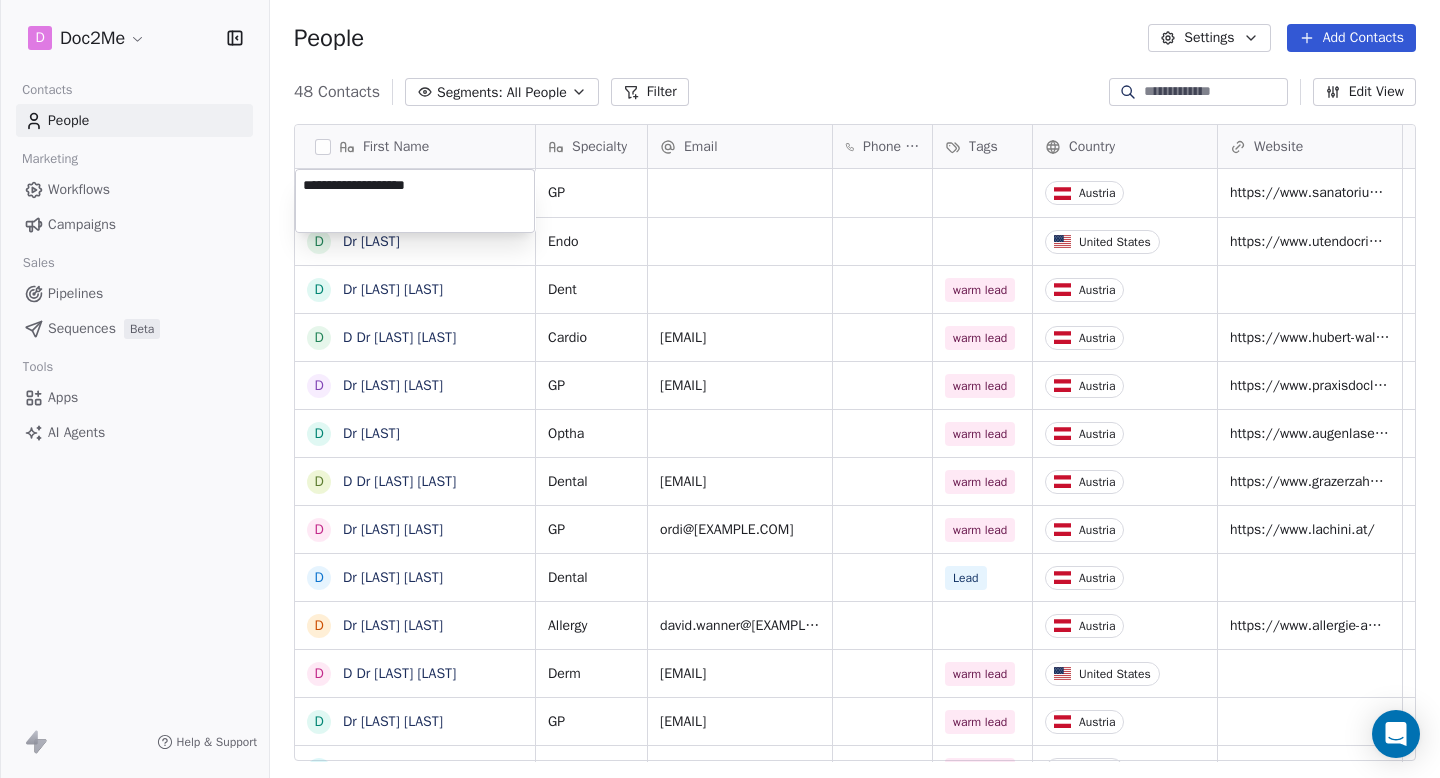 type on "**********" 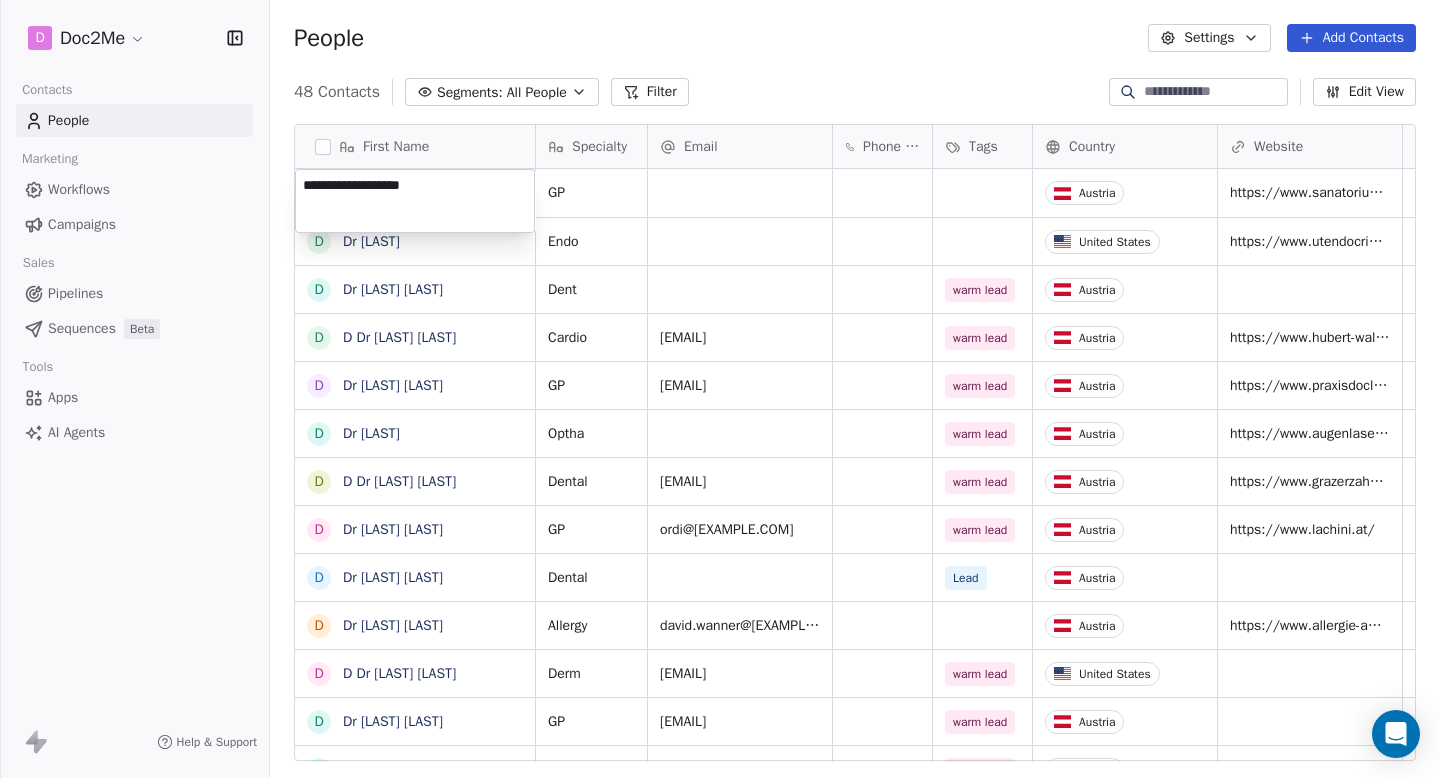 click on "D Doc2Me Contacts People Marketing Workflows Campaigns Sales Pipelines Sequences Beta Tools Apps AI Agents Help & Support People Settings Add Contacts 48 Contacts Segments: All People Filter Edit View Tag Add to Sequence Export First Name D Dr [LAST] D Dr [LAST] D Dr [LAST] D Dr [LAST] D Dr [LAST] D Dr [LAST] D Dr [LAST] D Dr [LAST] D Dr [LAST] D Dr [LAST] D Dr [LAST] D Dr [LAST] D Dr [LAST] D Dr [LAST] L [LAST] D Dr [LAST] D Dr [LAST] D Dr [LAST] D Dr [LAST] D Dr [LAST] D Dr [LAST] D Dr [LAST] D Dr [LAST] D Dr [LAST] S [LAST] D Dr [LAST] F [LAST] G [LAST] D Dr [LAST] D Dr [LAST] A [LAST] D Dr [LAST] Specialty Email Phone Number Tags Country Website Warm Lead through Status Contact Source NPS Score GP Austria GP" at bounding box center [720, 389] 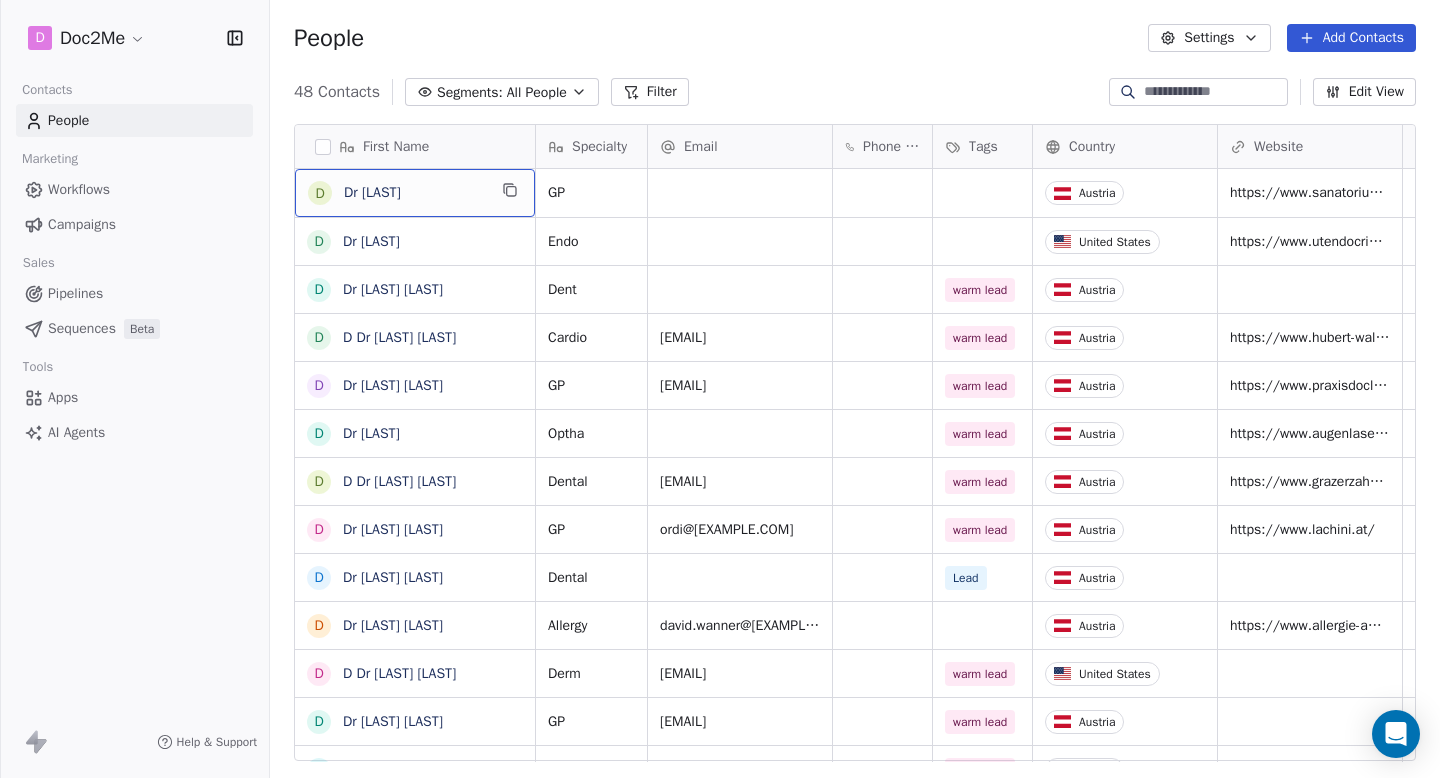 click on "D Dr [LAST] [LAST]" at bounding box center [415, 193] 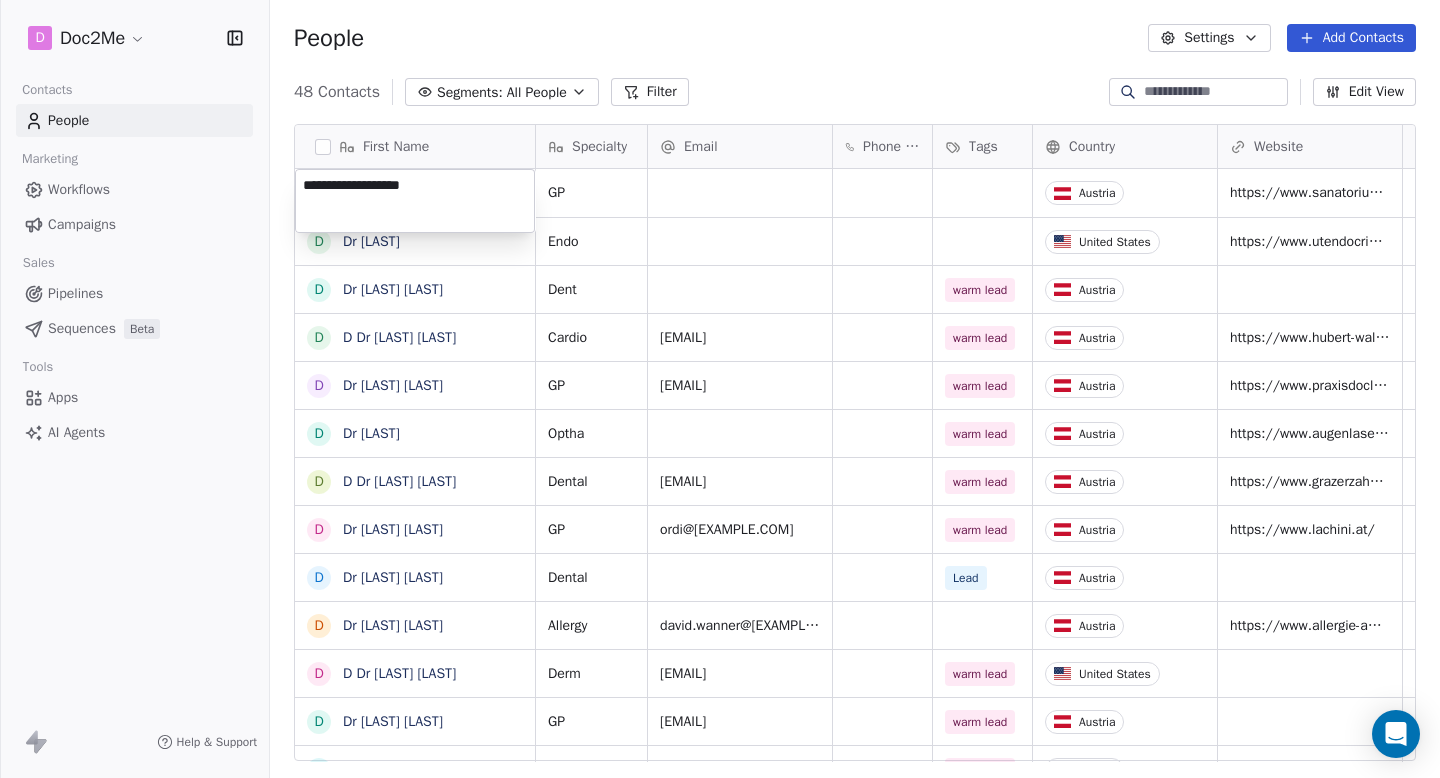 click on "**********" at bounding box center (415, 201) 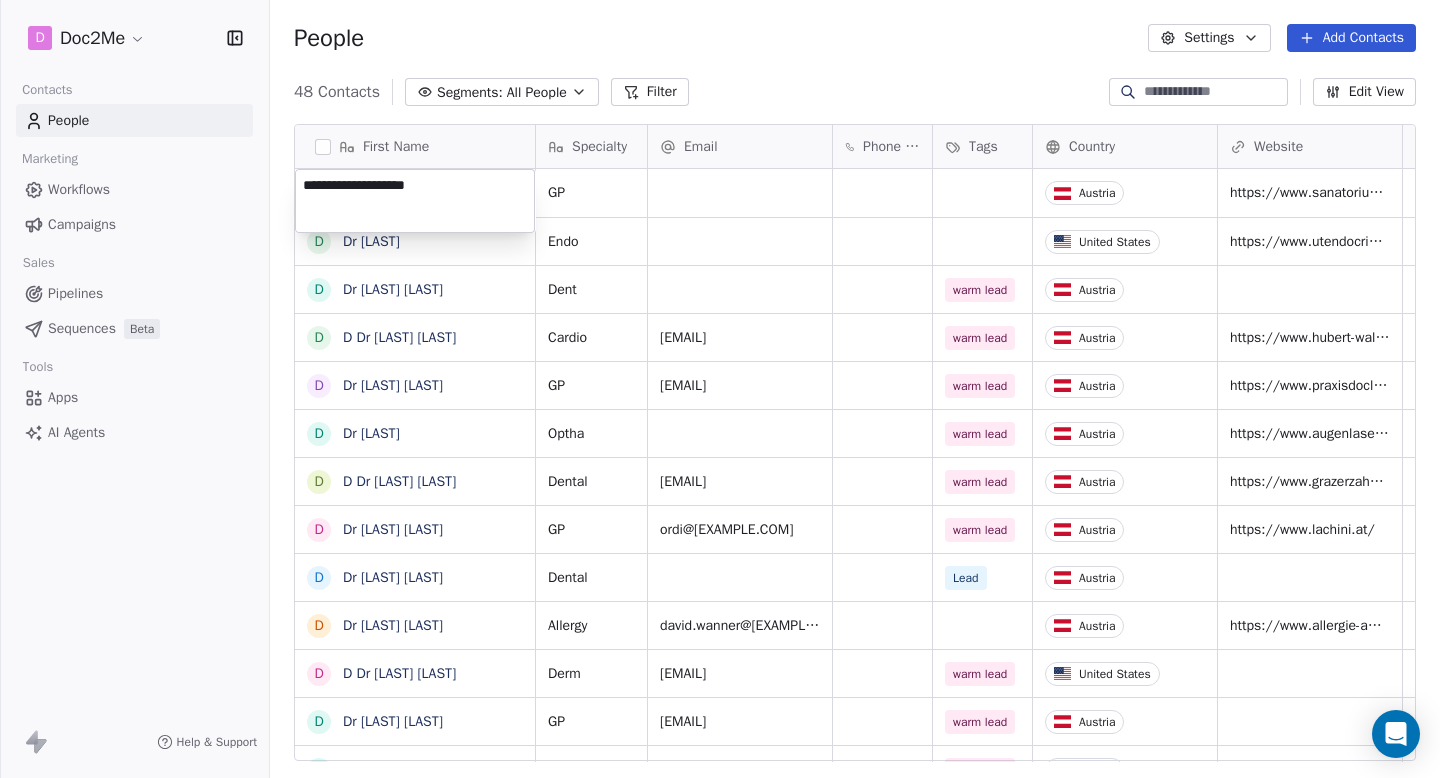 click on "D Doc2Me Contacts People Marketing Workflows Campaigns Sales Pipelines Sequences Beta Tools Apps AI Agents Help & Support People Settings  Add Contacts 48 Contacts Segments: All People Filter  Edit View Tag Add to Sequence Export First Name D Dr [LAST] [LAST] D Dr [LAST] [LAST] D Dr [LAST] [LAST] D Dr [LAST] [LAST] D Dr [LAST] [LAST] D Dr [LAST] [LAST] D Dr [LAST] [LAST] D Dr [LAST] [LAST] D Dr [LAST] [LAST] D Dr [LAST] [LAST] D Dr [LAST] [LAST] D Dr [LAST] [LAST] D Dr. [LAST] D Dr [LAST] D Dr. [LAST] [LAST] L [LAST] [LAST] D Dr [LAST] [LAST] D Dr [LAST] [LAST] D Dr [LAST] [LAST] D Dr [LAST] [LAST] D Dr [LAST] [LAST] D Dr [LAST] [LAST] D Dr [LAST] [LAST] D Dr [LAST] [LAST] S [LAST] [LAST] D Dr [LAST] [LAST] F [LAST] [LAST] G [LAST] [LAST] D Dr [LAST] [LAST] D Dr [LAST] [LAST] A [LAST]-[LAST] D Dr [LAST] [LAST] Specialty Email Phone Number Tags Country Website Warm Lead through Status Contact Source NPS Score GP Austria GP" at bounding box center (720, 389) 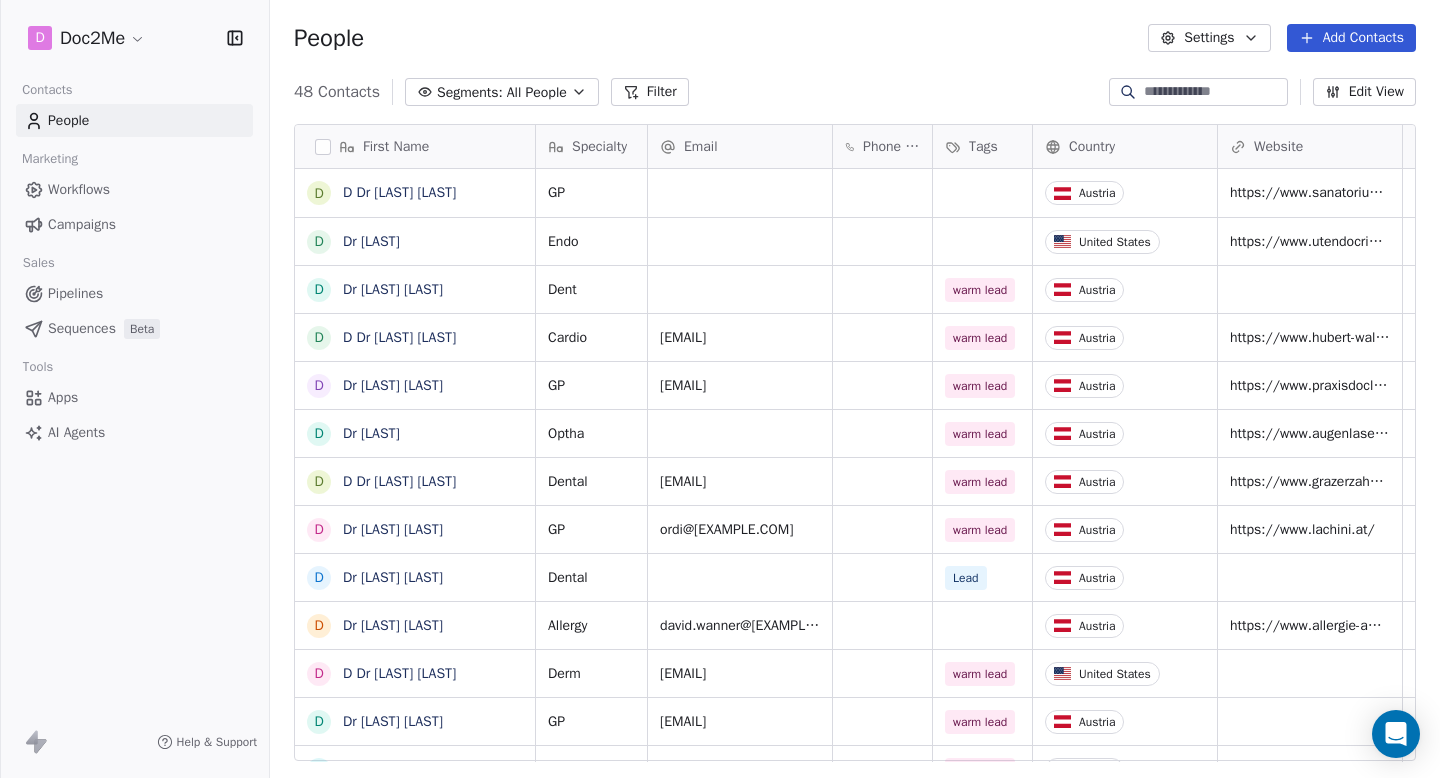 click on "Add Contacts" at bounding box center [1351, 38] 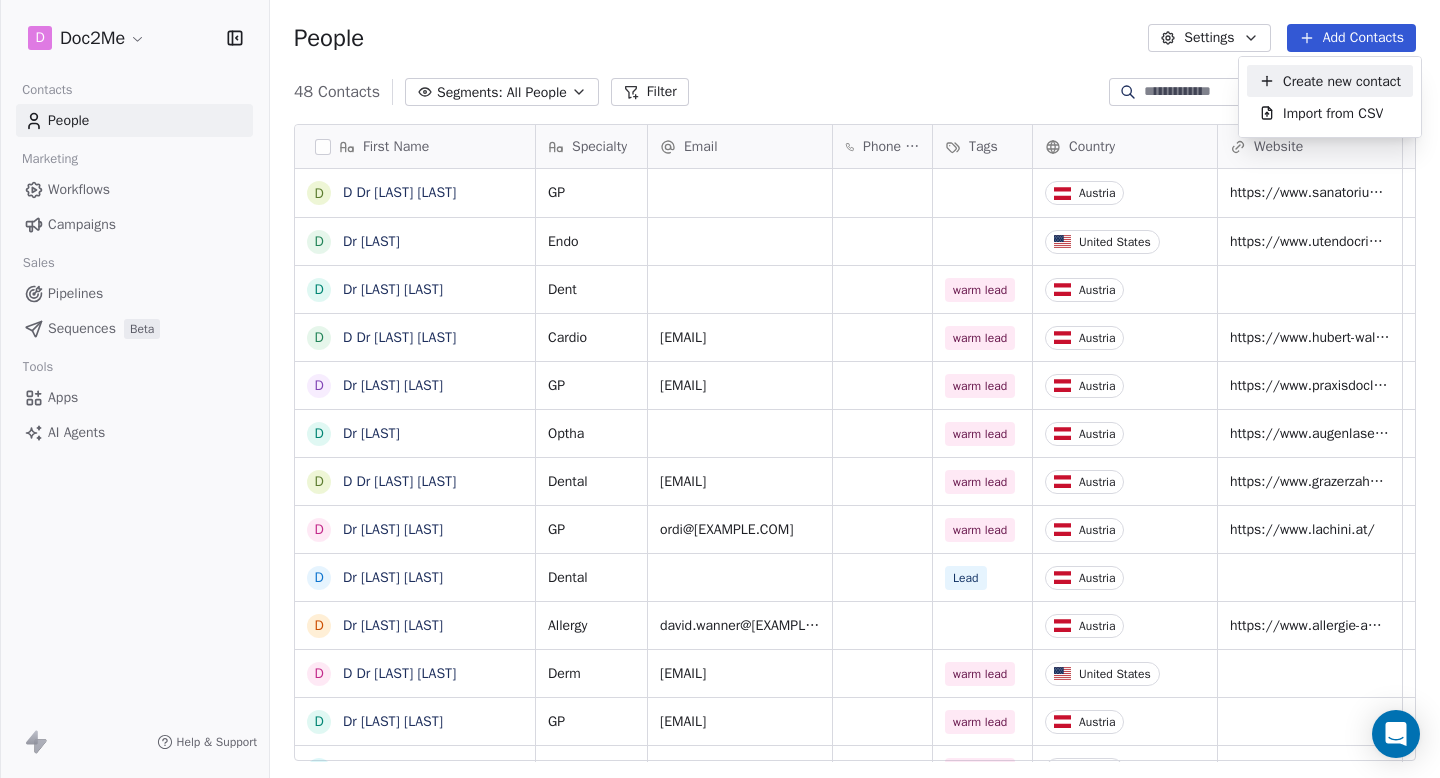 click on "Create new contact" at bounding box center [1342, 81] 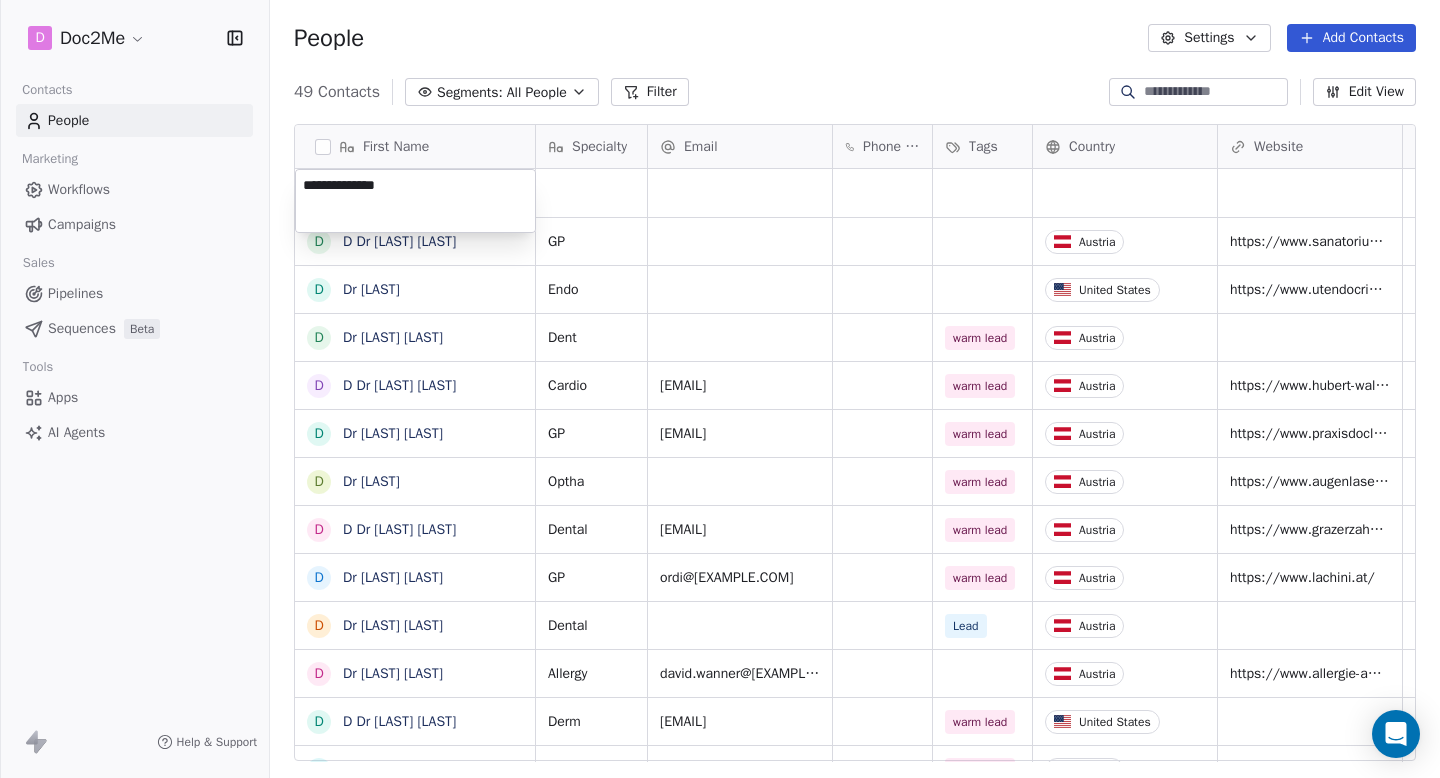 type on "**********" 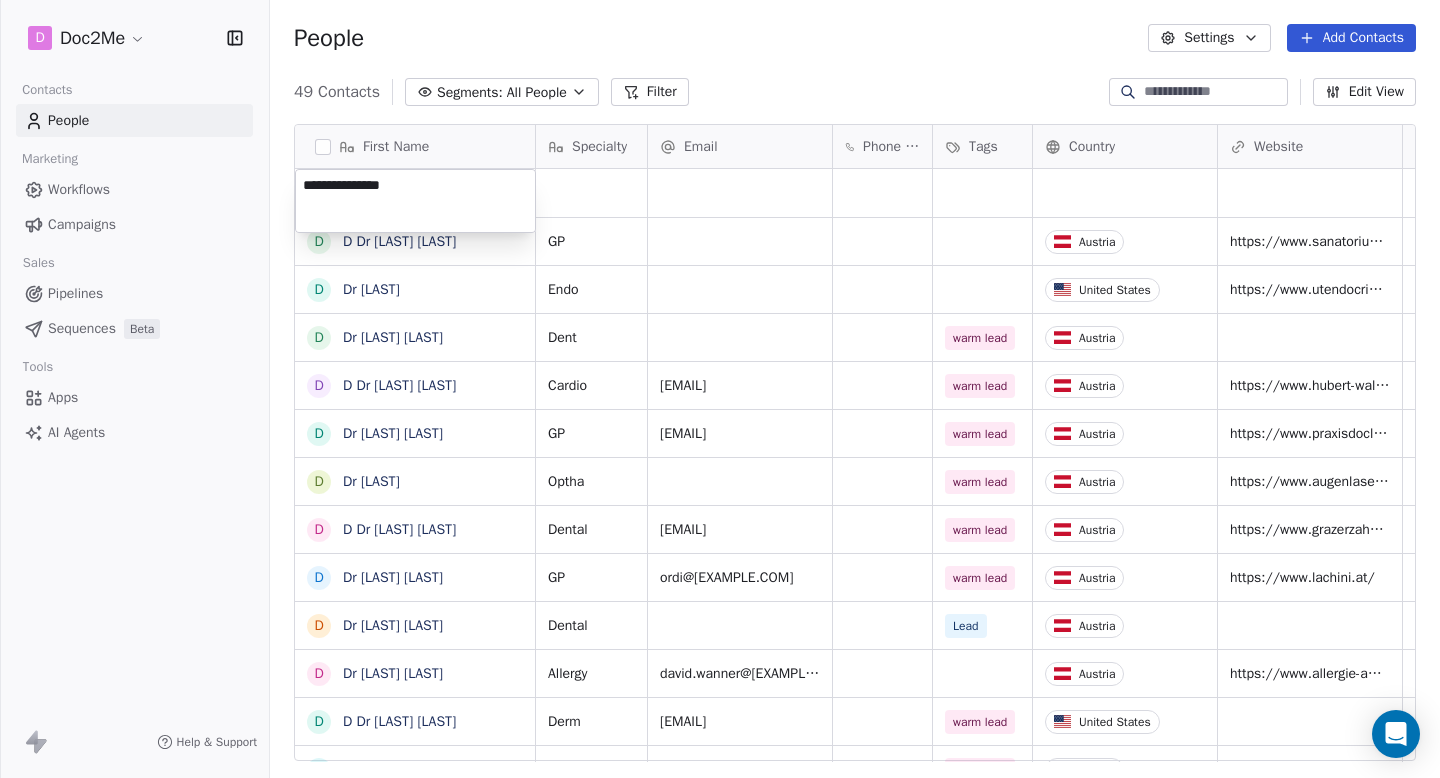 click on "D Doc2Me Contacts People Marketing Workflows Campaigns Sales Pipelines Sequences Beta Tools Apps AI Agents Help & Support People Settings Add Contacts 49 Contacts Segments: All People Filter Edit View Tag Add to Sequence Export First Name D Dr [LAST] D Dr [LAST] D Dr [LAST] D Dr [LAST] D Dr [LAST] D Dr [LAST] D Dr [LAST] D Dr [LAST] D Dr [LAST] D Dr [LAST] D Dr [LAST] D Dr [LAST] D Dr [LAST] D Dr [LAST] L [LAST] D Dr [LAST] D Dr [LAST] D Dr [LAST] D Dr [LAST] D Dr [LAST] D Dr [LAST] D Dr [LAST] D Dr [LAST] D Dr [LAST] S [LAST] D Dr [LAST] F [LAST] G [LAST] D Dr [LAST] D Dr [LAST] A [LAST] Specialty Email Phone Number Tags Country Website Warm Lead through Status Contact Source NPS Score GP Austria Endo United States Dent GP GP" at bounding box center [720, 389] 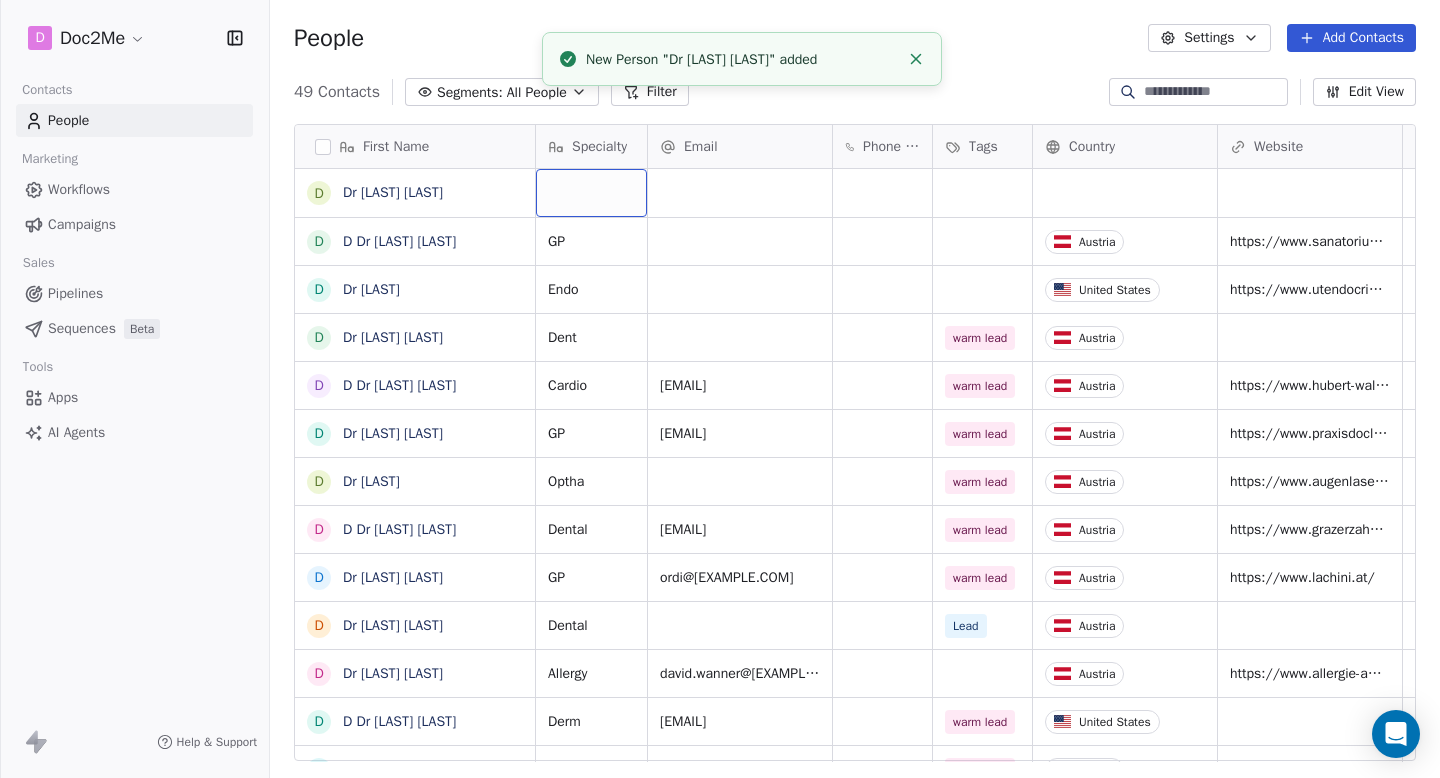 click at bounding box center (591, 193) 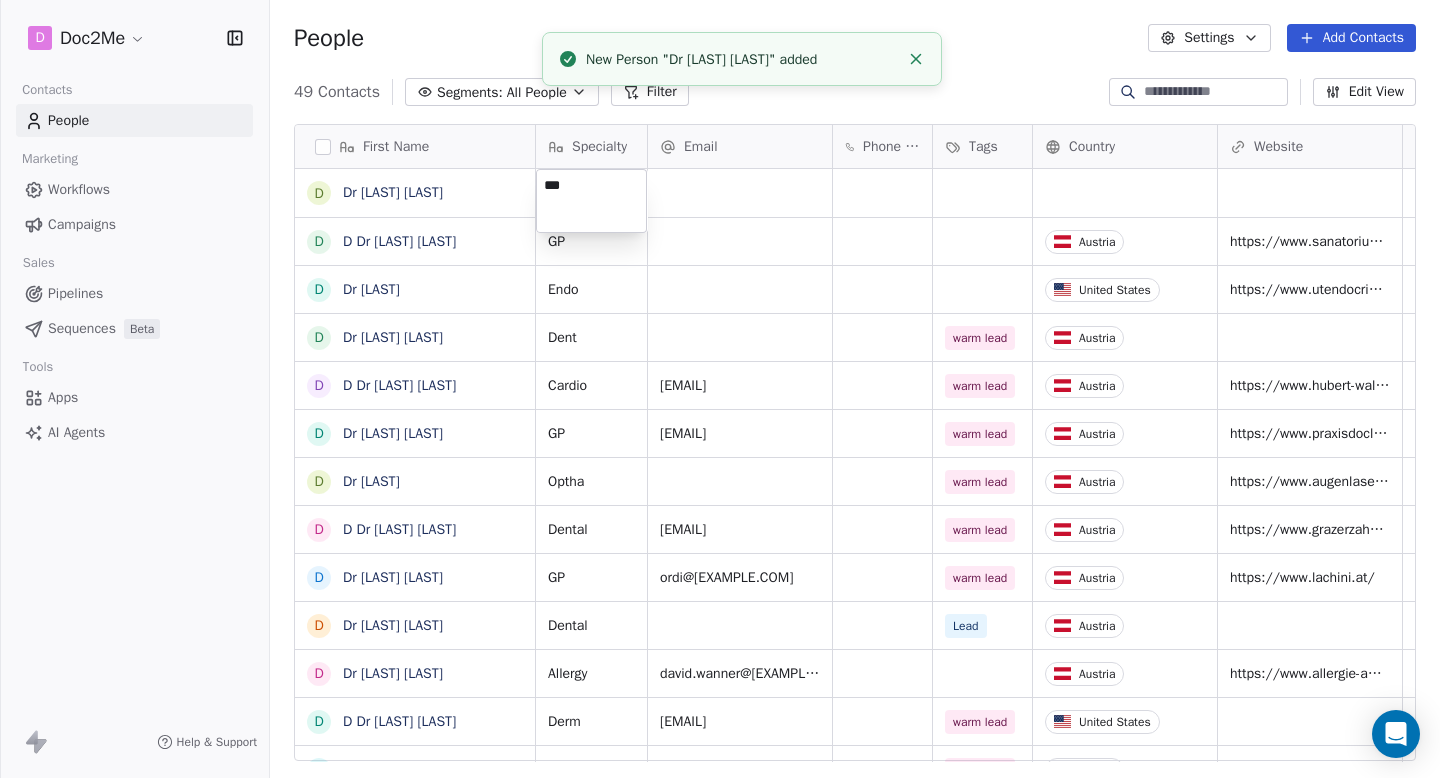 type on "***" 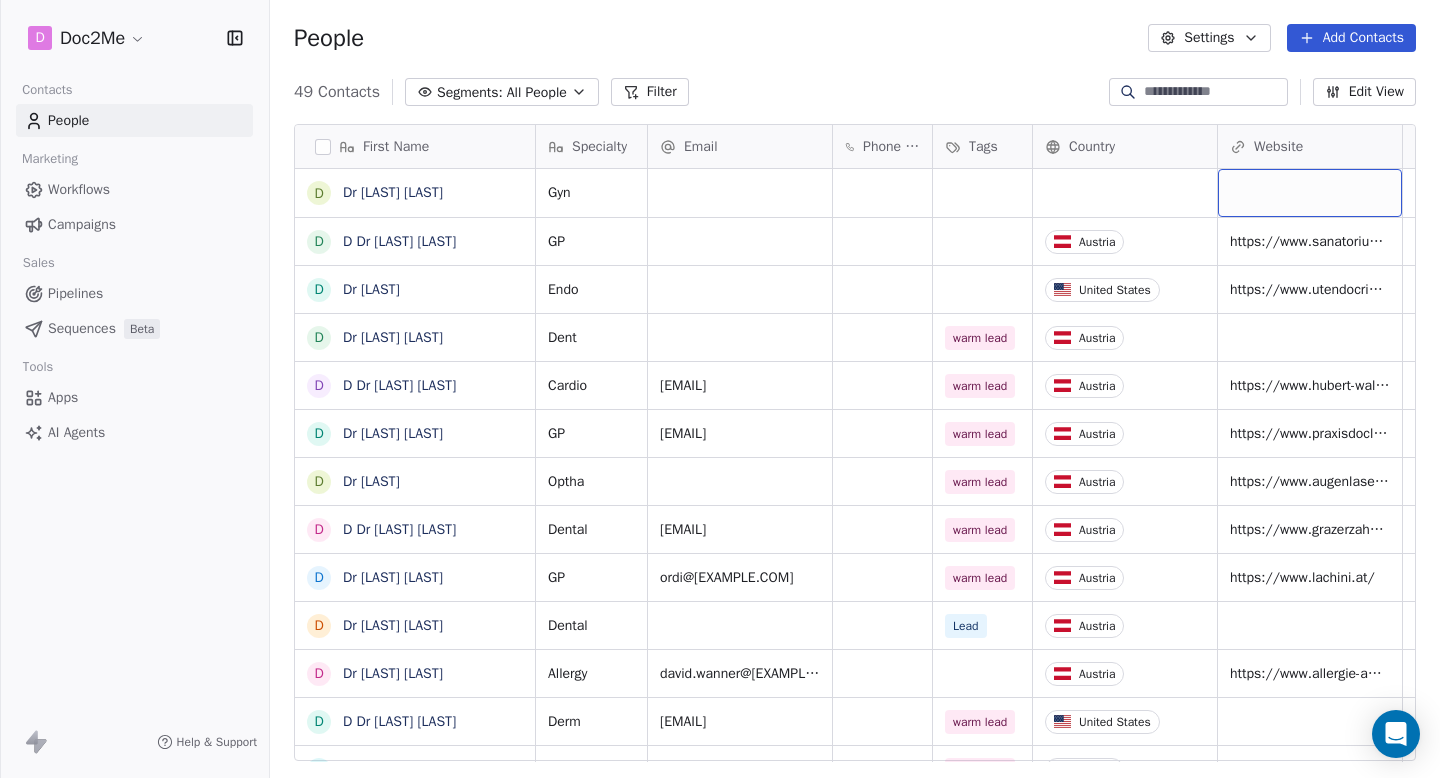 click at bounding box center (1310, 193) 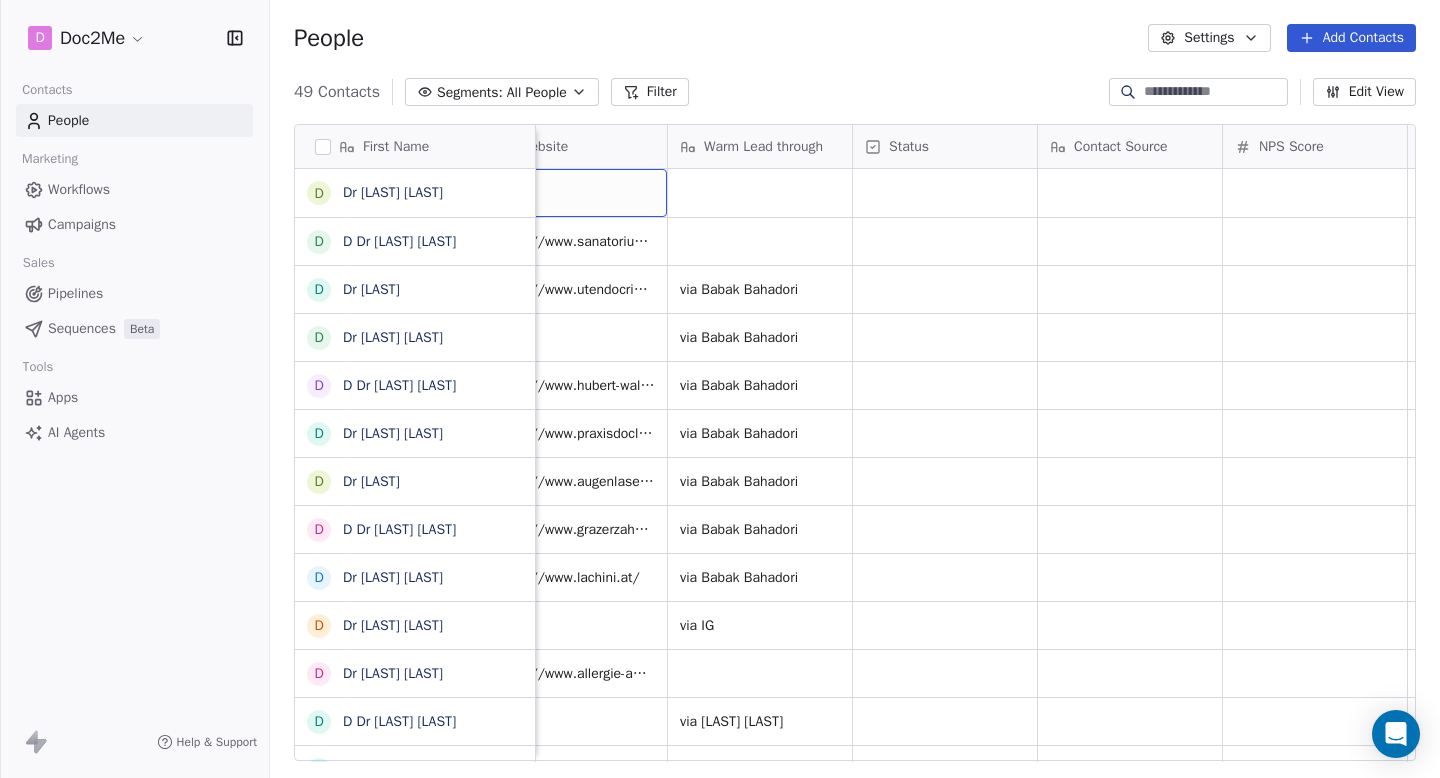 scroll, scrollTop: 0, scrollLeft: 742, axis: horizontal 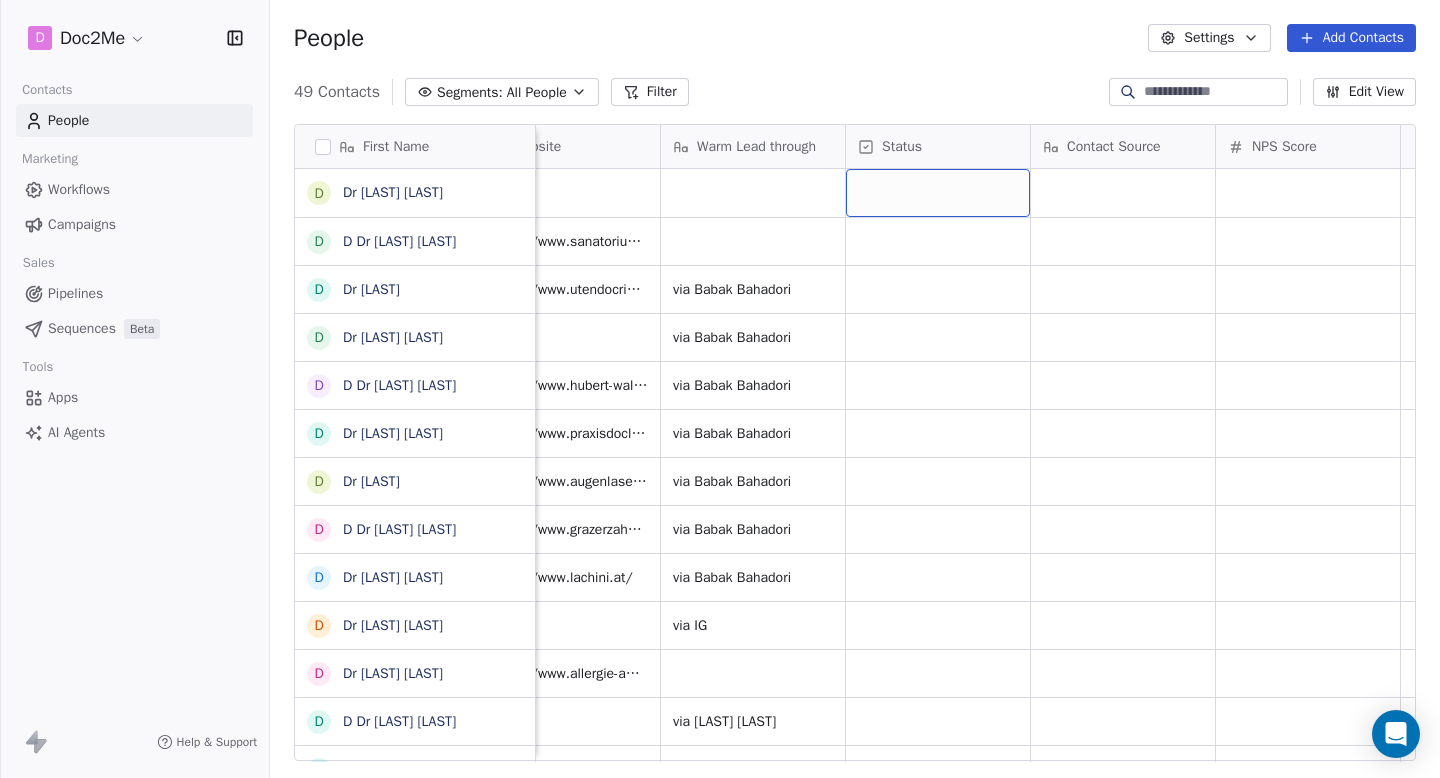 click at bounding box center [938, 193] 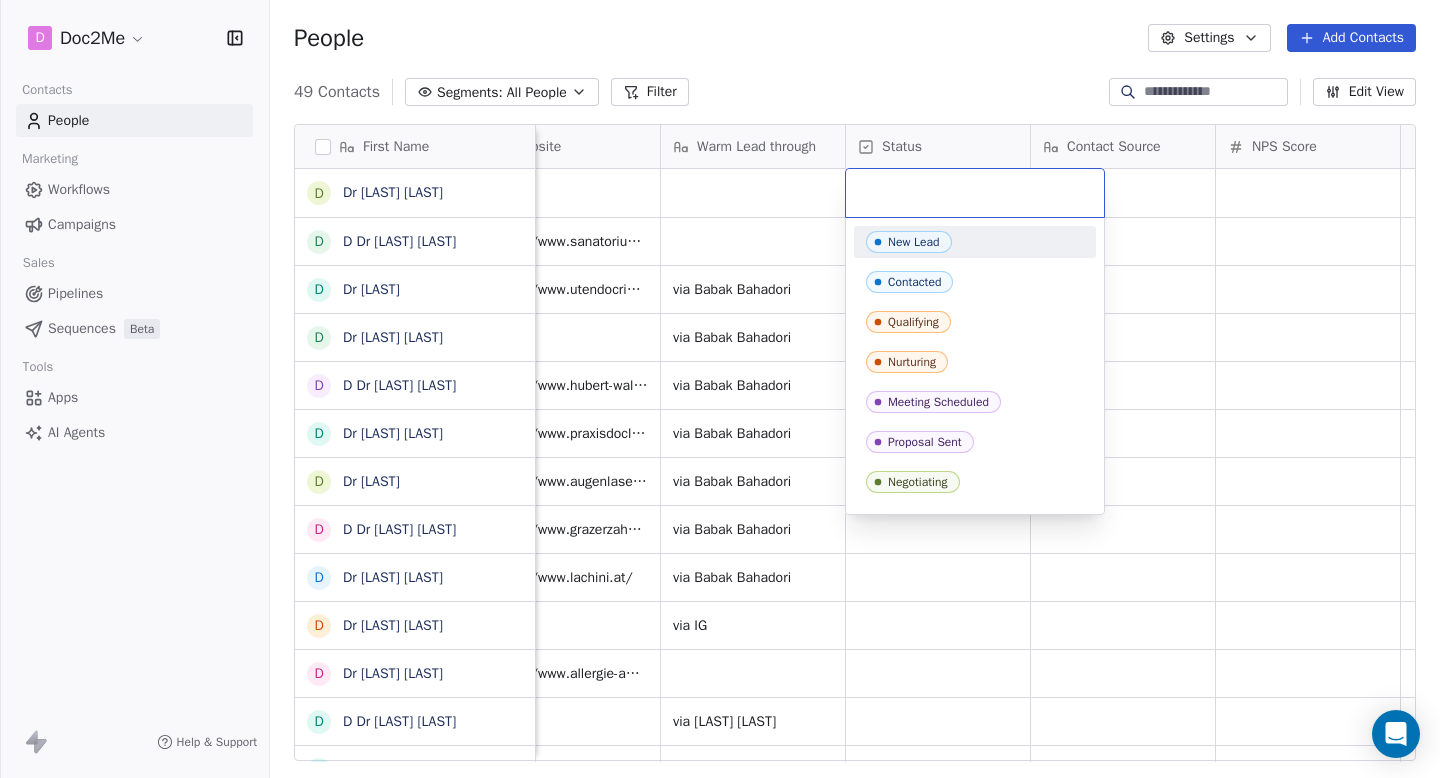 click on "D Doc2Me Contacts People Marketing Workflows Campaigns Sales Pipelines Sequences Beta Tools Apps AI Agents Help & Support People Settings  Add Contacts 49 Contacts Segments: All People Filter  Edit View Tag Add to Sequence Export First Name D Dr [LAST] [LAST] D Dr [LAST] [LAST] D Dr [LAST] [LAST] D Dr [LAST] [LAST] D Dr [LAST] [LAST] D Dr [LAST] [LAST] D Dr [LAST] [LAST] D Dr [LAST] [LAST] D Dr [LAST] [LAST] D Dr [LAST] [LAST] D Dr [LAST] [LAST] D Dr [LAST] [LAST] D Dr. [LAST] D Dr [LAST] D Dr. [LAST] [LAST] L [LAST] [LAST] D Dr [LAST] [LAST] D Dr [LAST] [LAST] D Dr [LAST] [LAST] D Dr [LAST] [LAST] D Dr [LAST] [LAST] D Dr [LAST] [LAST] D Dr [LAST] [LAST] D Dr [LAST] [LAST] S [LAST] [LAST] D Dr [LAST] [LAST] F [LAST] [LAST] G [LAST] [LAST] D Dr [LAST] [LAST] D Dr [LAST] [LAST] A [LAST]-[LAST] Phone Number Tags Country Website Warm Lead through Status Contact Source NPS Score Customer Lifetime Value Created Date" at bounding box center [720, 389] 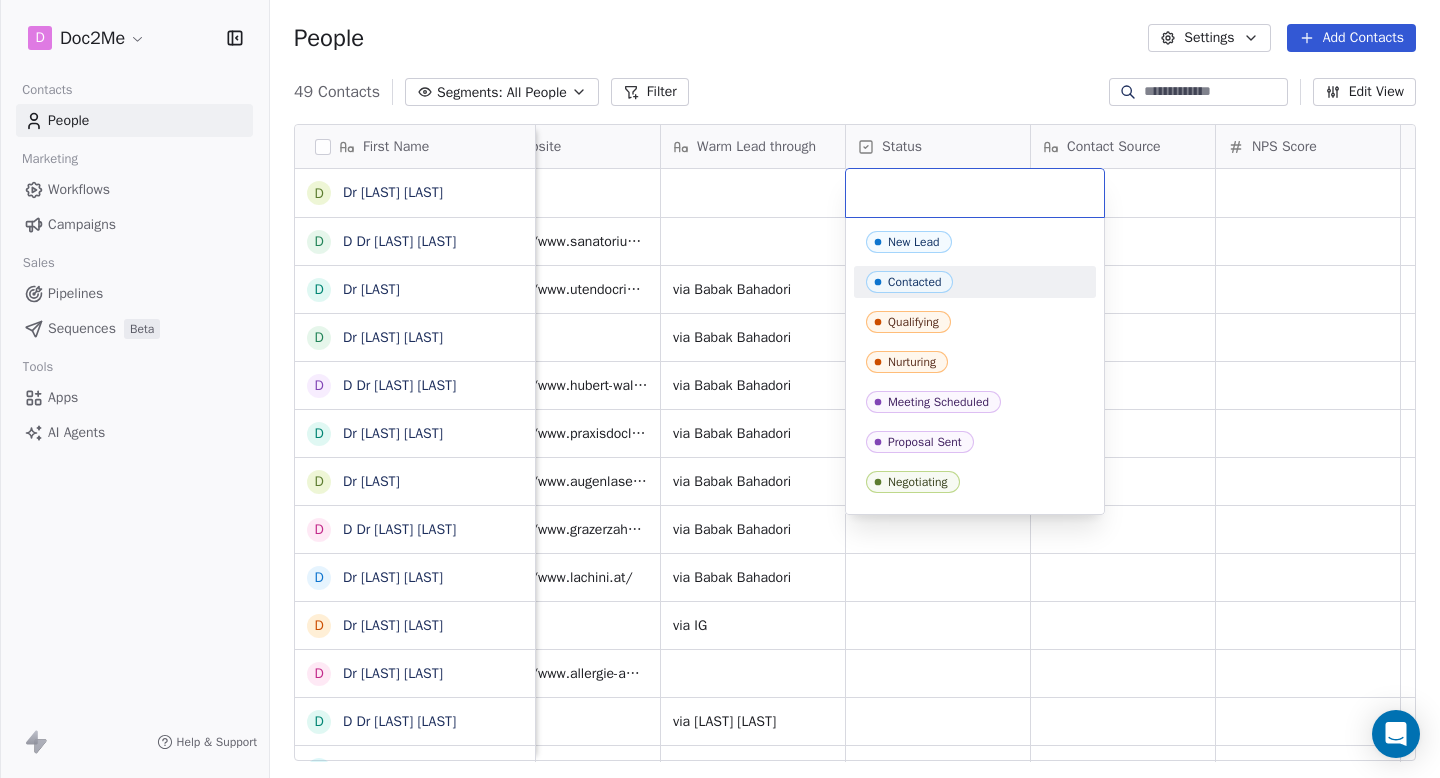 click on "Contacted" at bounding box center (914, 282) 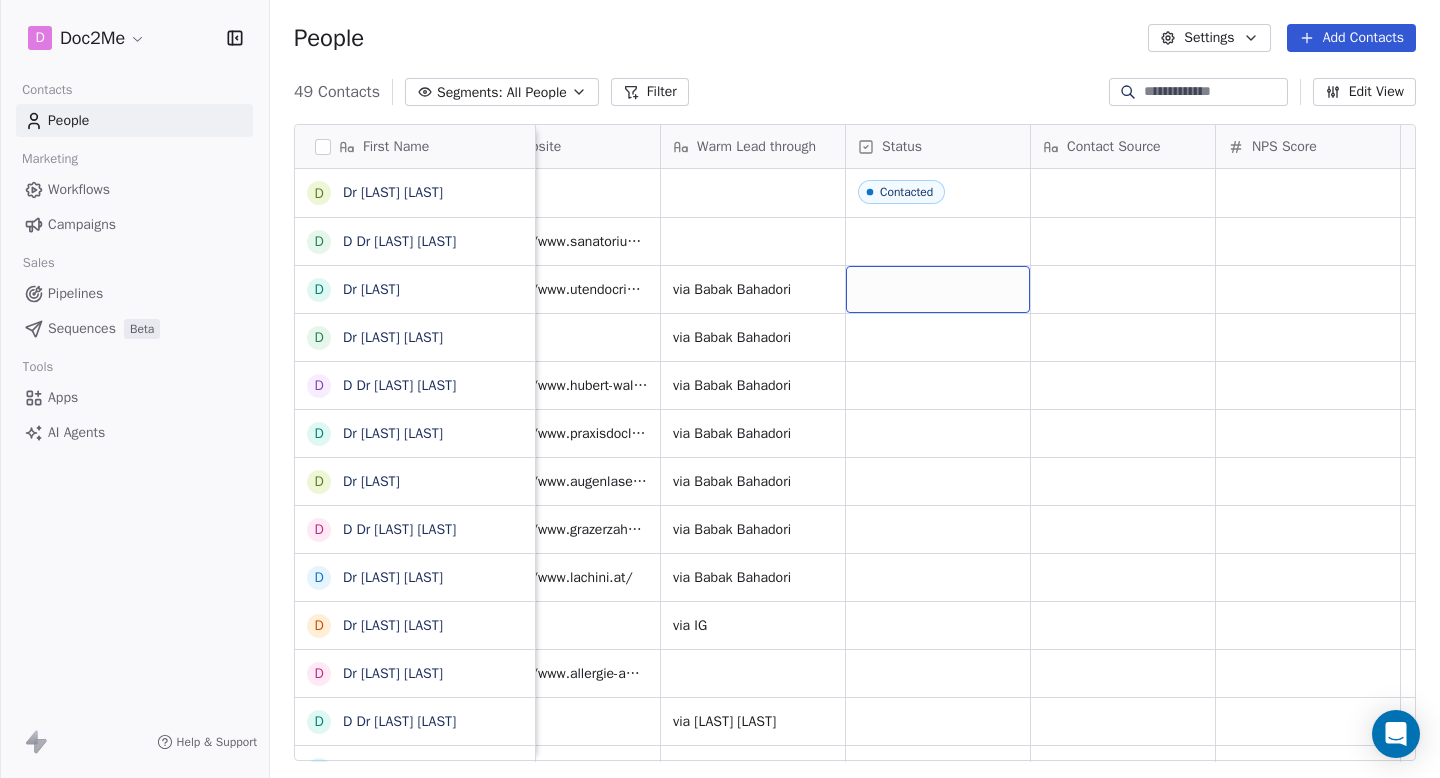 click at bounding box center (938, 289) 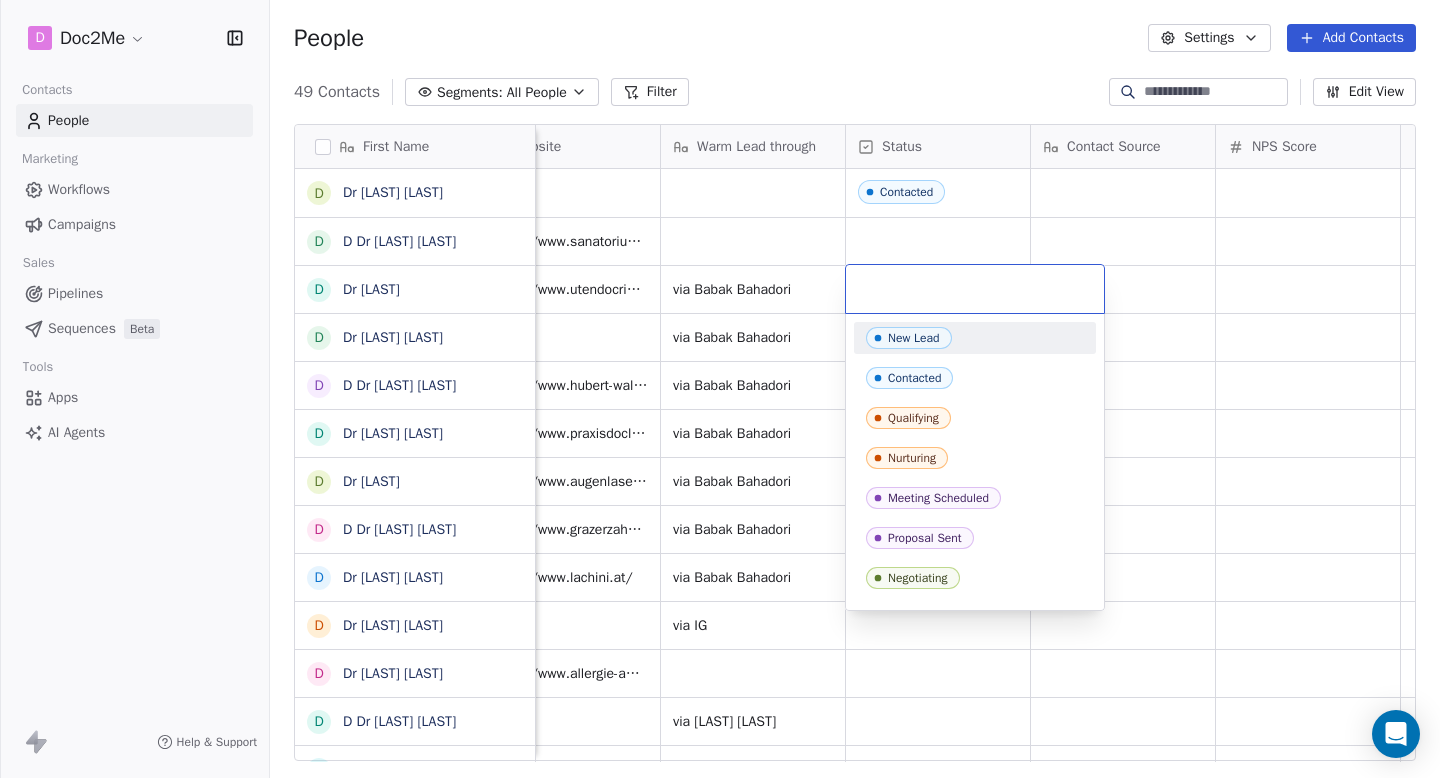 click on "D Doc2Me Contacts People Marketing Workflows Campaigns Sales Pipelines Sequences Beta Tools Apps AI Agents Help & Support People Settings  Add Contacts 49 Contacts Segments: All People Filter  Edit View Tag Add to Sequence Export First Name D Dr [LAST] [LAST] D Dr [LAST] [LAST] D Dr [LAST] [LAST] D Dr [LAST] [LAST] D Dr [LAST] [LAST] D Dr [LAST] [LAST] D Dr [LAST] [LAST] D Dr [LAST] [LAST] D Dr [LAST] [LAST] D Dr [LAST] [LAST] D Dr [LAST] [LAST] D Dr [LAST] [LAST] D Dr. [LAST] D Dr [LAST] D Dr. [LAST] [LAST] L [LAST] [LAST] D Dr [LAST] [LAST] D Dr [LAST] [LAST] D Dr [LAST] [LAST] D Dr [LAST] [LAST] D Dr [LAST] [LAST] D Dr [LAST] [LAST] D Dr [LAST] [LAST] D Dr [LAST] [LAST] S [LAST] [LAST] D Dr [LAST] [LAST] F [LAST] [LAST] G [LAST] [LAST] D Dr [LAST] [LAST] D Dr [LAST] [LAST] A [LAST]-[LAST] Phone Number Tags Country Website Warm Lead through Status Contact Source NPS Score Customer Lifetime Value Created Date" at bounding box center (720, 389) 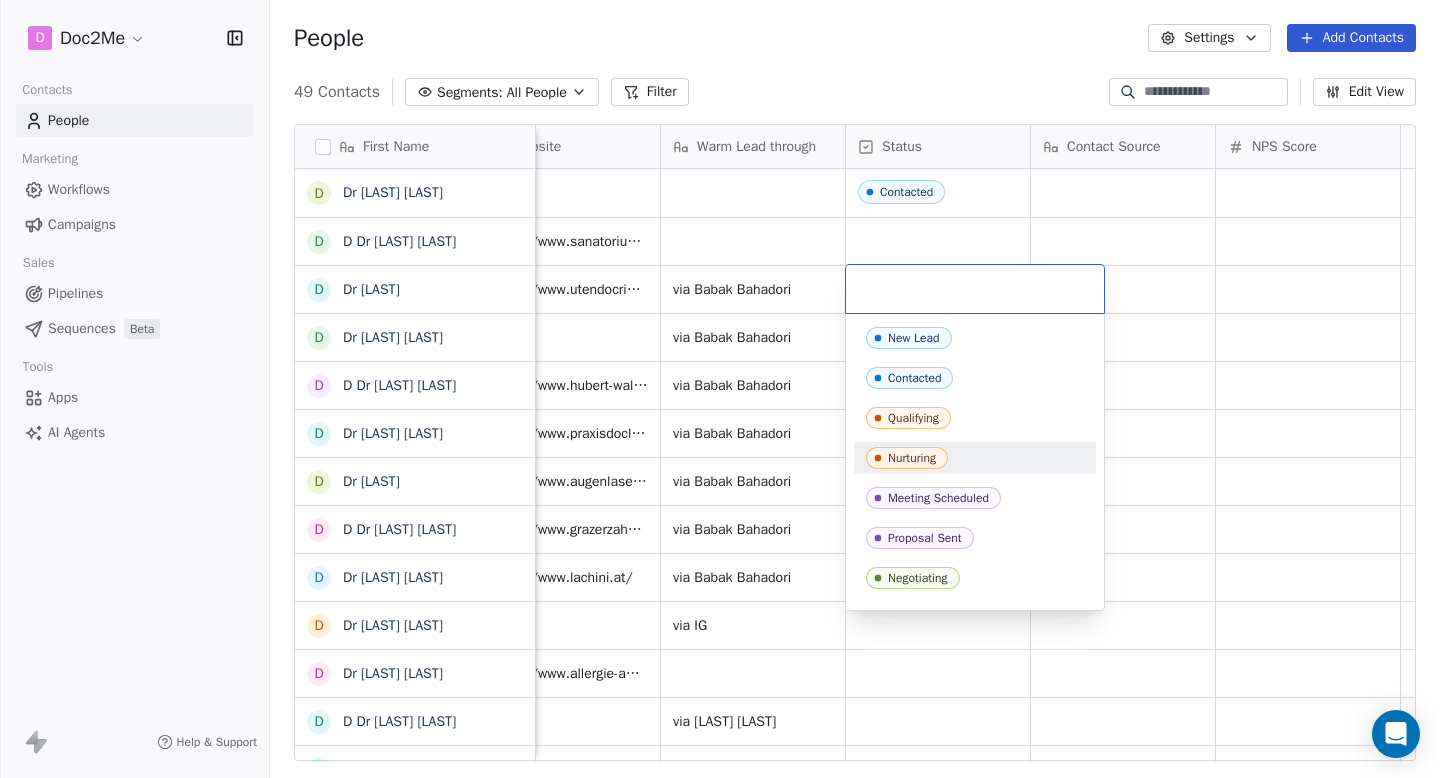 click on "D Doc2Me Contacts People Marketing Workflows Campaigns Sales Pipelines Sequences Beta Tools Apps AI Agents Help & Support People Settings  Add Contacts 49 Contacts Segments: All People Filter  Edit View Tag Add to Sequence Export First Name D Dr [LAST] [LAST] D Dr [LAST] [LAST] D Dr [LAST] [LAST] D Dr [LAST] [LAST] D Dr [LAST] [LAST] D Dr [LAST] [LAST] D Dr [LAST] [LAST] D Dr [LAST] [LAST] D Dr [LAST] [LAST] D Dr [LAST] [LAST] D Dr [LAST] [LAST] D Dr [LAST] [LAST] D Dr. [LAST] D Dr [LAST] D Dr. [LAST] [LAST] L [LAST] [LAST] D Dr [LAST] [LAST] D Dr [LAST] [LAST] D Dr [LAST] [LAST] D Dr [LAST] [LAST] D Dr [LAST] [LAST] D Dr [LAST] [LAST] D Dr [LAST] [LAST] D Dr [LAST] [LAST] S [LAST] [LAST] D Dr [LAST] [LAST] F [LAST] [LAST] G [LAST] [LAST] D Dr [LAST] [LAST] D Dr [LAST] [LAST] A [LAST]-[LAST] Phone Number Tags Country Website Warm Lead through Status Contact Source NPS Score Customer Lifetime Value Created Date" at bounding box center (720, 389) 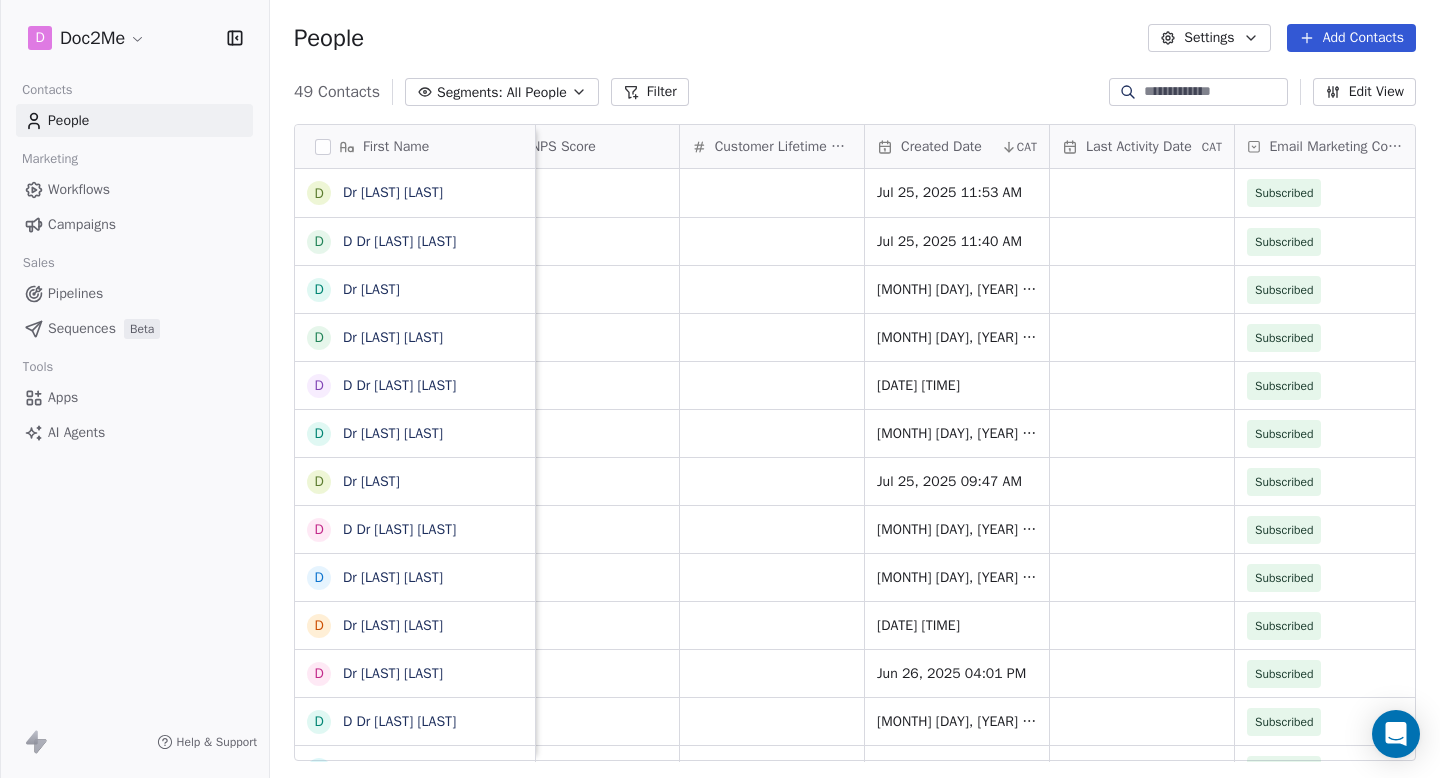 scroll, scrollTop: 0, scrollLeft: 1609, axis: horizontal 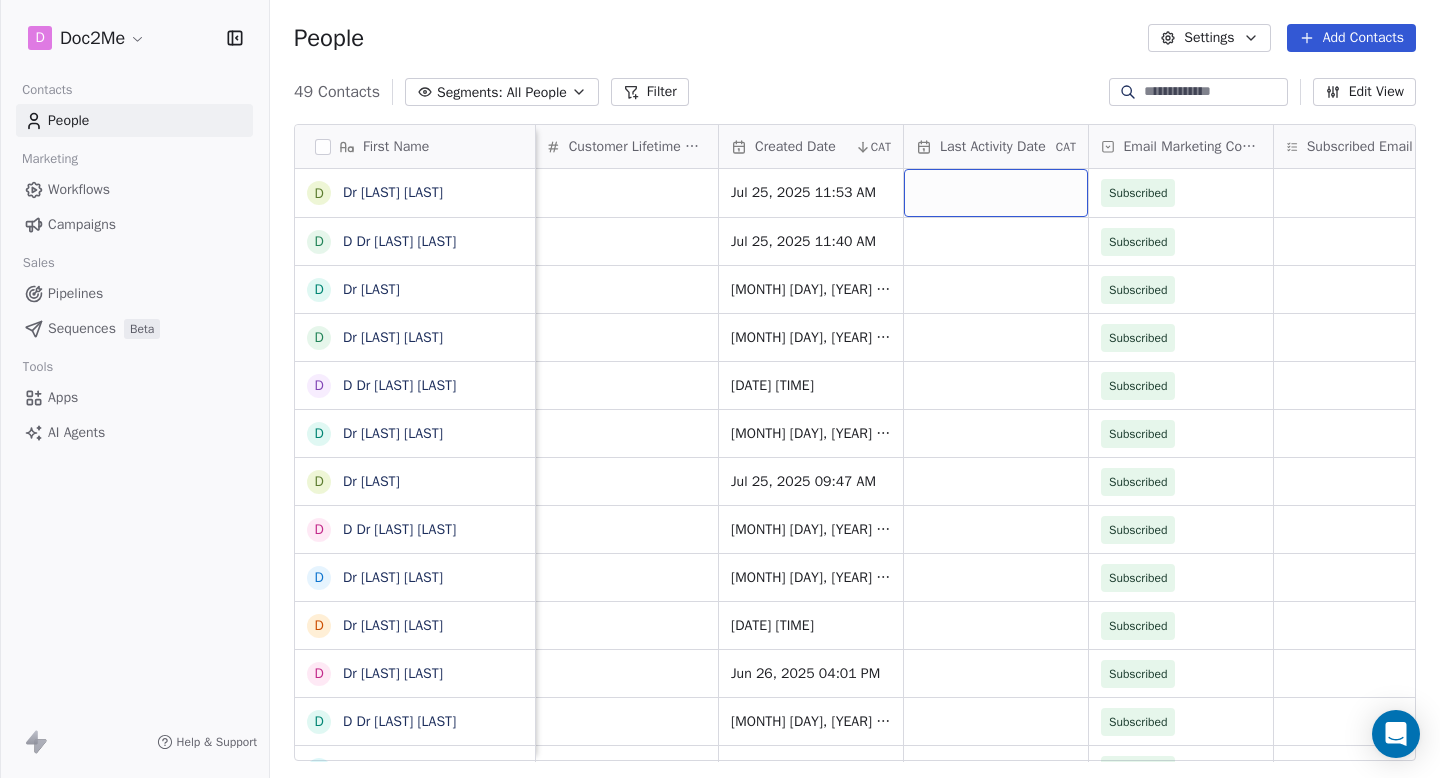 click at bounding box center (996, 193) 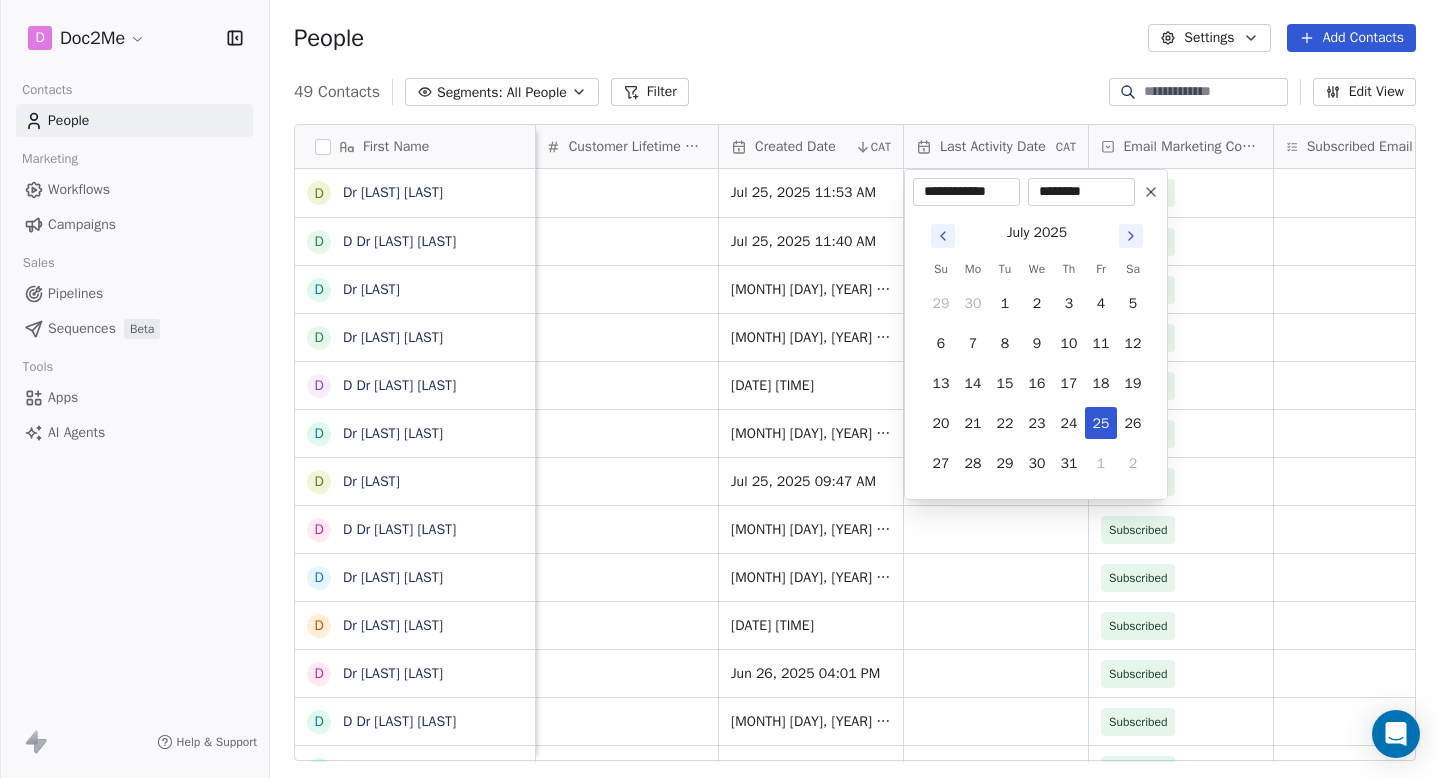 click on "D Doc2Me Contacts People Marketing Workflows Campaigns Sales Pipelines Sequences Beta Tools Apps AI Agents Help & Support People Settings  Add Contacts 49 Contacts Segments: All People Filter  Edit View Tag Add to Sequence Export First Name D Dr [LAST] [LAST] D Dr [LAST] [LAST] D Dr [LAST] [LAST] D Dr [LAST] [LAST] D Dr [LAST] [LAST] D Dr [LAST] [LAST] D Dr [LAST] [LAST] D Dr [LAST] [LAST] D Dr [LAST] [LAST] D Dr [LAST] [LAST] D Dr [LAST] [LAST] D Dr [LAST] [LAST] D Dr [LAST] [LAST] D Dr [LAST] [LAST] L [LAST] [LAST] D Dr [LAST] [LAST] D Dr [LAST] [LAST] D Dr [LAST] [LAST] D Dr [LAST] [LAST] D Dr [LAST] [LAST] D Dr [LAST] [LAST] D Dr [LAST] [LAST] D Dr [LAST] [LAST] D Dr [LAST] [LAST] S [LAST] [LAST] D Dr [LAST] [LAST] F [LAST] [LAST] G [LAST] [LAST] D Dr [LAST] [LAST] D Dr [LAST] [LAST] A [LAST] [LAST] Specialty Email Phone Number Tags Country Website Warm Lead through Status Contact Source NPS Score Customer Lifetime Value Created Date CAT Last Activity Date CAT Email Marketing Consent" at bounding box center [720, 389] 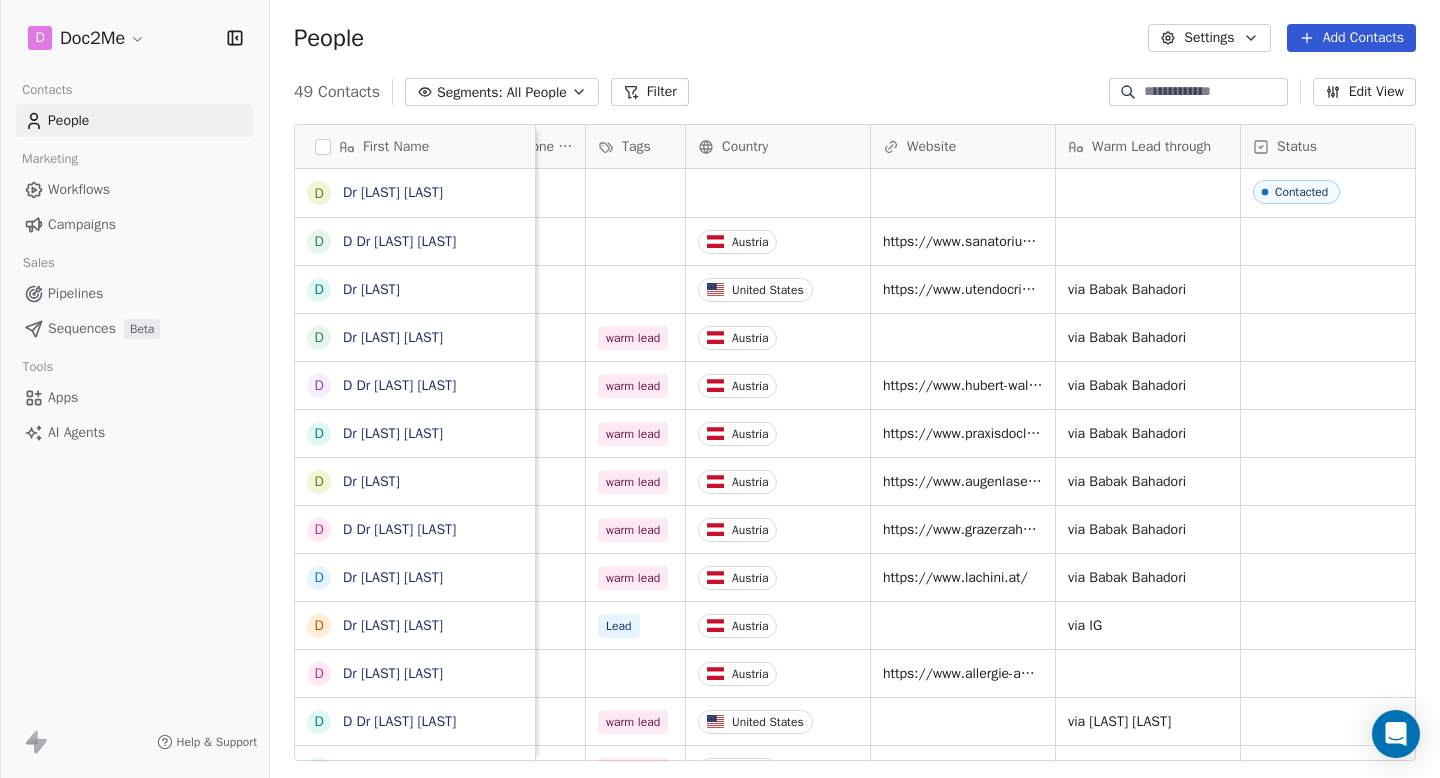 scroll, scrollTop: 0, scrollLeft: 365, axis: horizontal 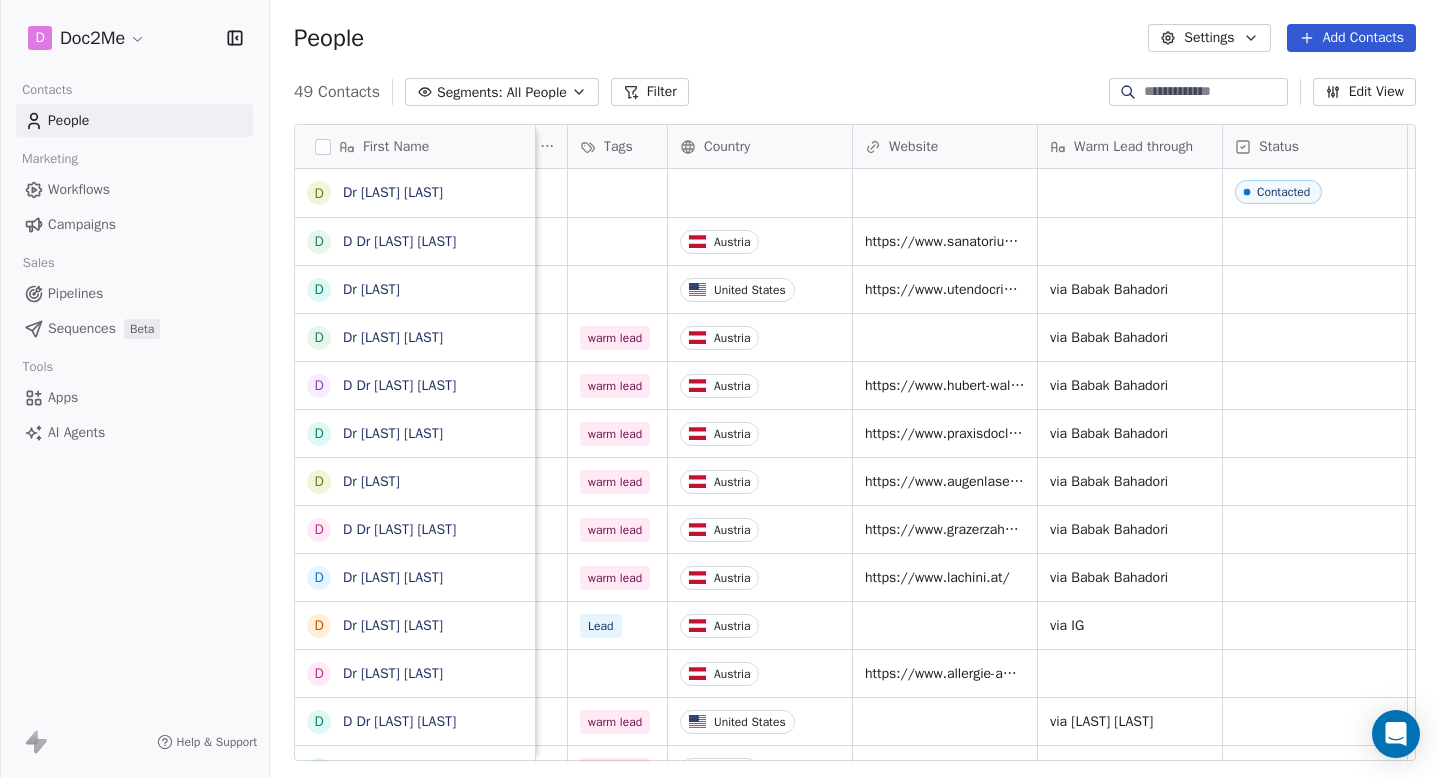 click on "Warm Lead through" at bounding box center [1130, 146] 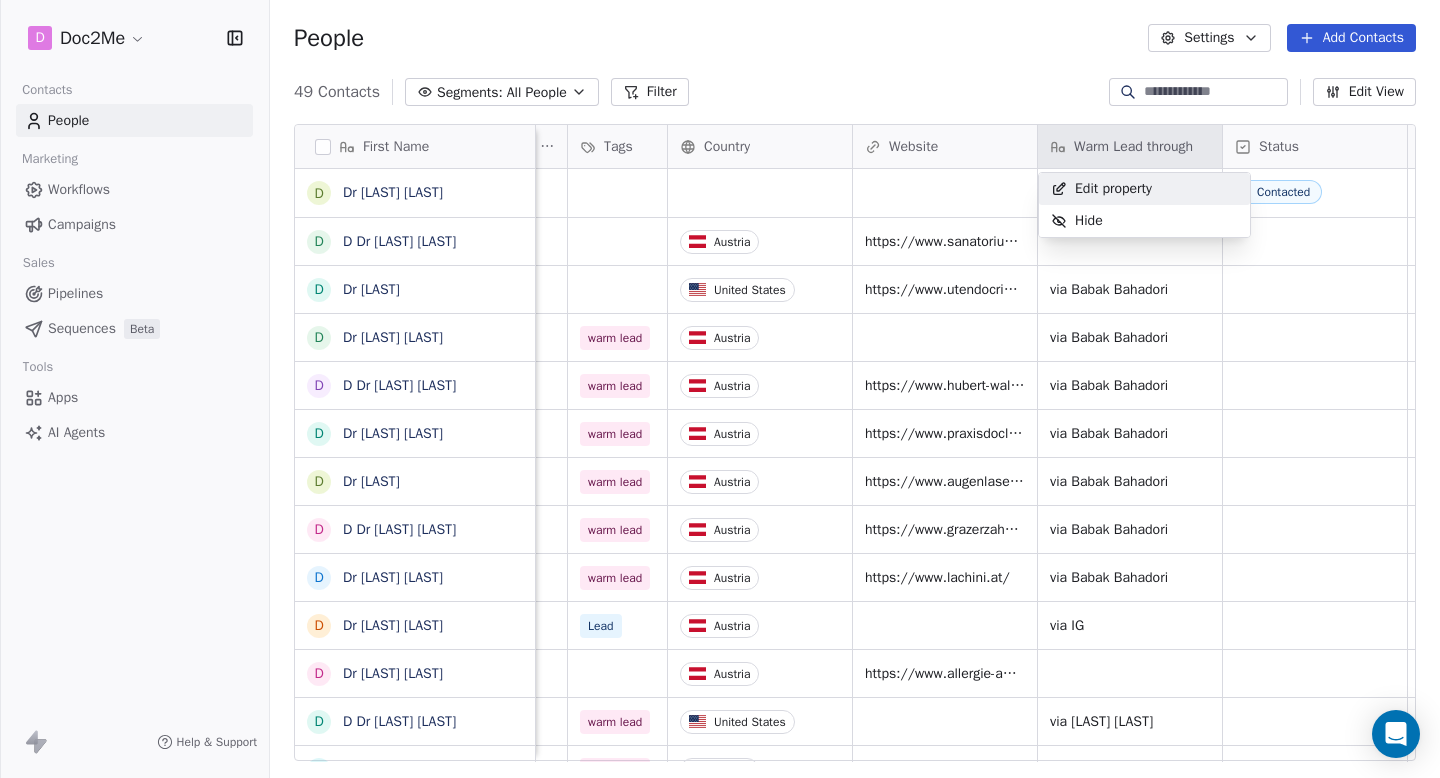 click on "Edit property" at bounding box center [1113, 189] 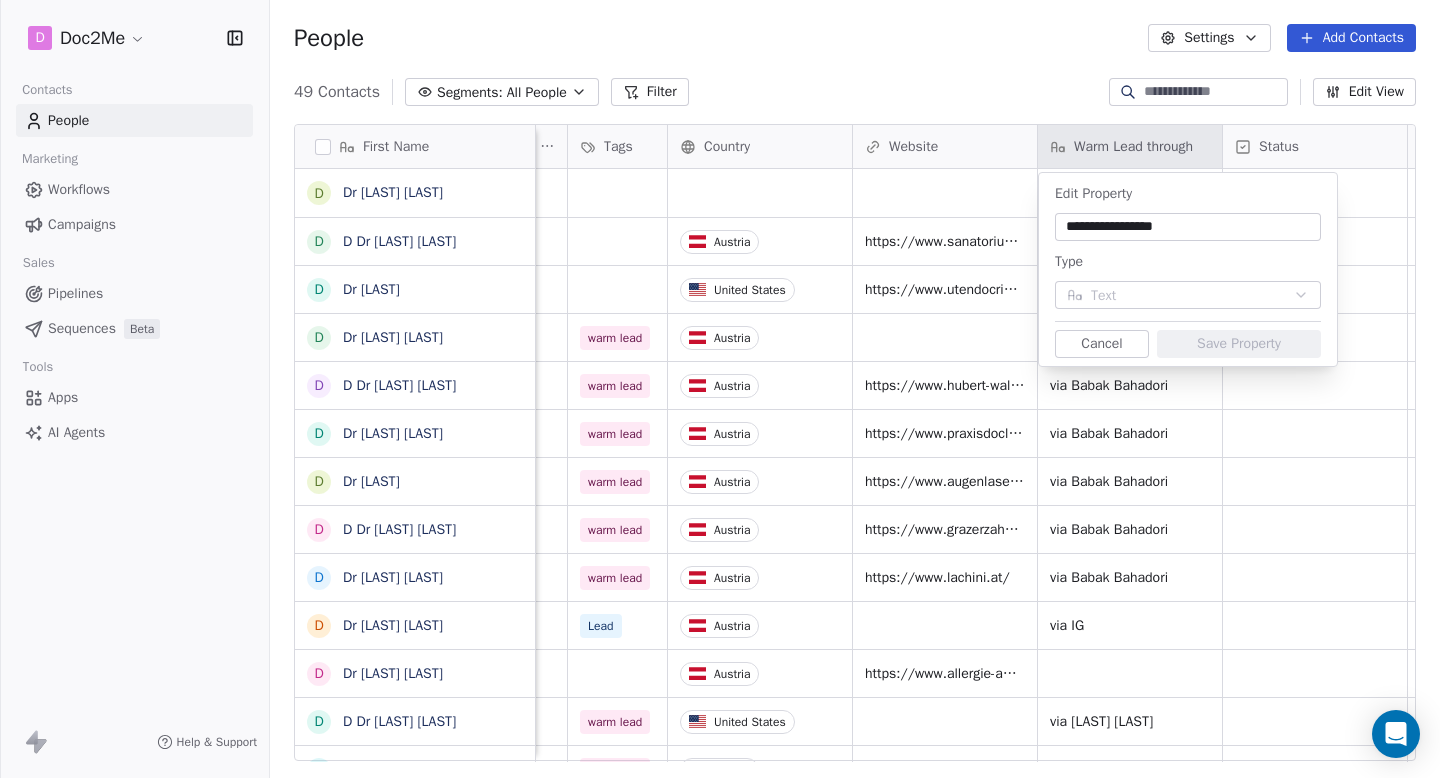 click on "Cancel" at bounding box center [1102, 344] 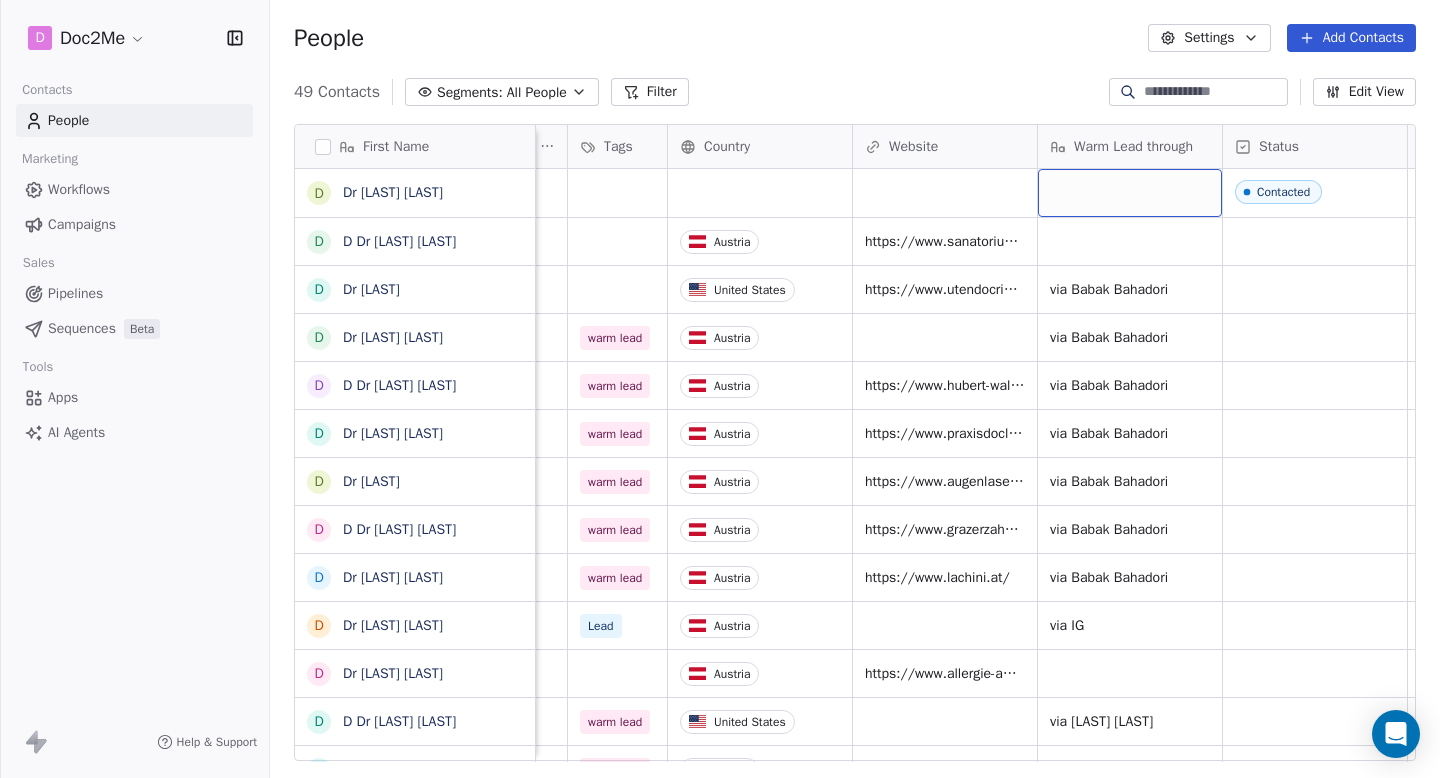 click at bounding box center (1130, 193) 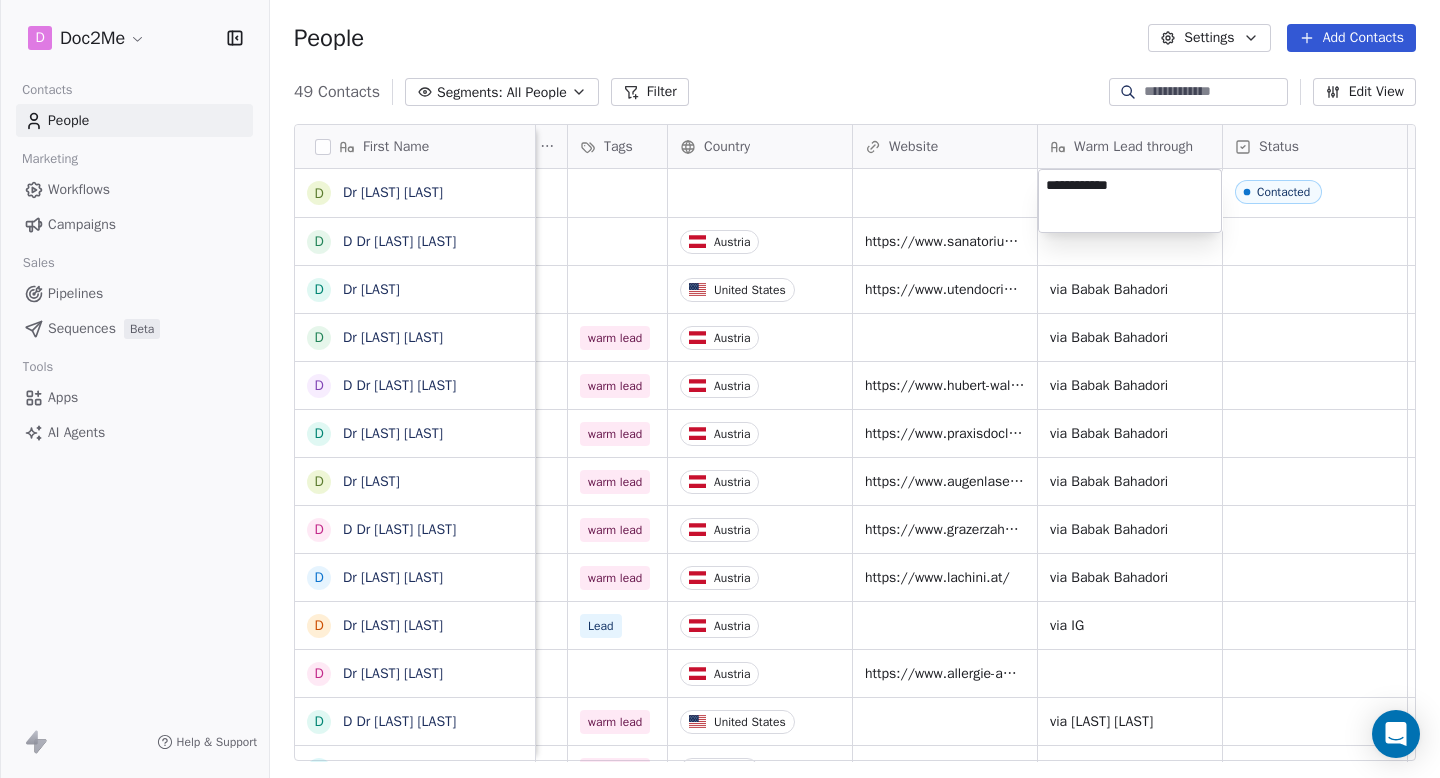 type on "**********" 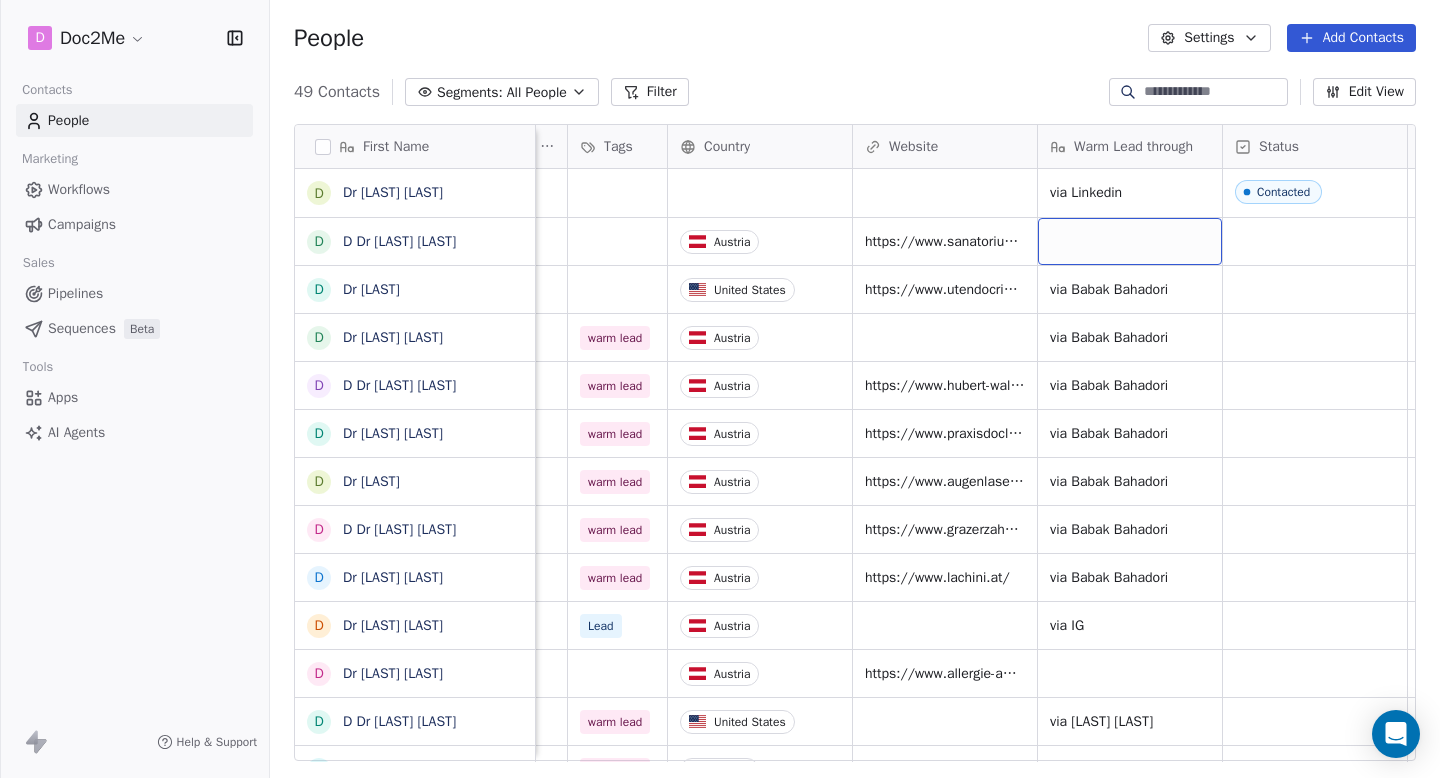 click at bounding box center [1130, 241] 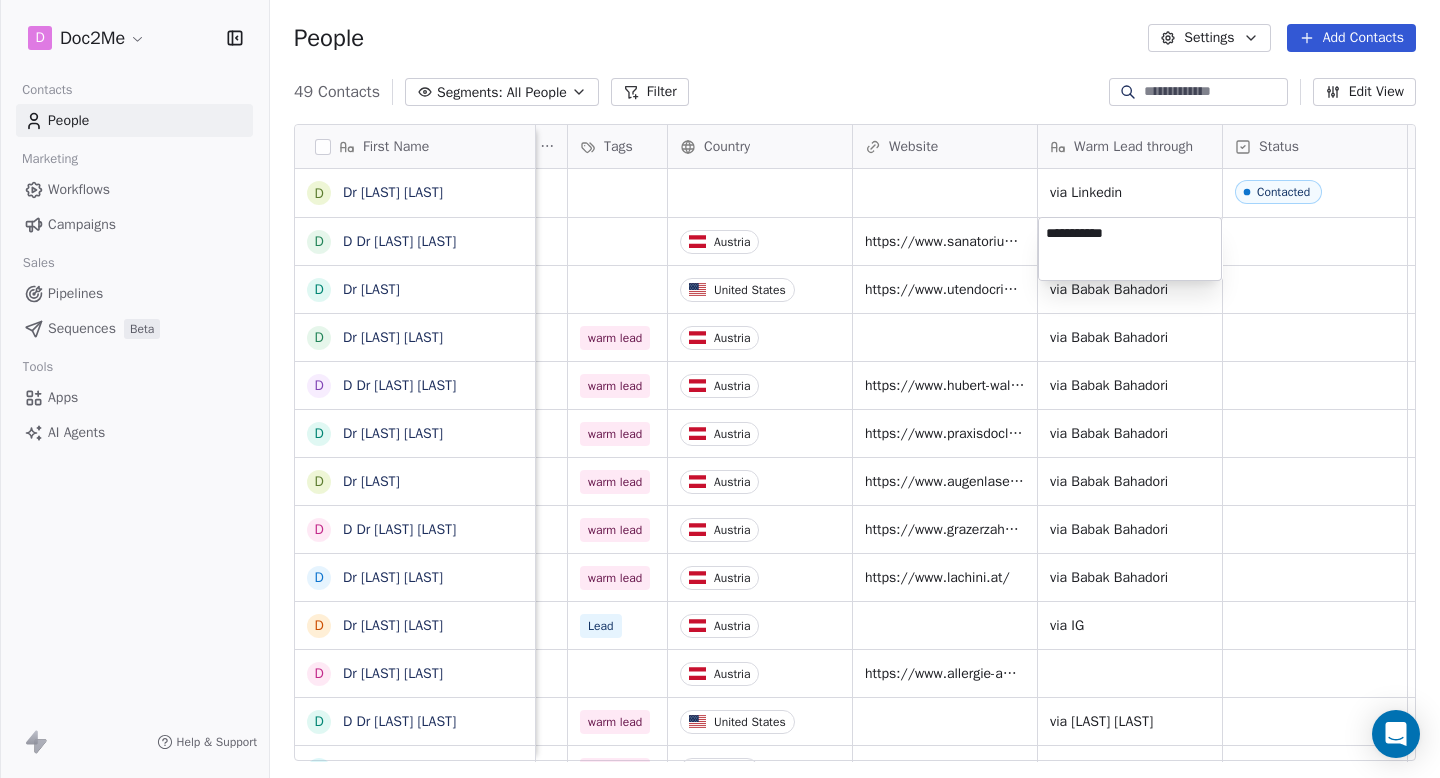 type on "**********" 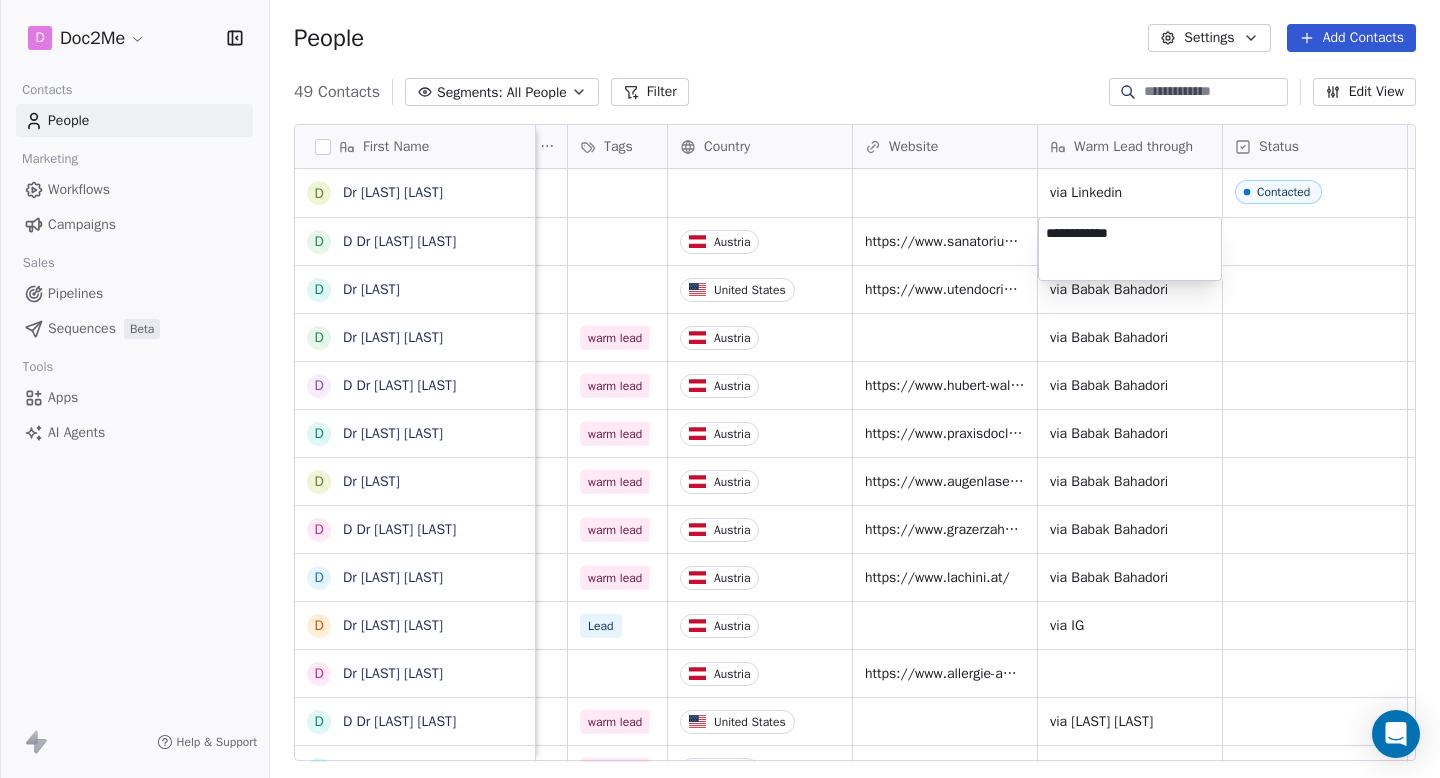 click on "First Name D Dr [LAST] [LAST] D Dr [LAST] [LAST] D Dr [LAST] [LAST] D Dr [LAST] [LAST] D Dr [LAST] [LAST] D Dr [LAST] [LAST] D Dr [LAST] [LAST] D Dr [LAST] [LAST] D Dr [LAST] [LAST] D Dr [LAST] [LAST] D Dr [LAST] [LAST] D Dr [LAST] [LAST] D Dr. [LAST] D Dr [LAST] D Dr. [LAST] L [LAST] D Dr [LAST] [LAST] D Dr [LAST] [LAST] D Dr [LAST] [LAST] D Dr [LAST] [LAST] D Dr [LAST] [LAST] D Dr [LAST] [LAST] D Dr [LAST] [LAST] D Dr [LAST] [LAST] D Dr [LAST] [LAST] D Dr [LAST] [LAST] S [LAST] [LAST] D Dr [LAST] [LAST] F [LAST] [LAST] G [LAST] [LAST] D Dr [LAST] [LAST] D Dr [LAST] [LAST] A [LAST]-[LAST] Specialty Email Phone Number Tags Country Website Warm Lead through Status Contact Source NPS Score Created Date CAT Gyn" at bounding box center [720, 389] 